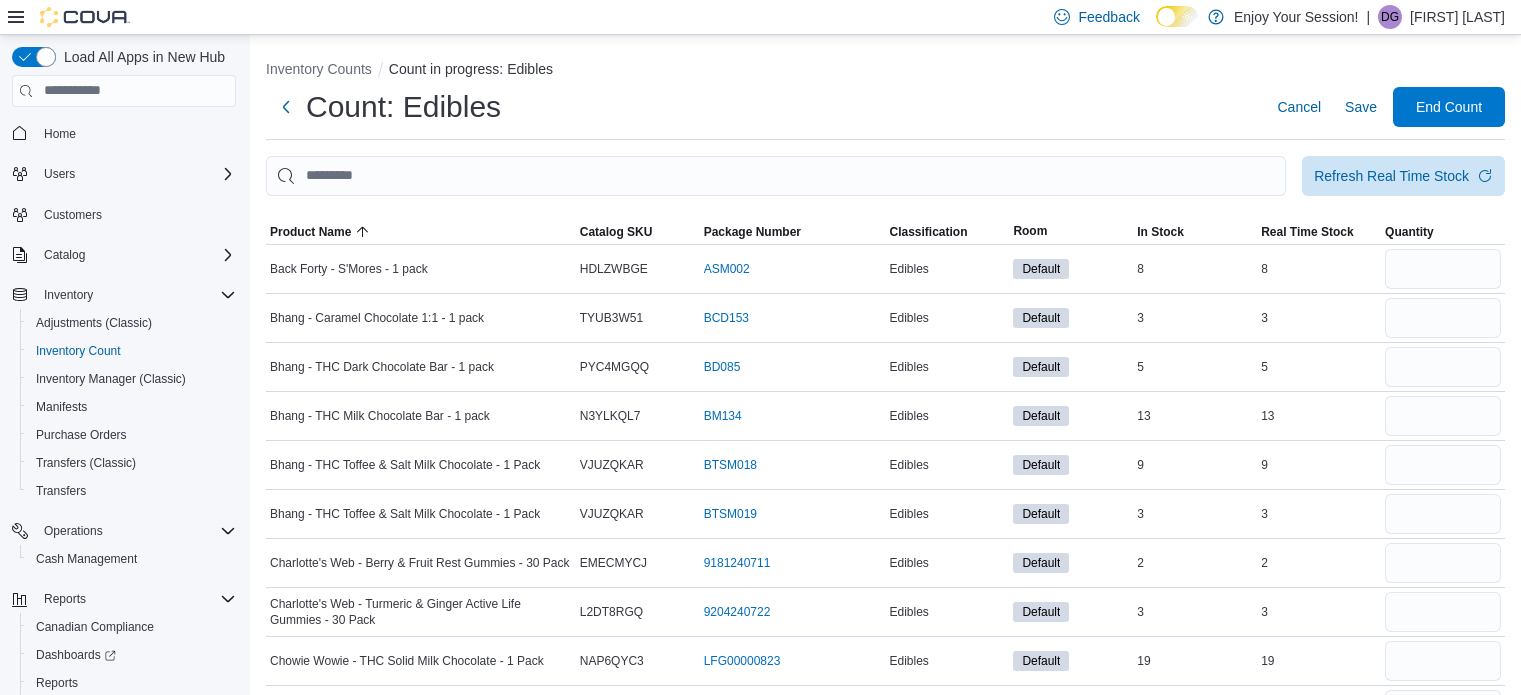 scroll, scrollTop: 3761, scrollLeft: 0, axis: vertical 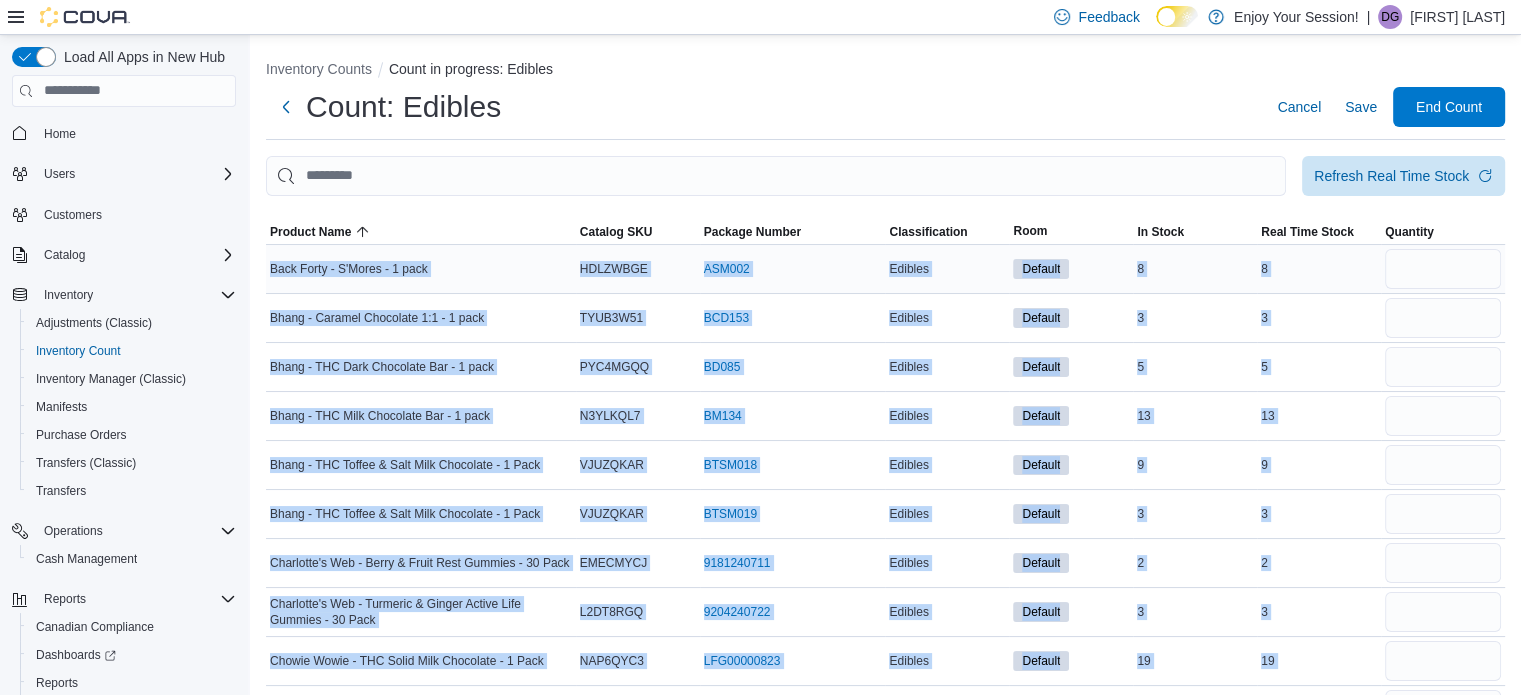 click at bounding box center [1443, 269] 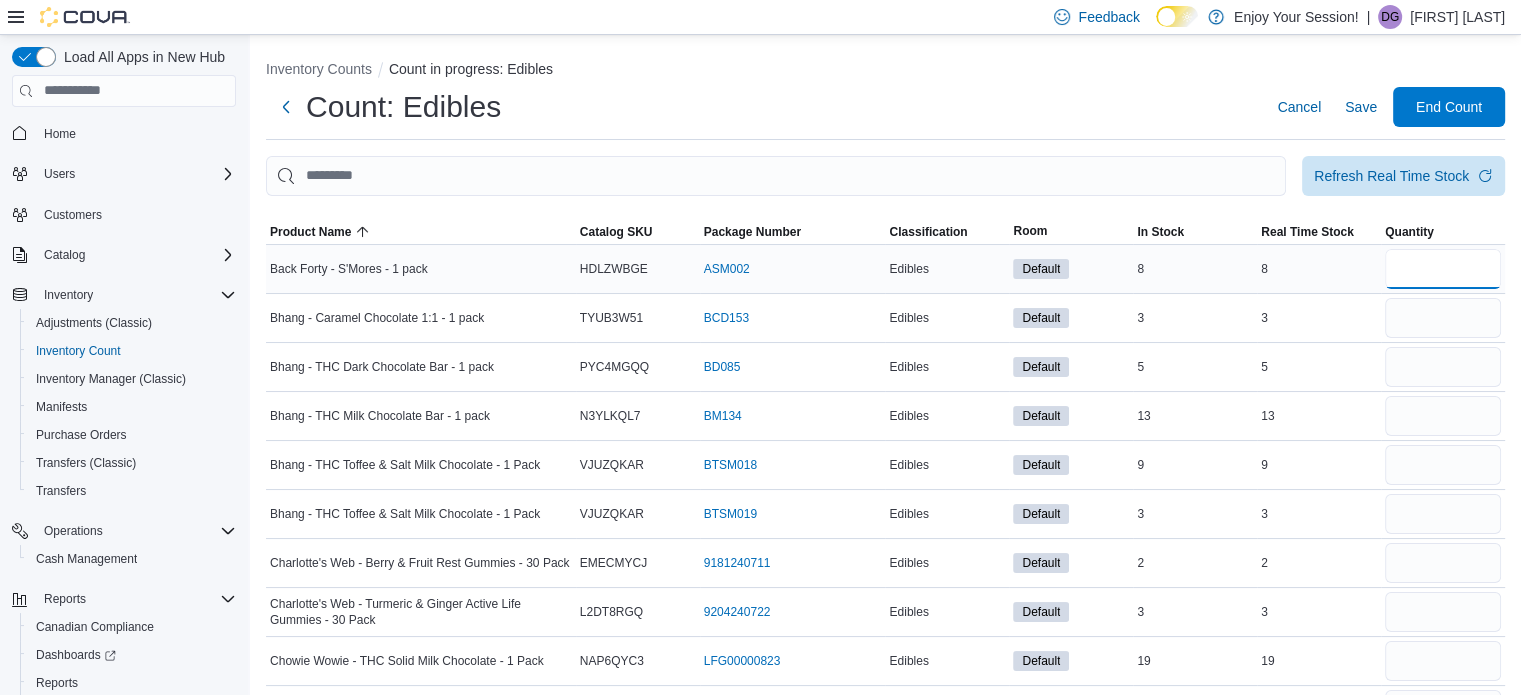 type on "*" 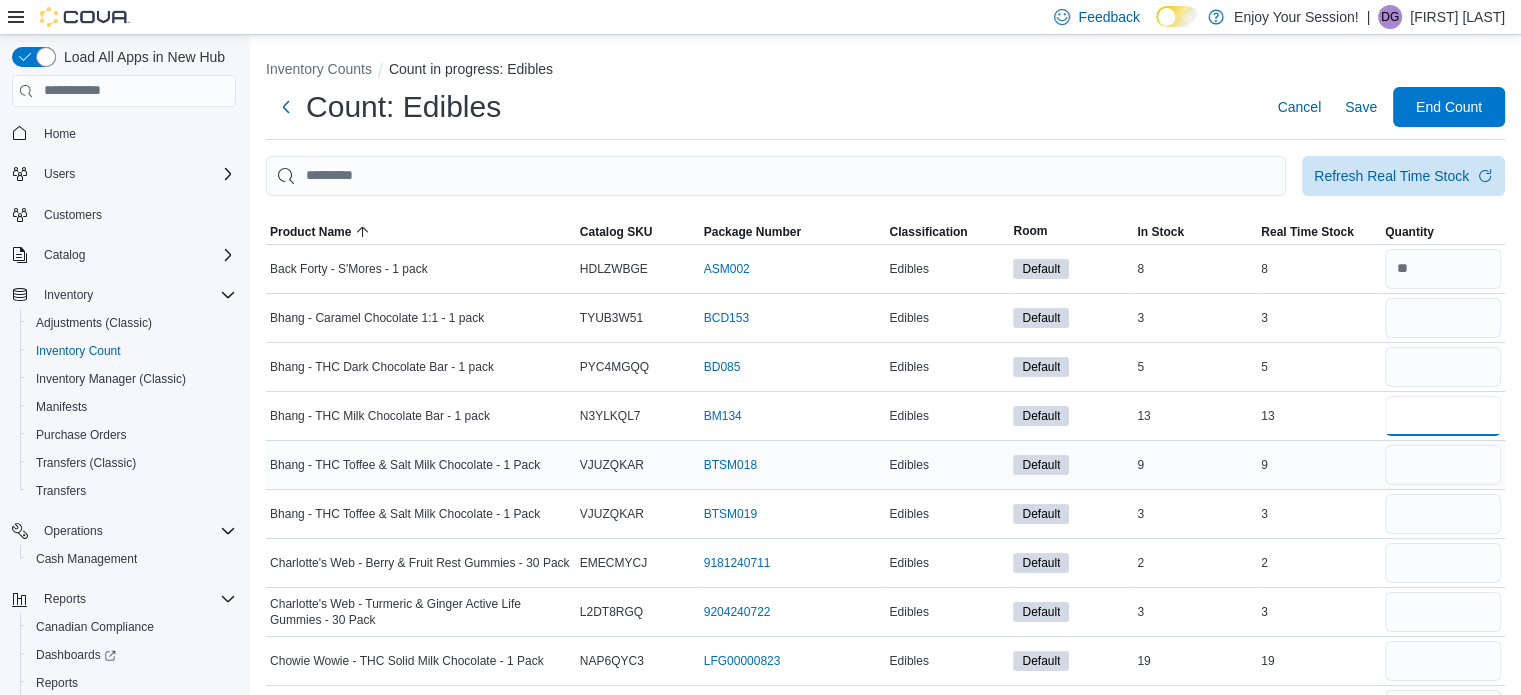 click on "Back Forty - S'Mores - 1 pack Catalog SKU HDLZWBGE Package Number ASM002 (opens in a new tab or window) Edibles Default In Stock 8  Real Time Stock 8  Bhang - Caramel Chocolate 1:1 - 1 pack Catalog SKU TYUB3W51 Package Number BCD153 (opens in a new tab or window) Edibles Default In Stock 3  Real Time Stock 3  Bhang - THC Dark Chocolate Bar - 1 pack Catalog SKU PYC4MGQQ Package Number BD085 (opens in a new tab or window) Edibles Default In Stock 5  Real Time Stock 5  Bhang - THC Milk Chocolate Bar - 1 pack Catalog SKU N3YLKQL7 Package Number BM134 (opens in a new tab or window) Edibles Default In Stock 13  Real Time Stock 13  Bhang - THC Toffee & Salt Milk Chocolate - 1 Pack Catalog SKU VJUZQKAR Package Number BTSM018 (opens in a new tab or window) Edibles Default In Stock 9  Real Time Stock 9  Bhang - THC Toffee & Salt Milk Chocolate - 1 Pack Catalog SKU VJUZQKAR Package Number BTSM019 (opens in a new tab or window) Edibles Default In Stock 3  Real Time Stock 3  Catalog SKU EMECMYCJ Package Number 9181240711" at bounding box center [885, 2351] 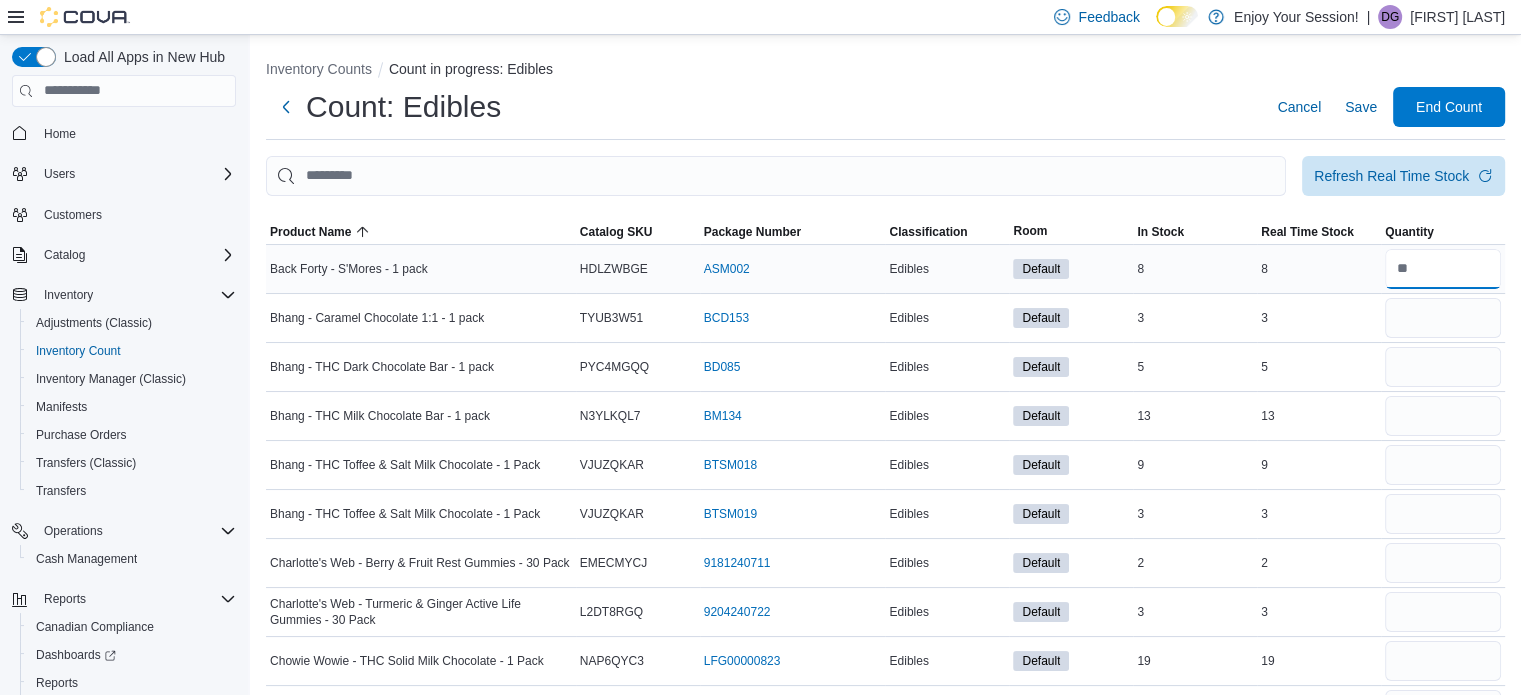 click at bounding box center [1443, 269] 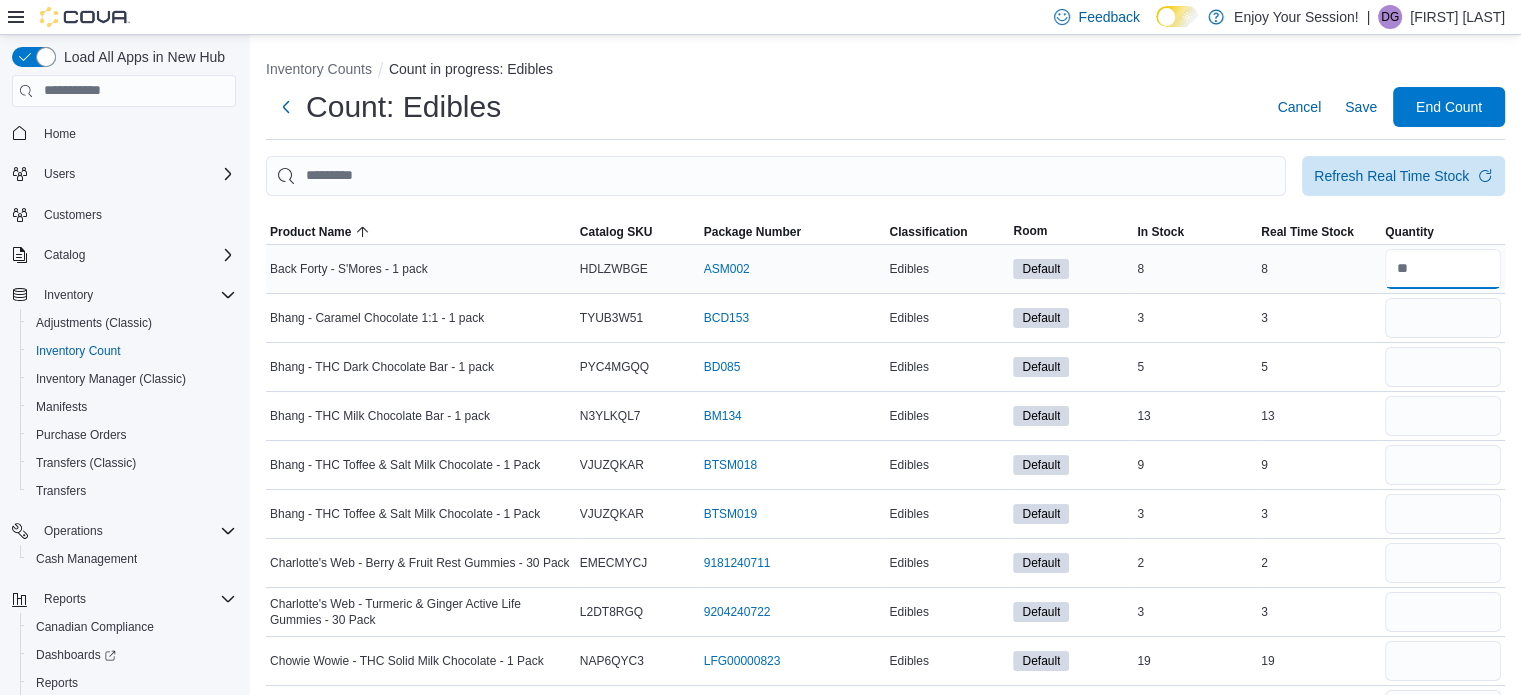 type on "*" 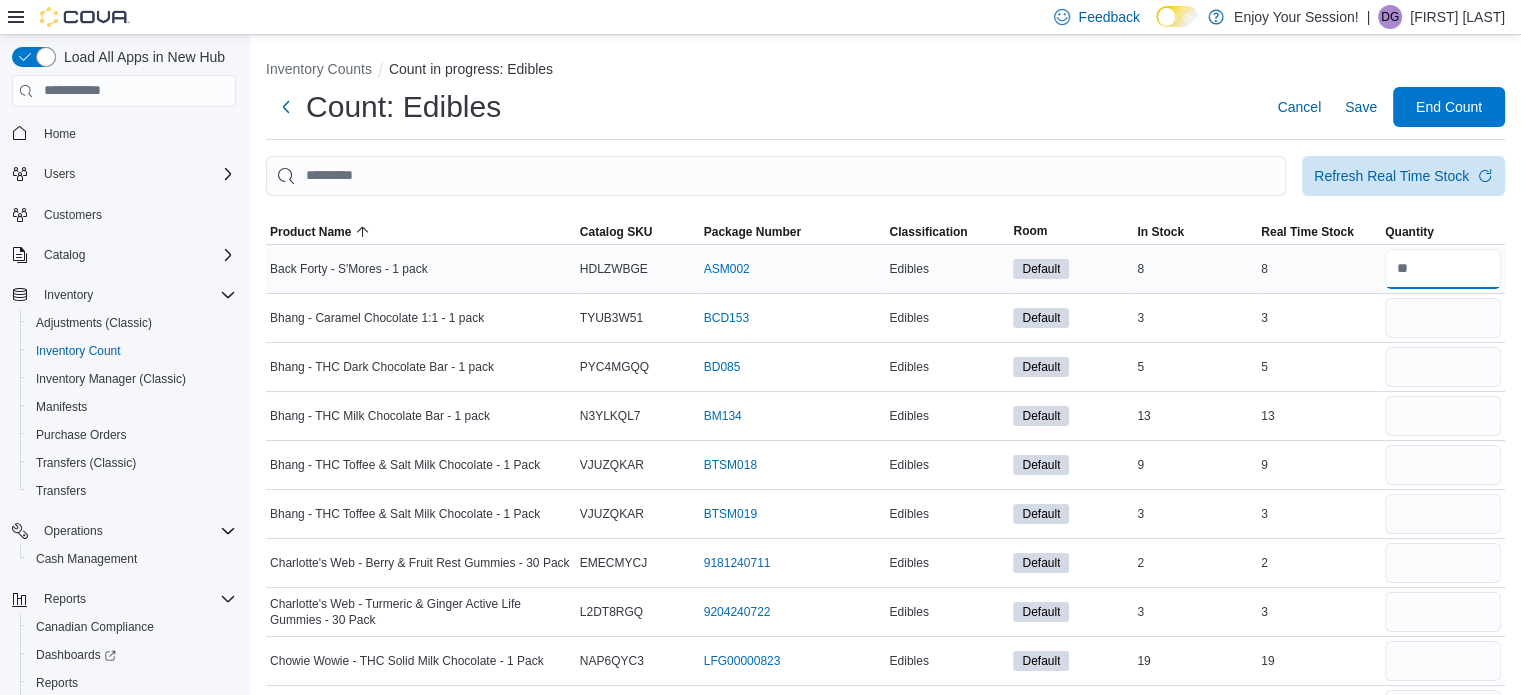 type on "*" 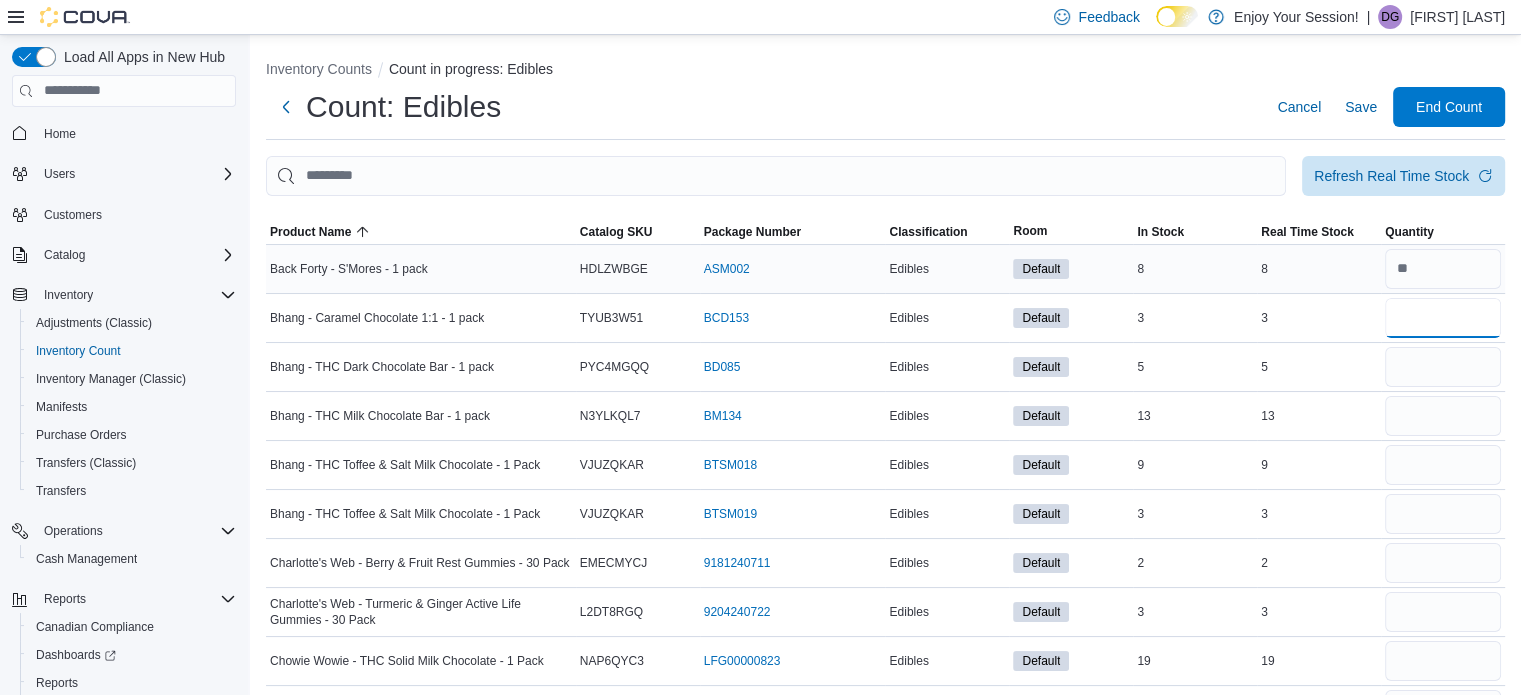 type 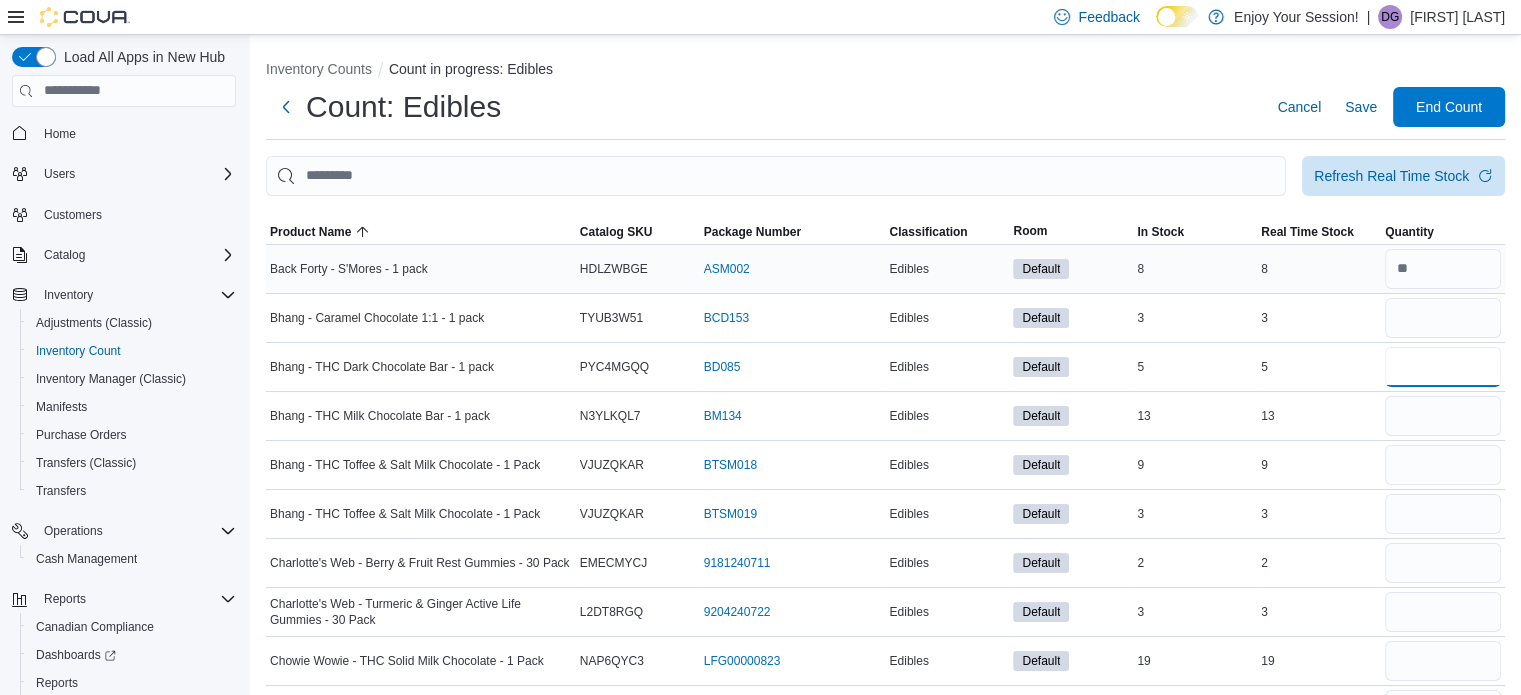type 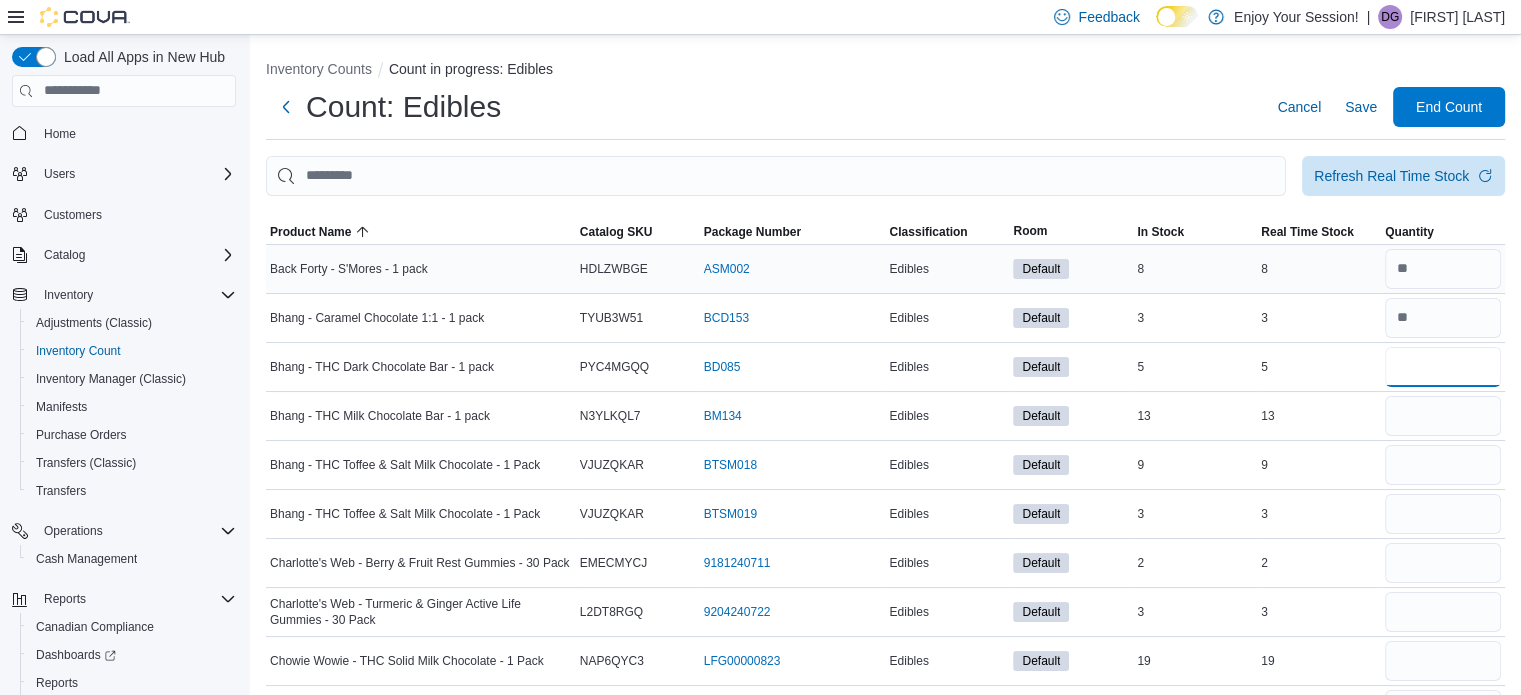 type on "*" 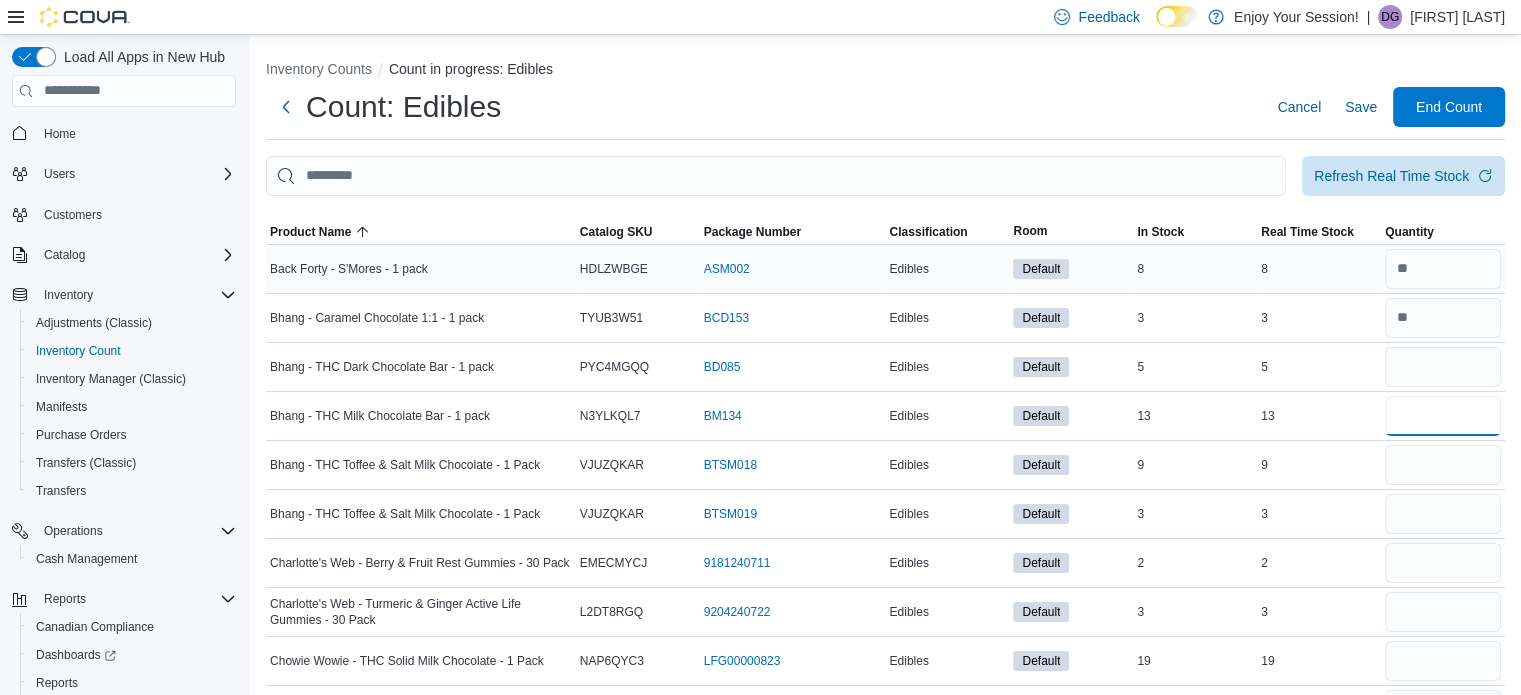 type 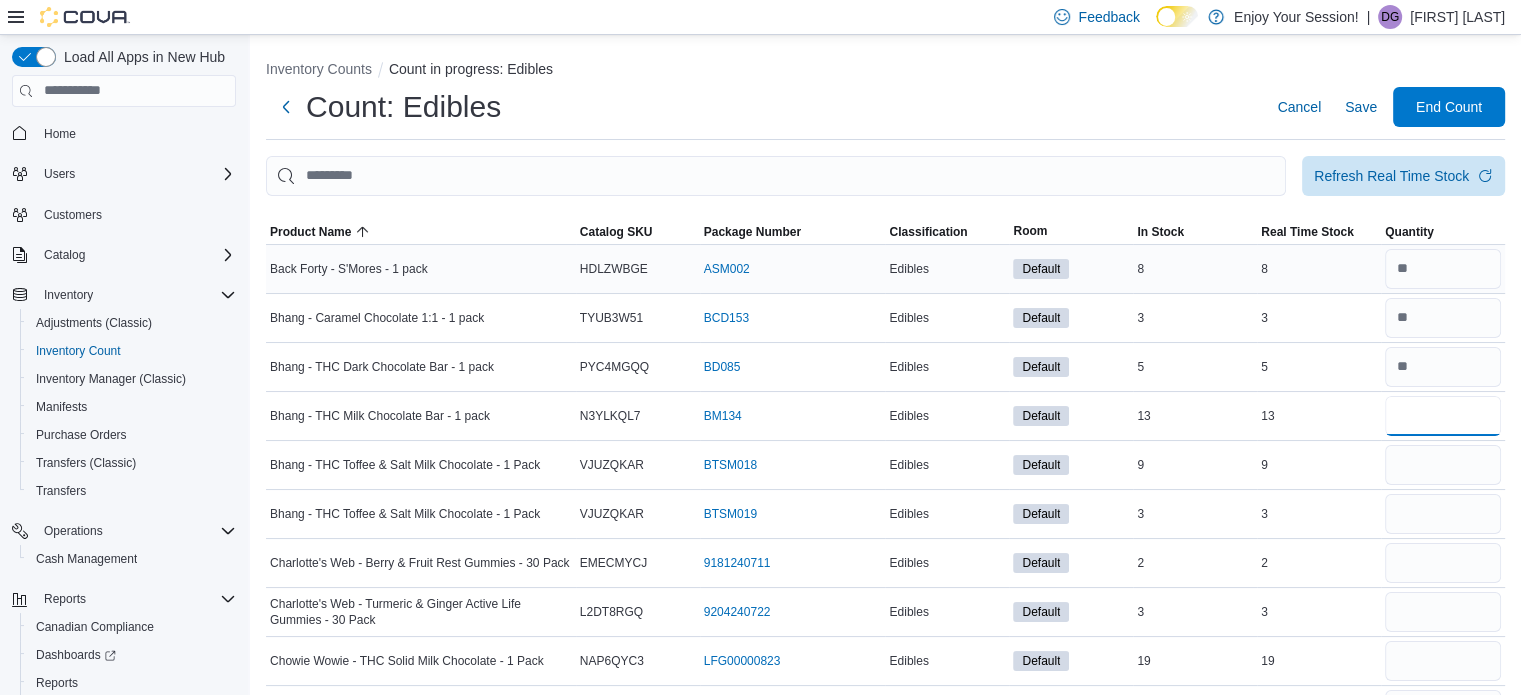 type on "**" 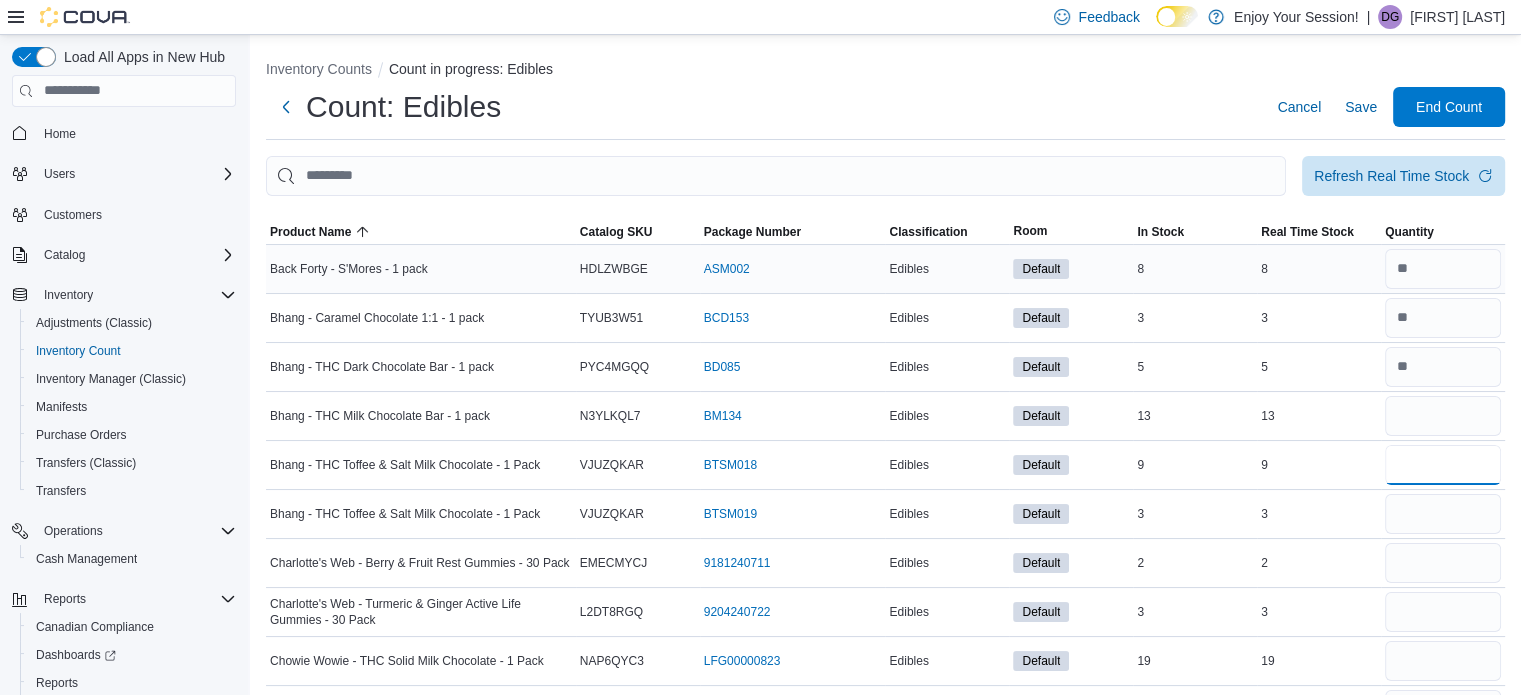 type 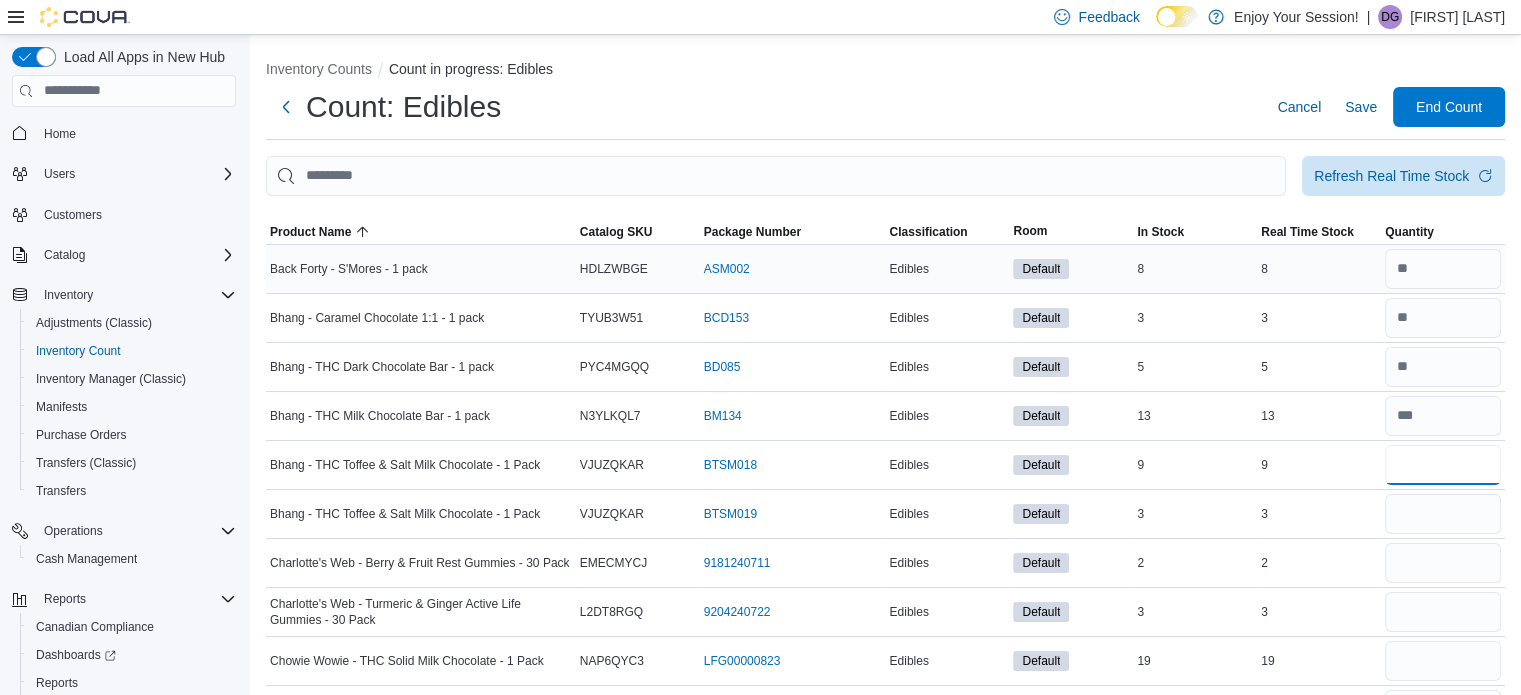 type on "*" 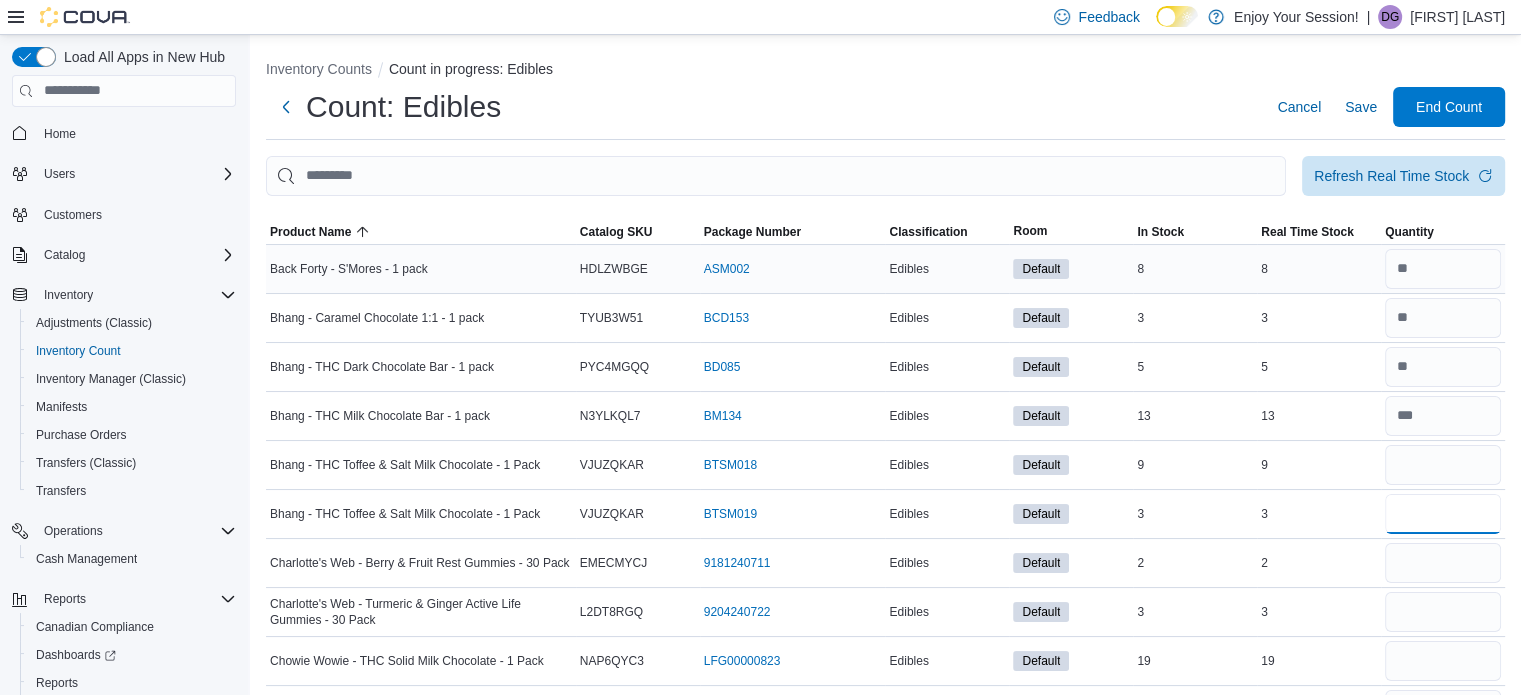 type 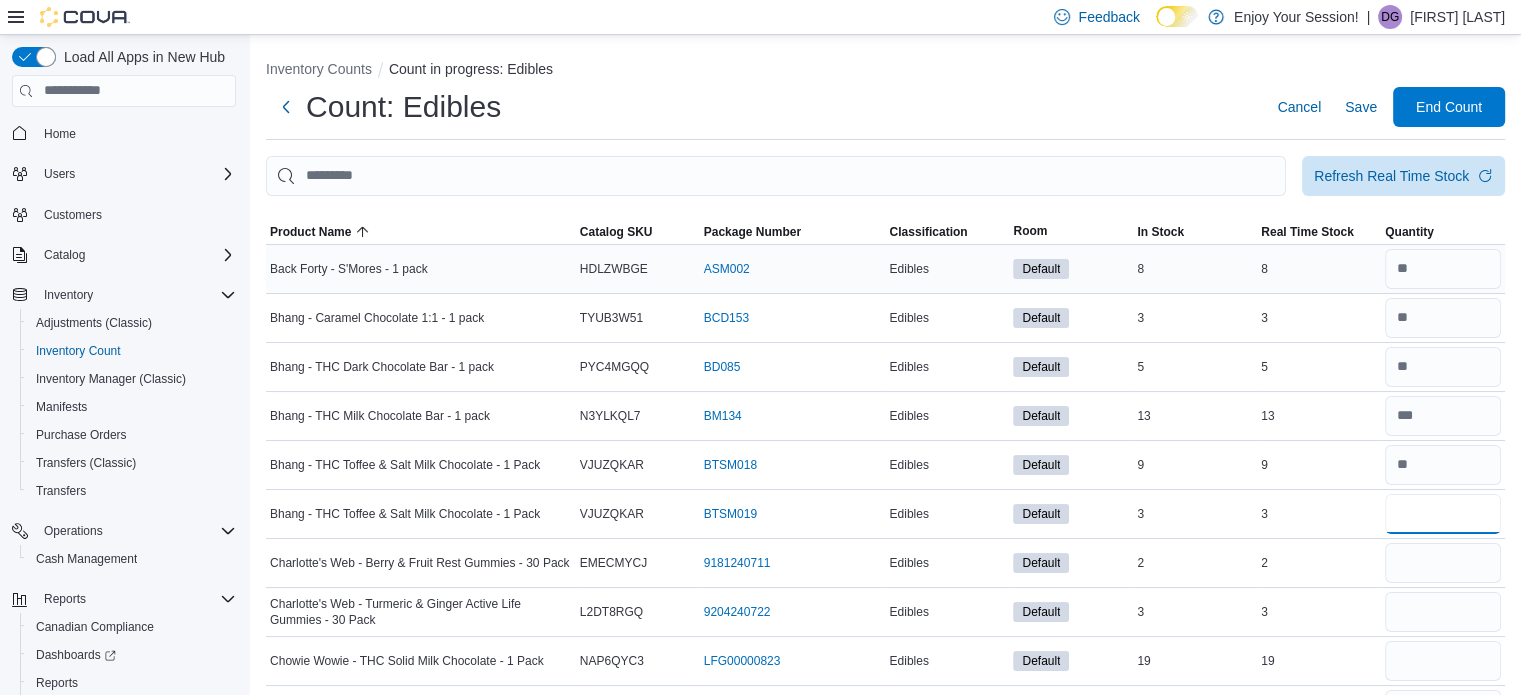 type on "*" 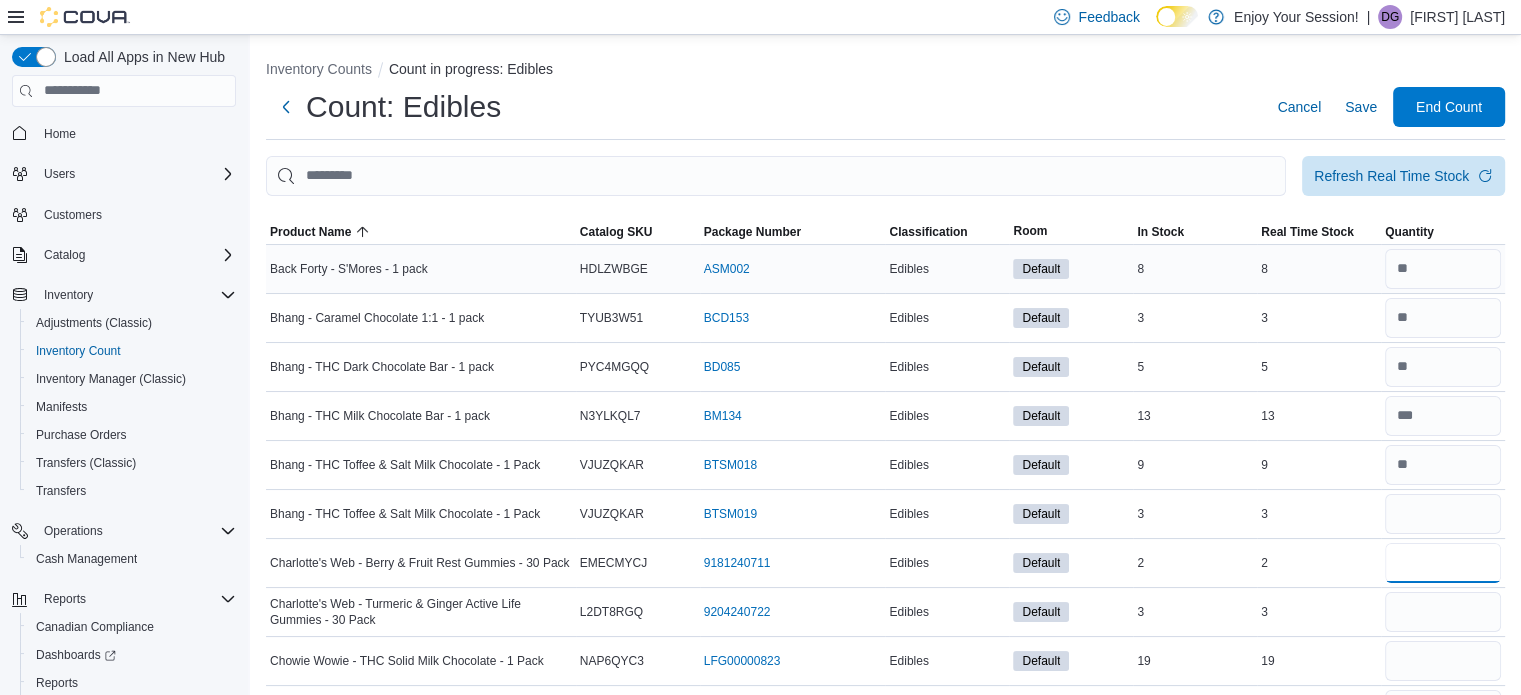 type 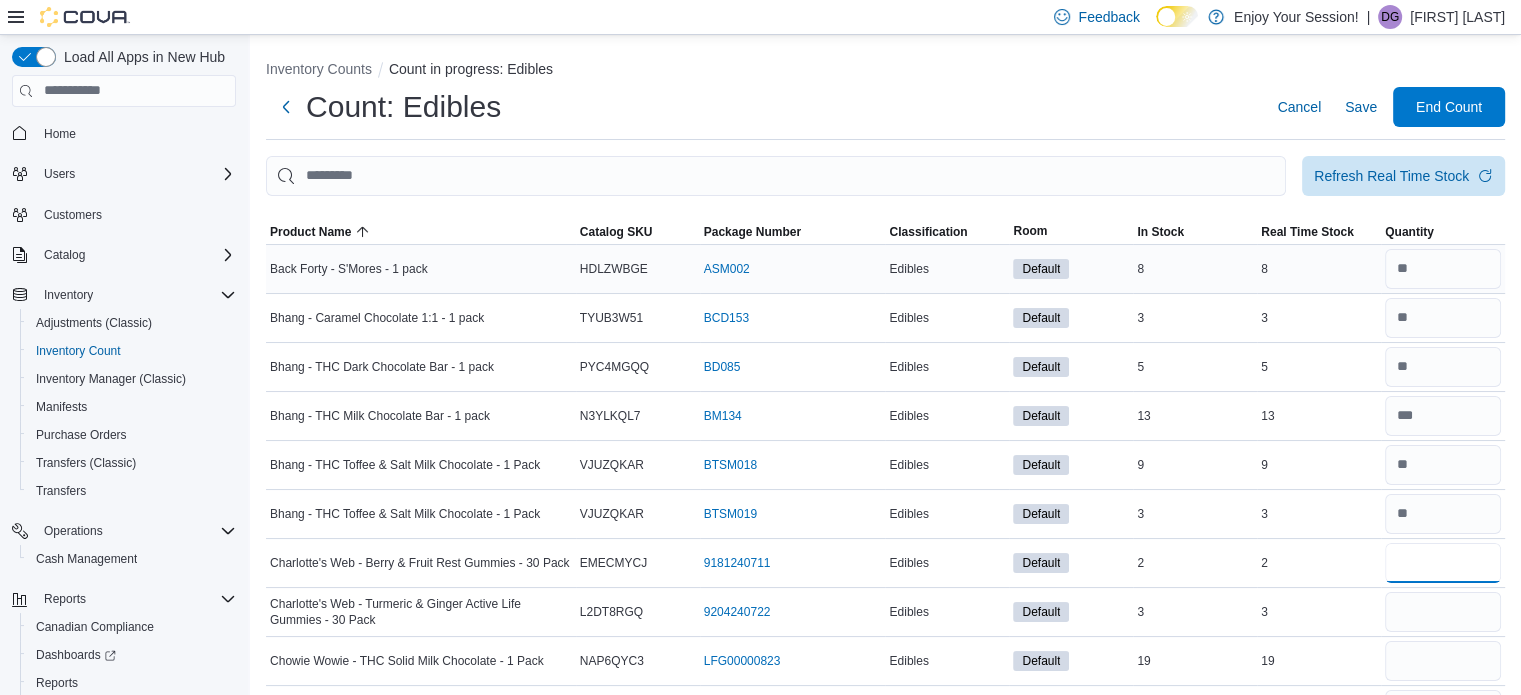 type on "*" 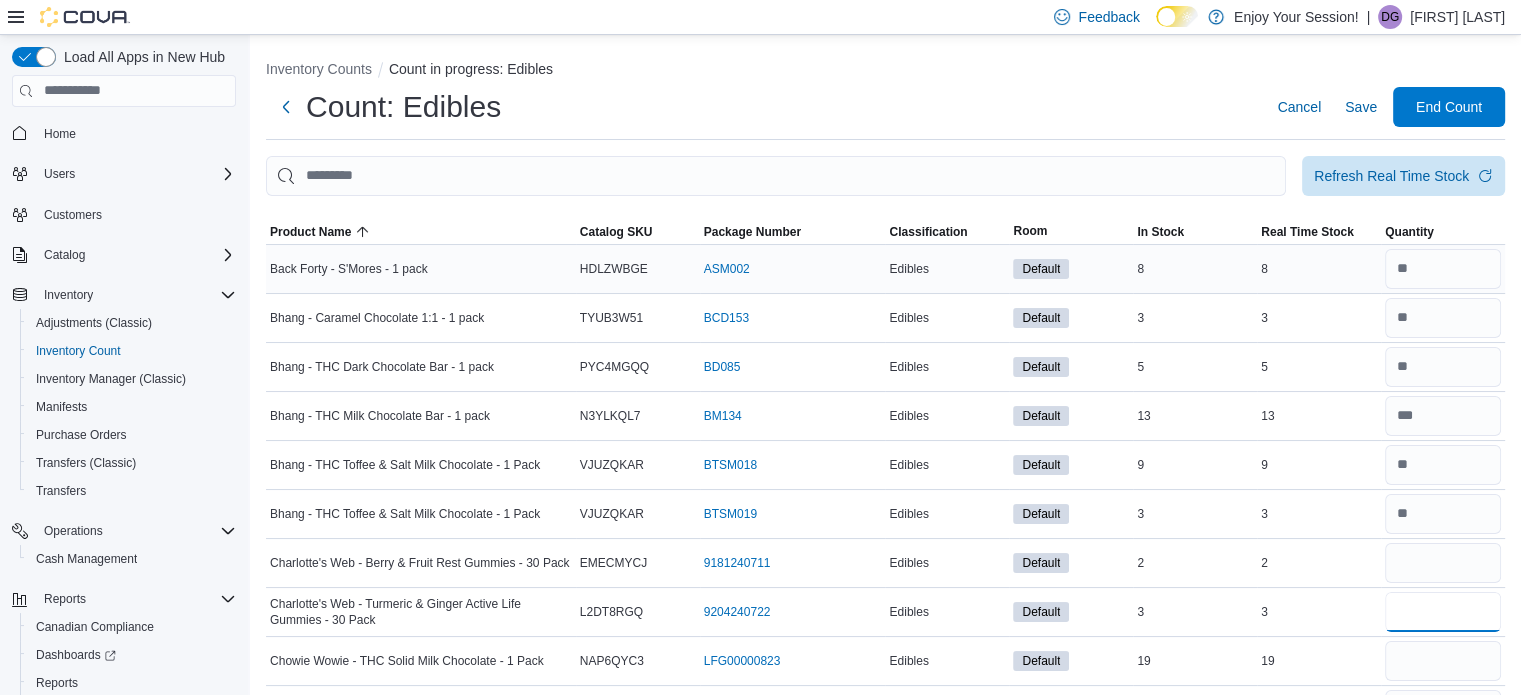 type 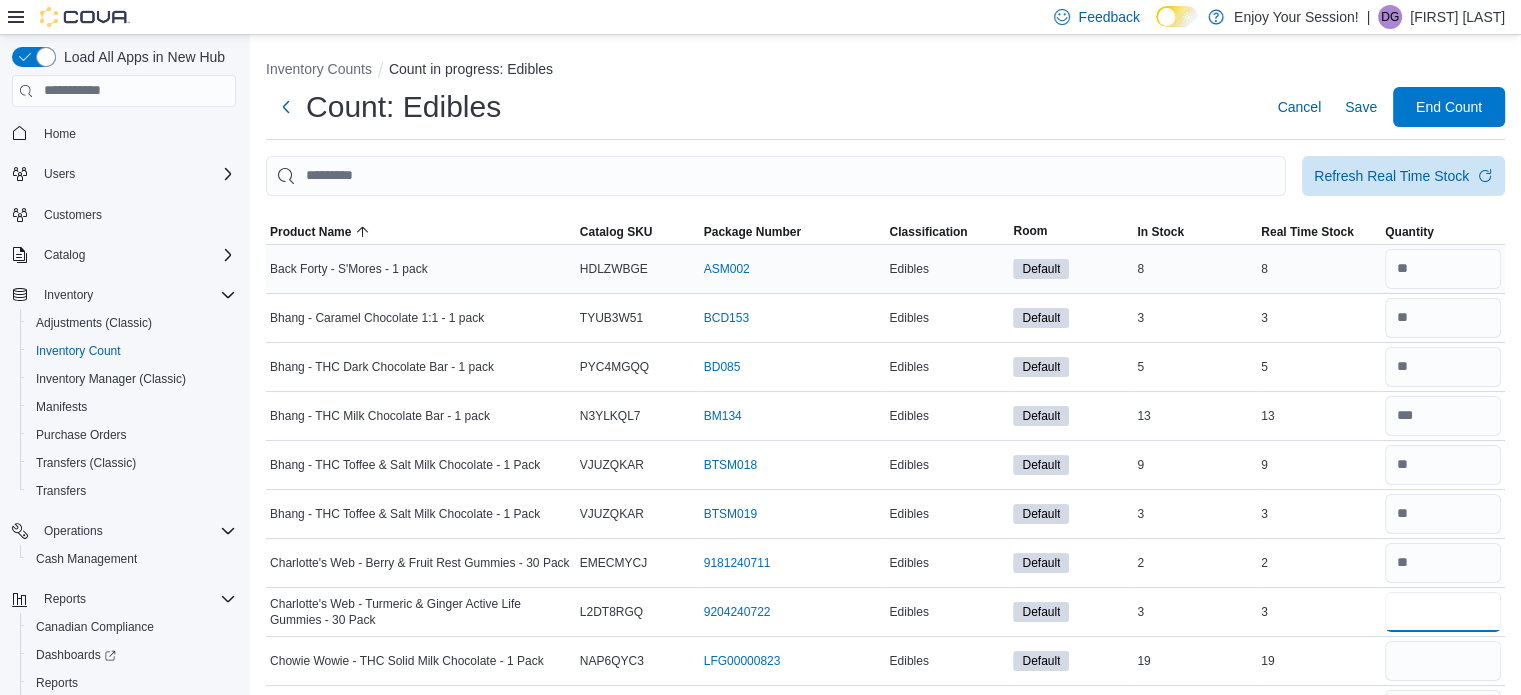 type on "*" 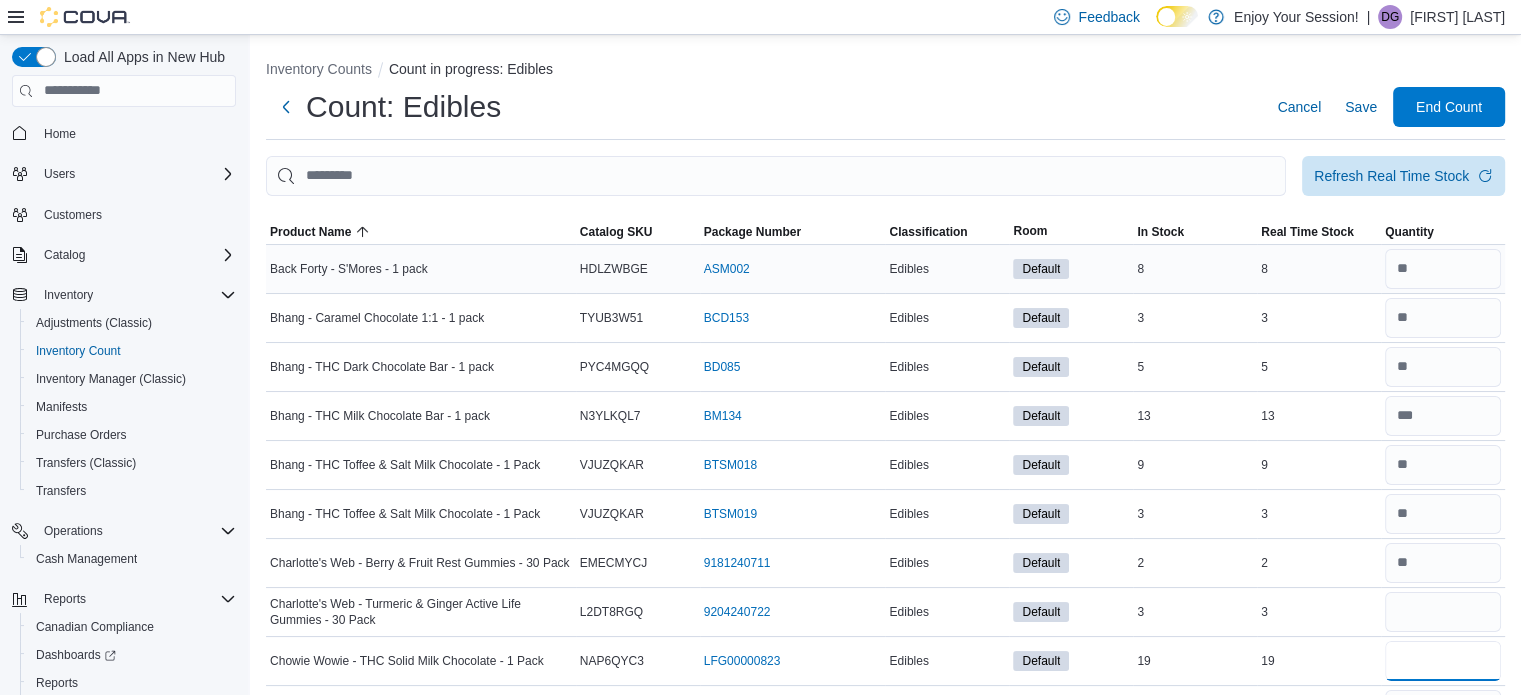 type 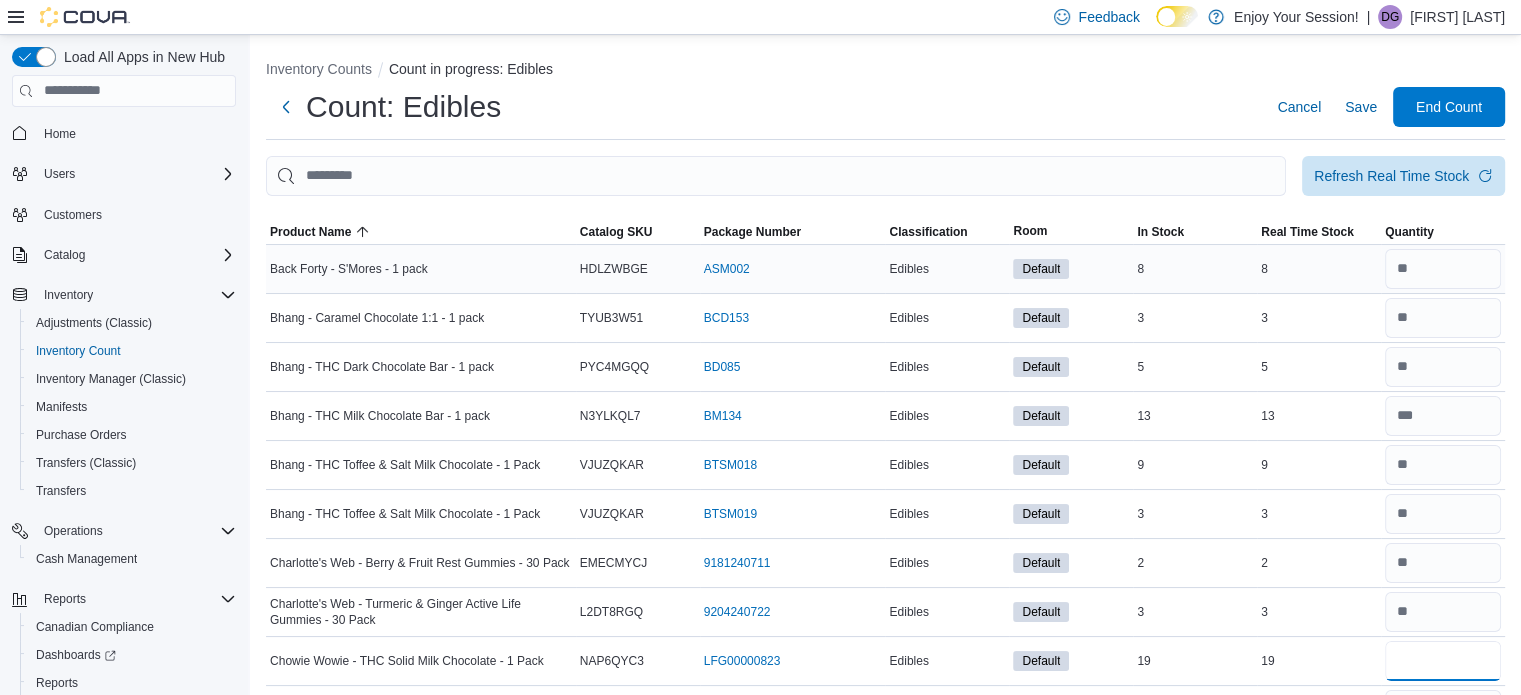 type on "**" 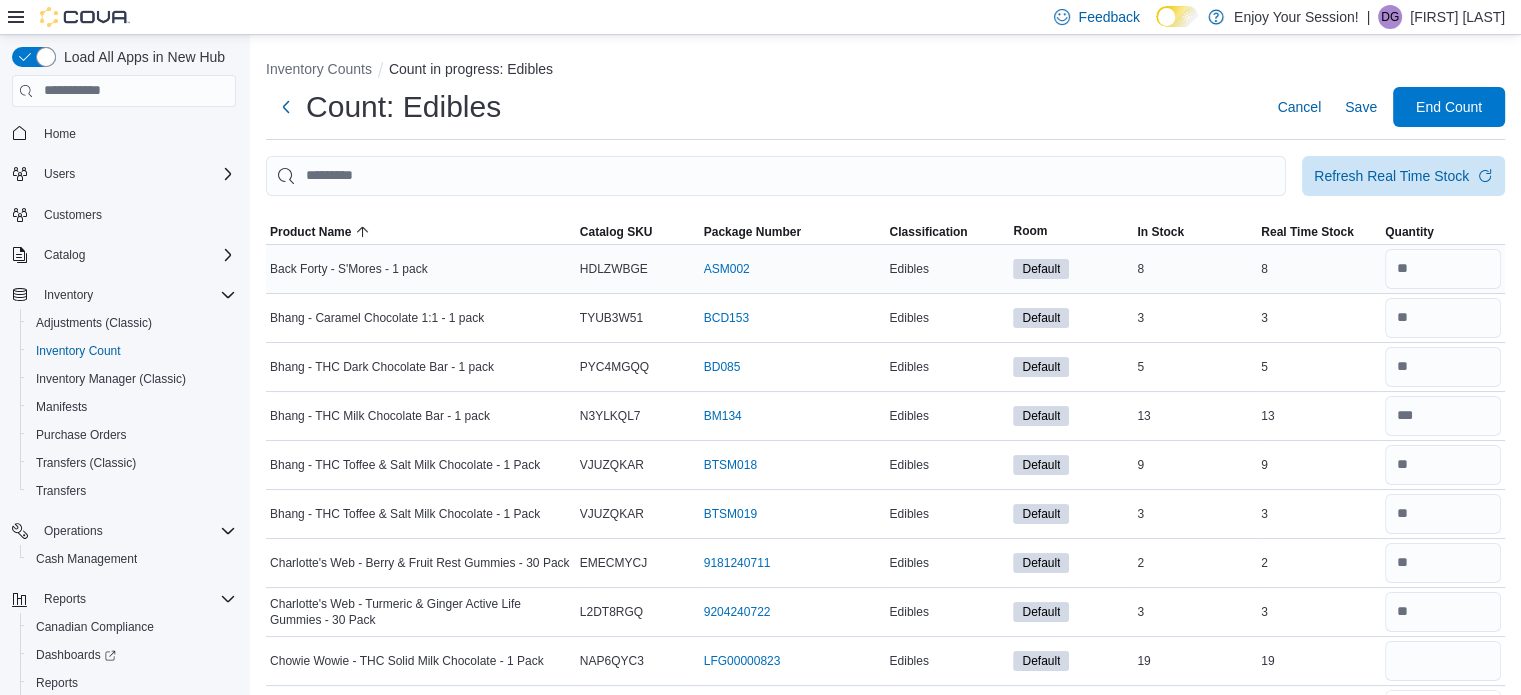 type 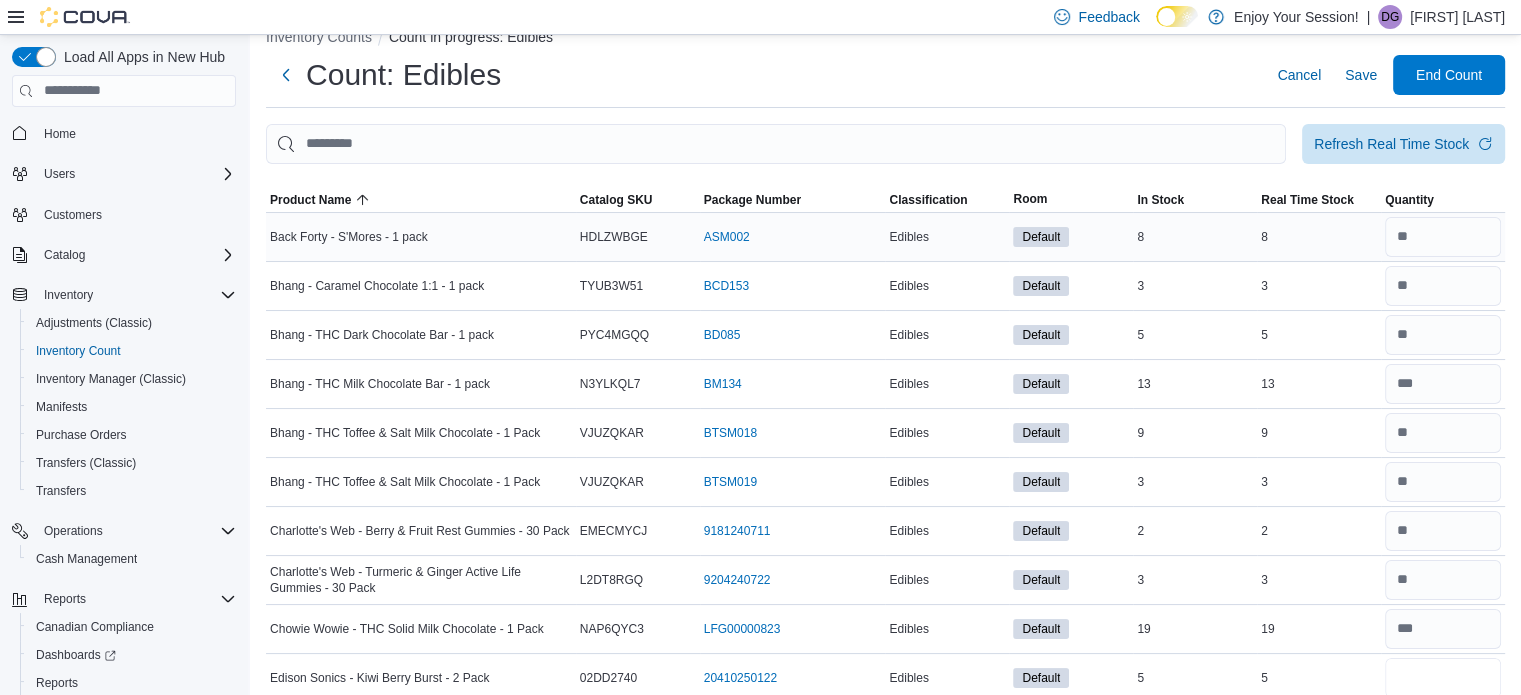 type on "*" 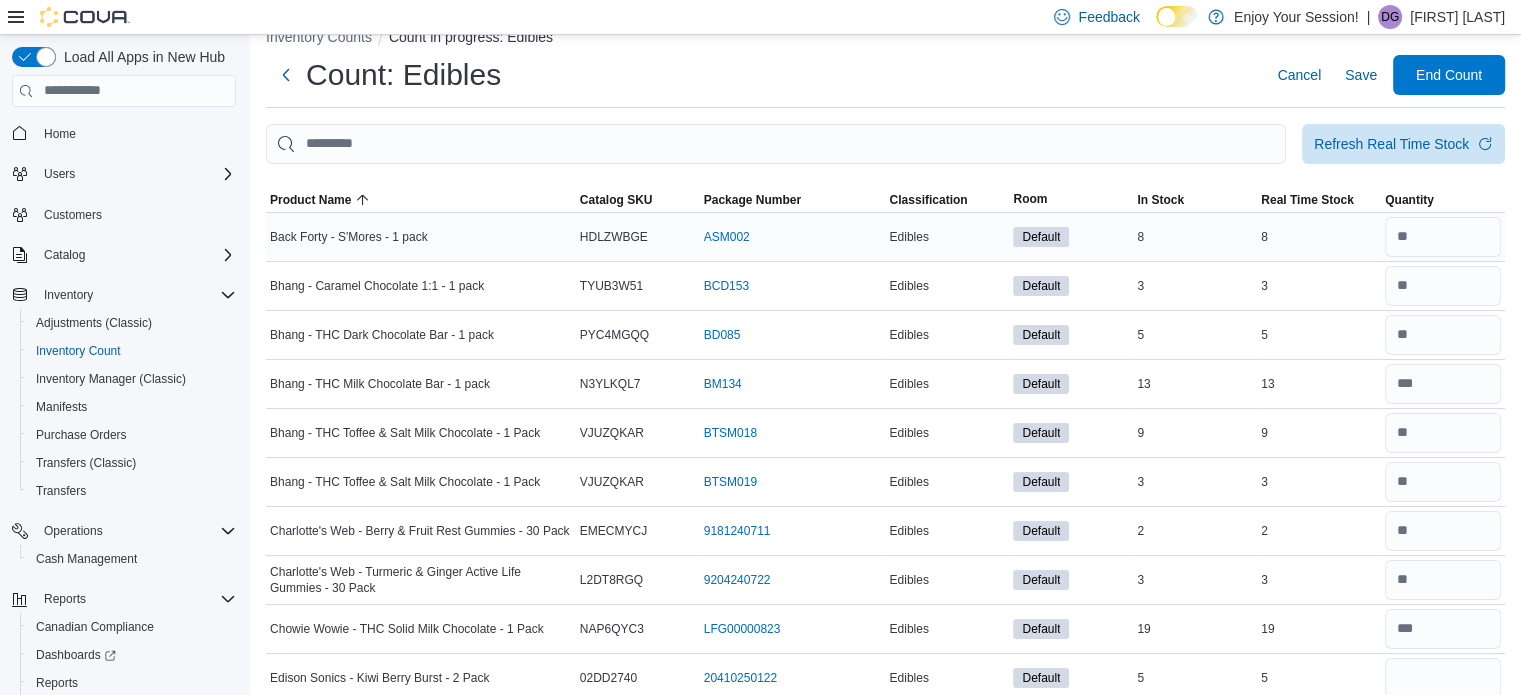 type 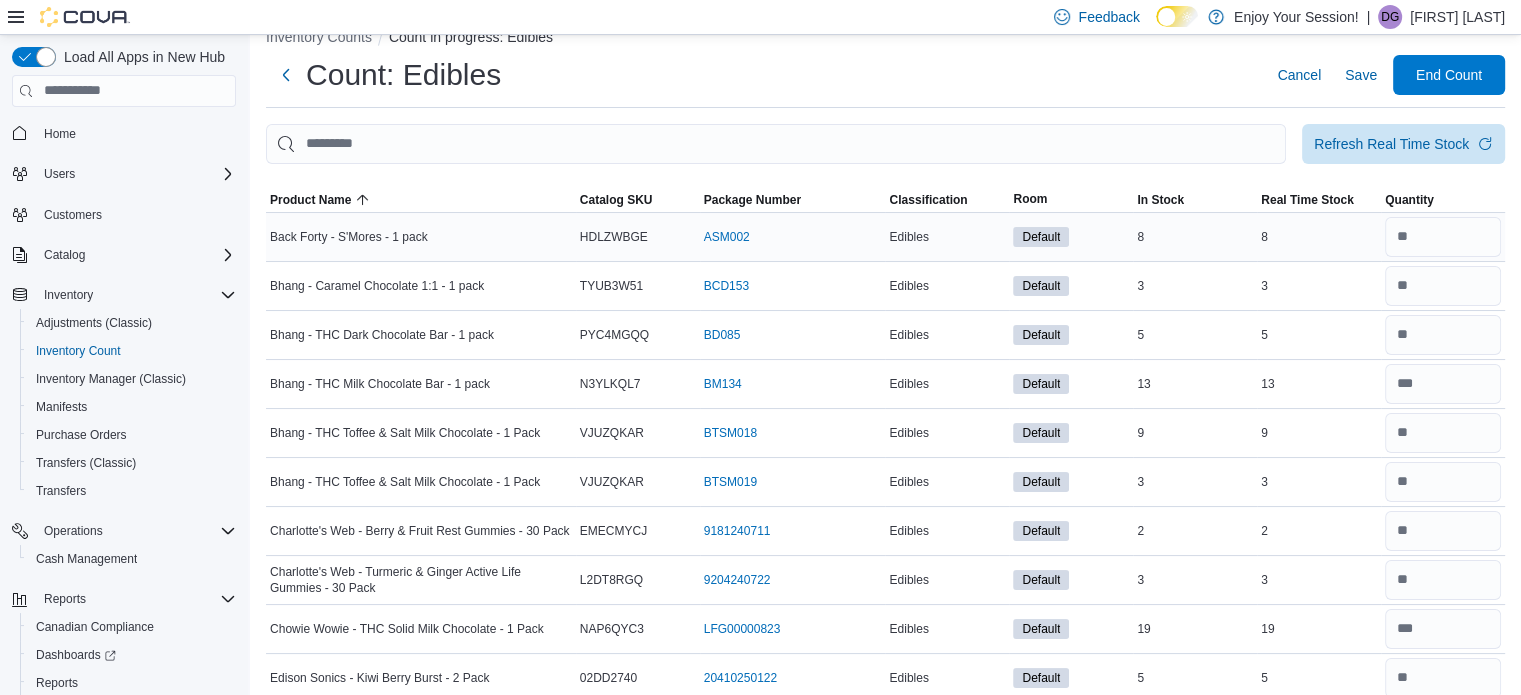 scroll, scrollTop: 408, scrollLeft: 0, axis: vertical 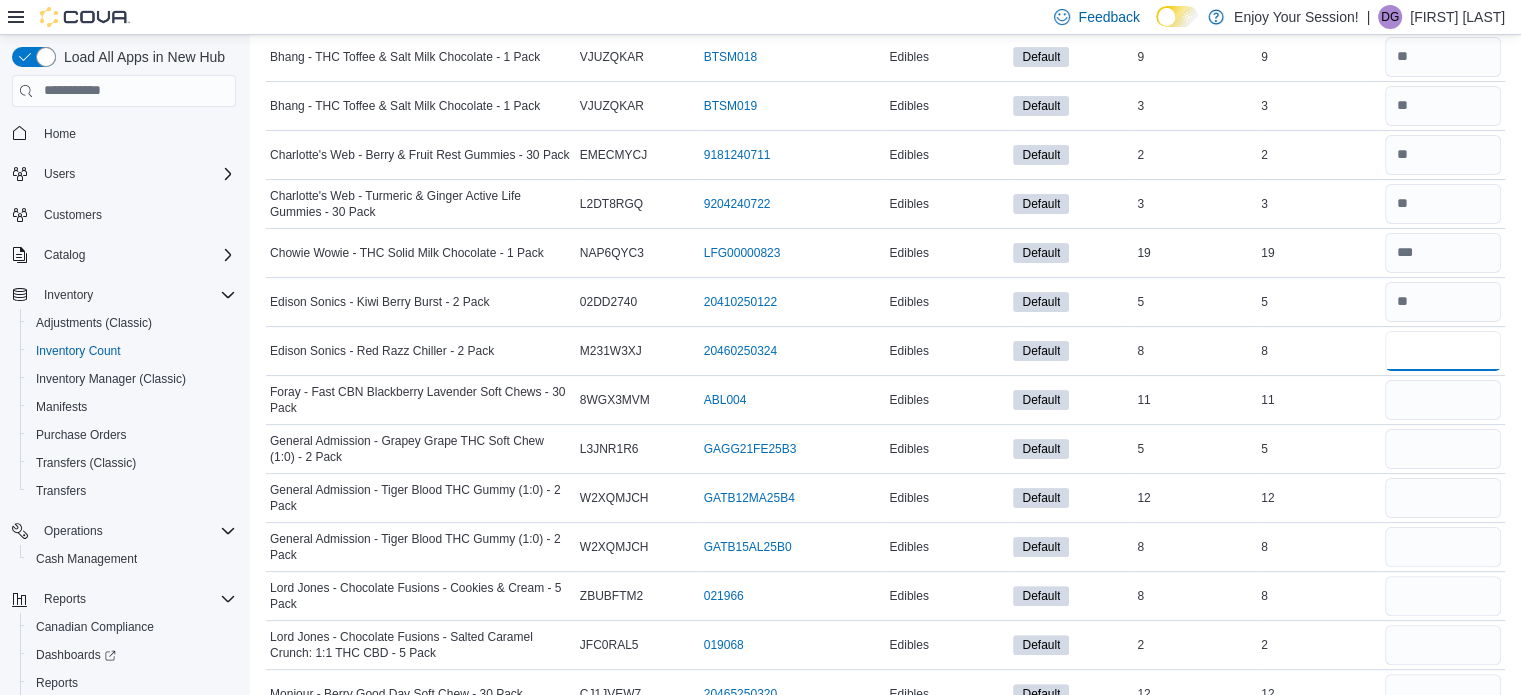 type on "*" 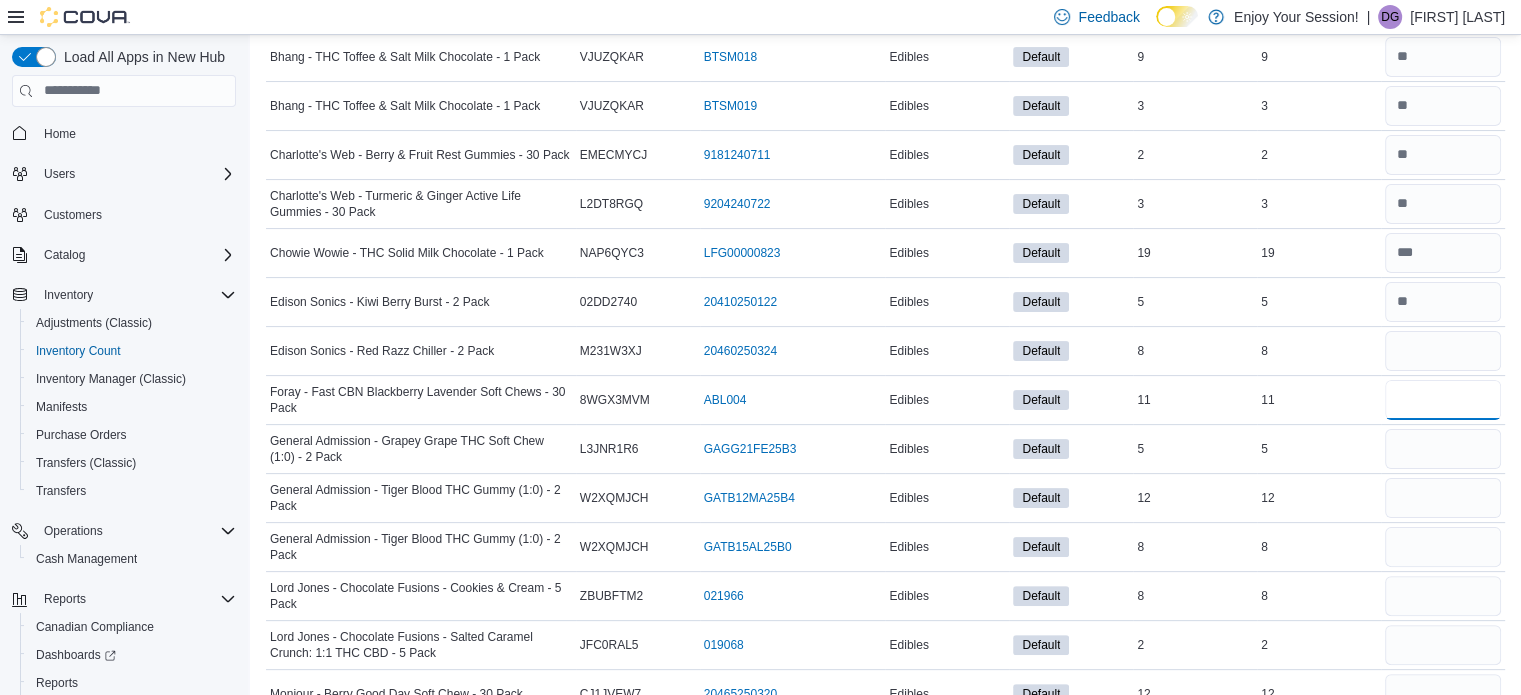 type 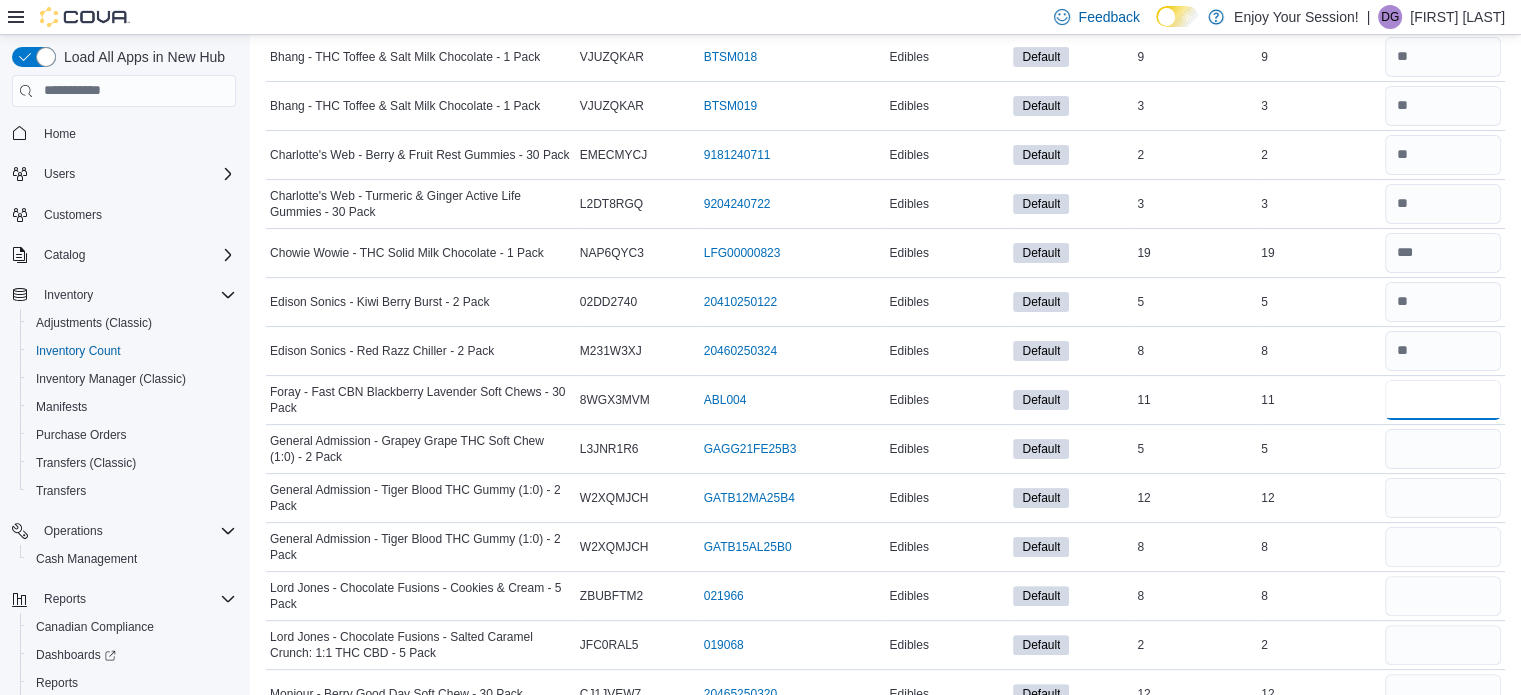 type on "**" 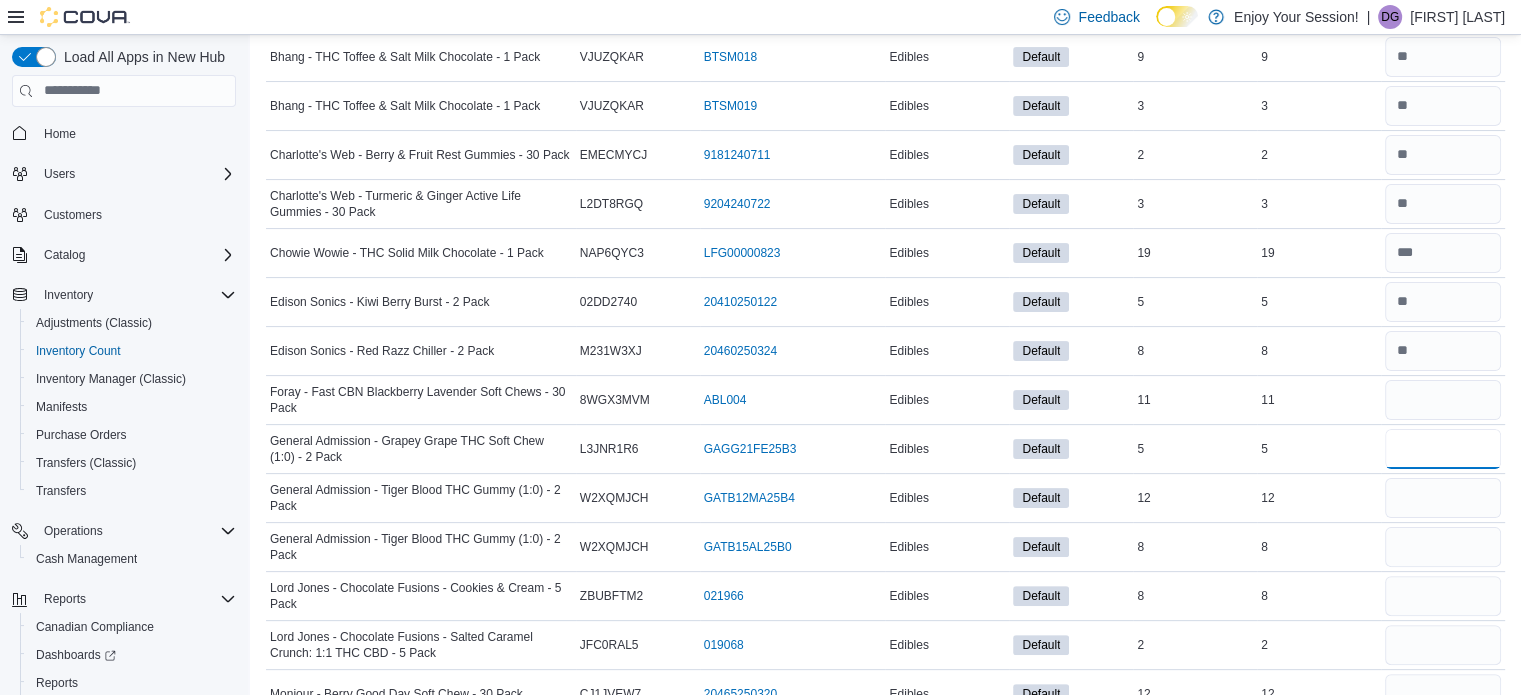 type 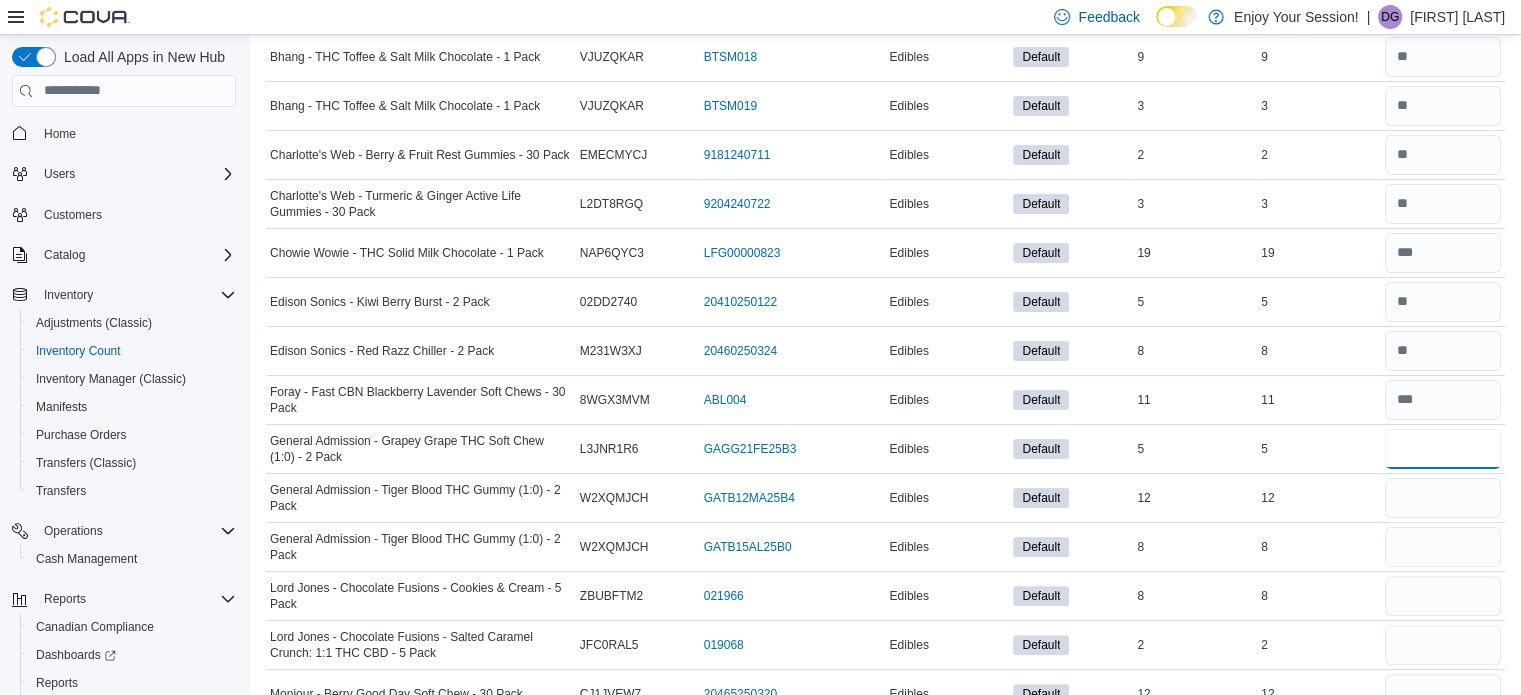 type on "*" 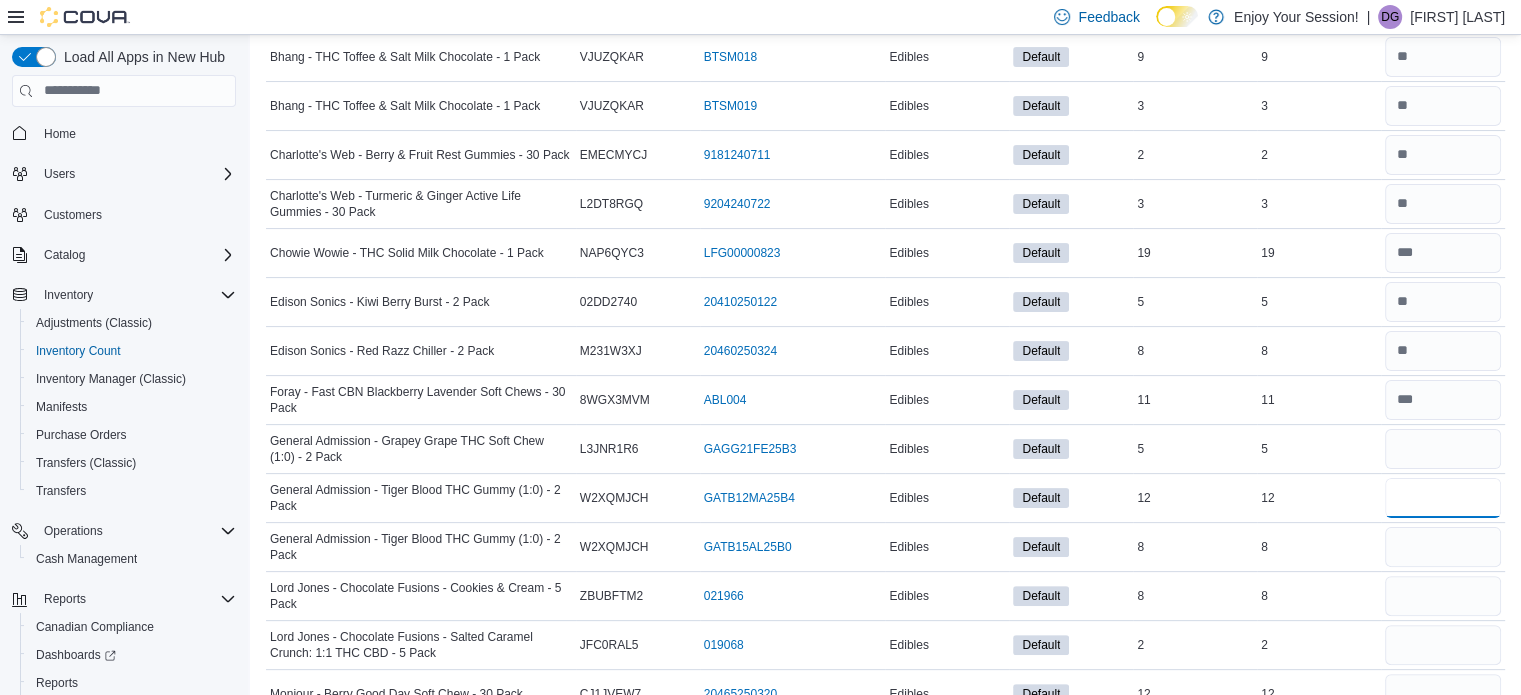 type 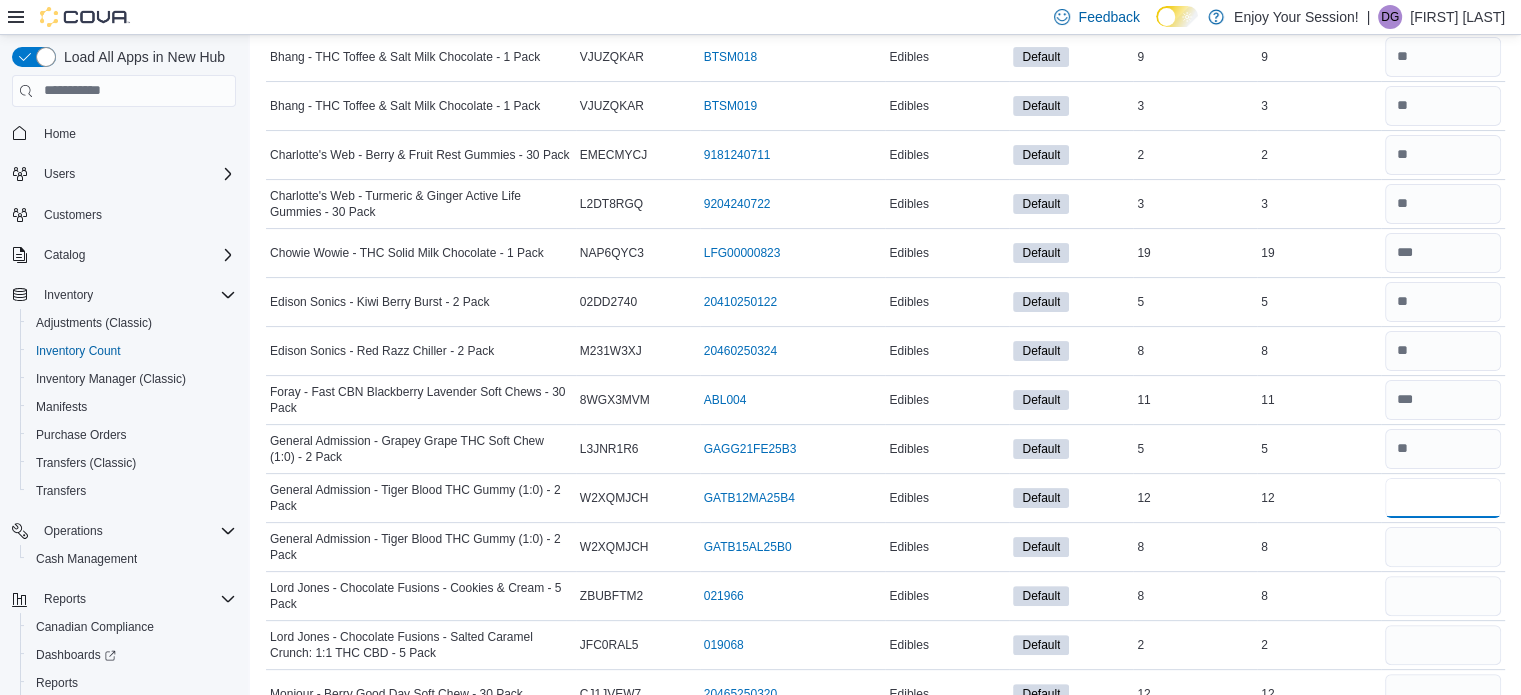 type on "**" 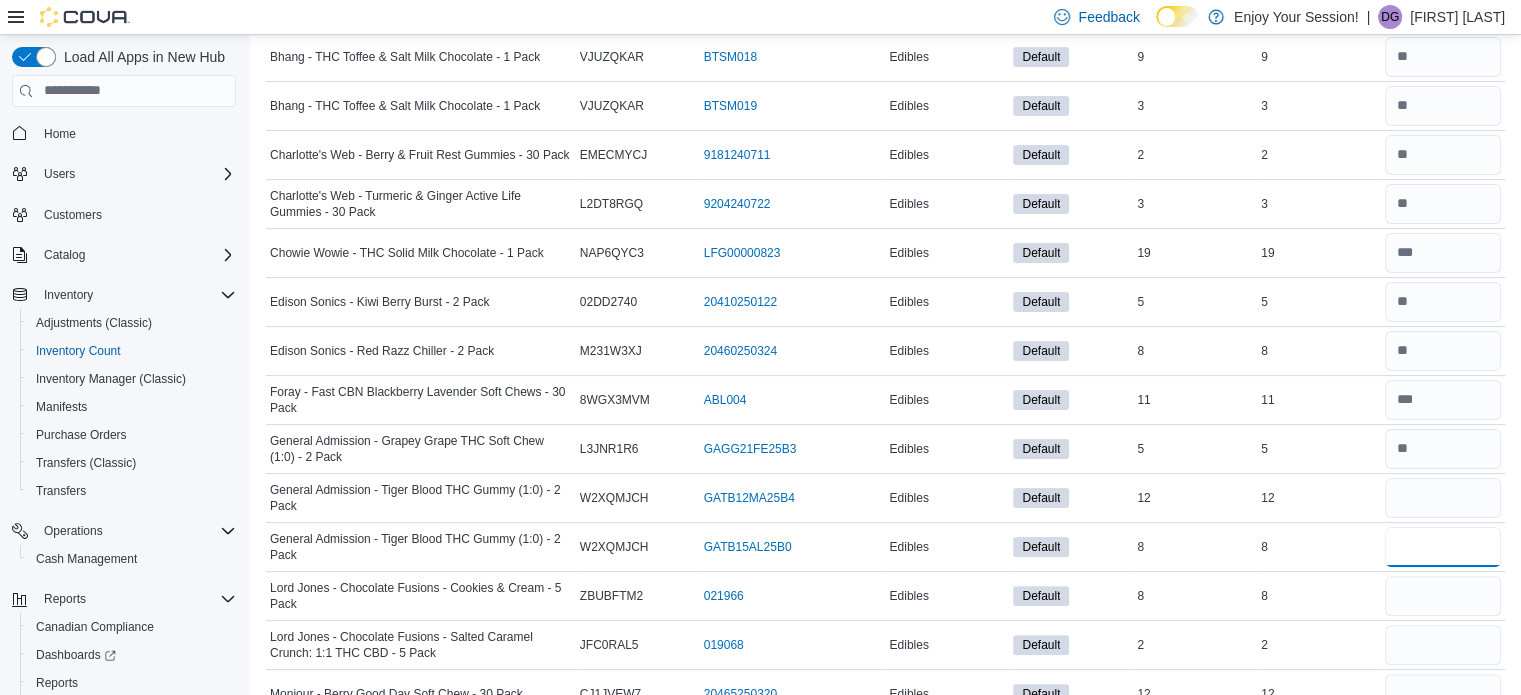 type 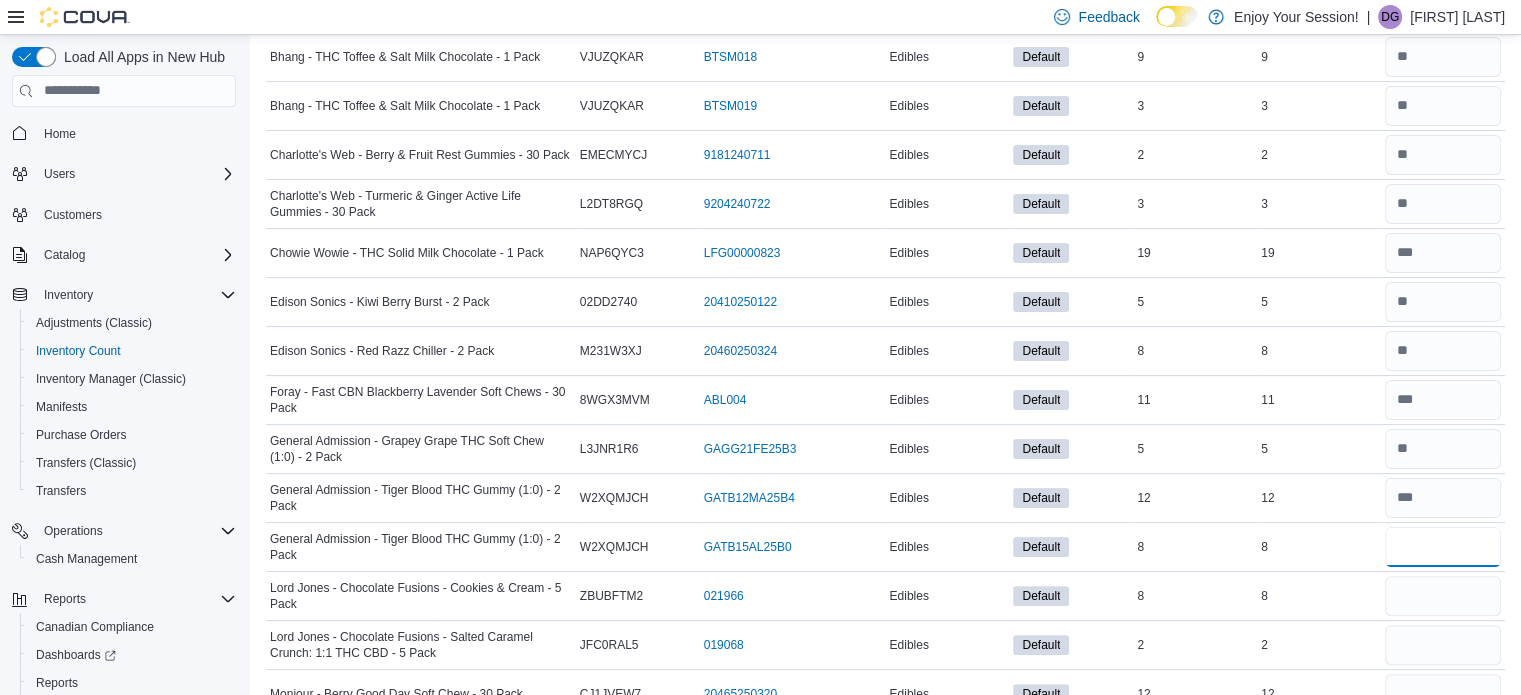 type on "*" 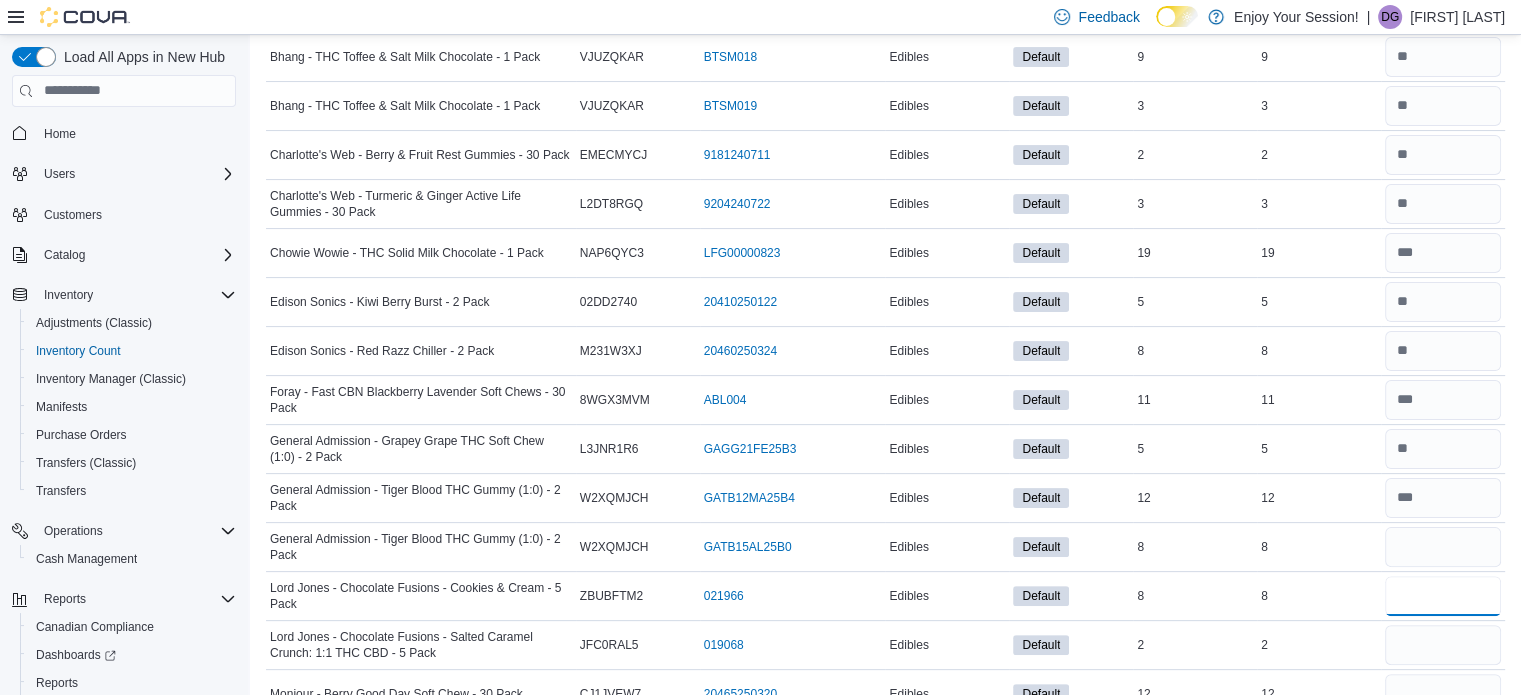 type 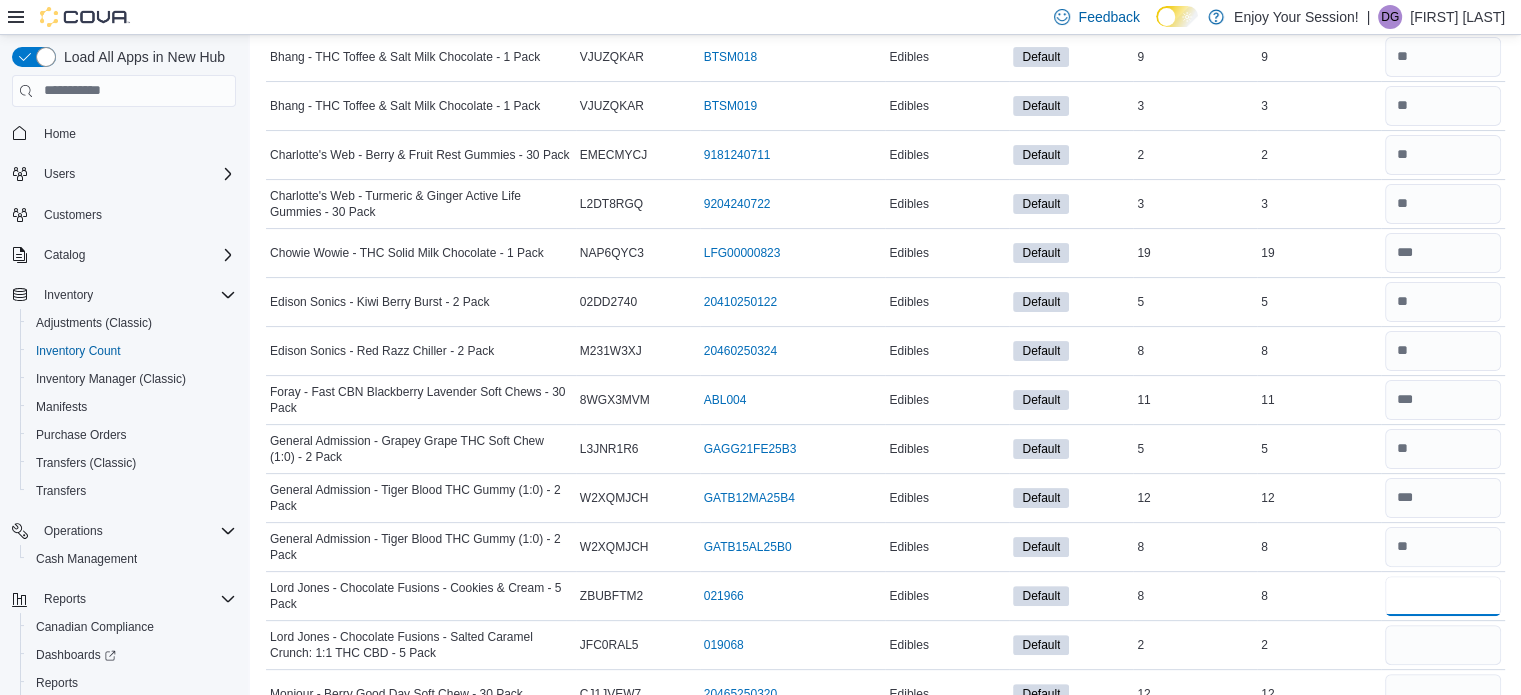 type on "*" 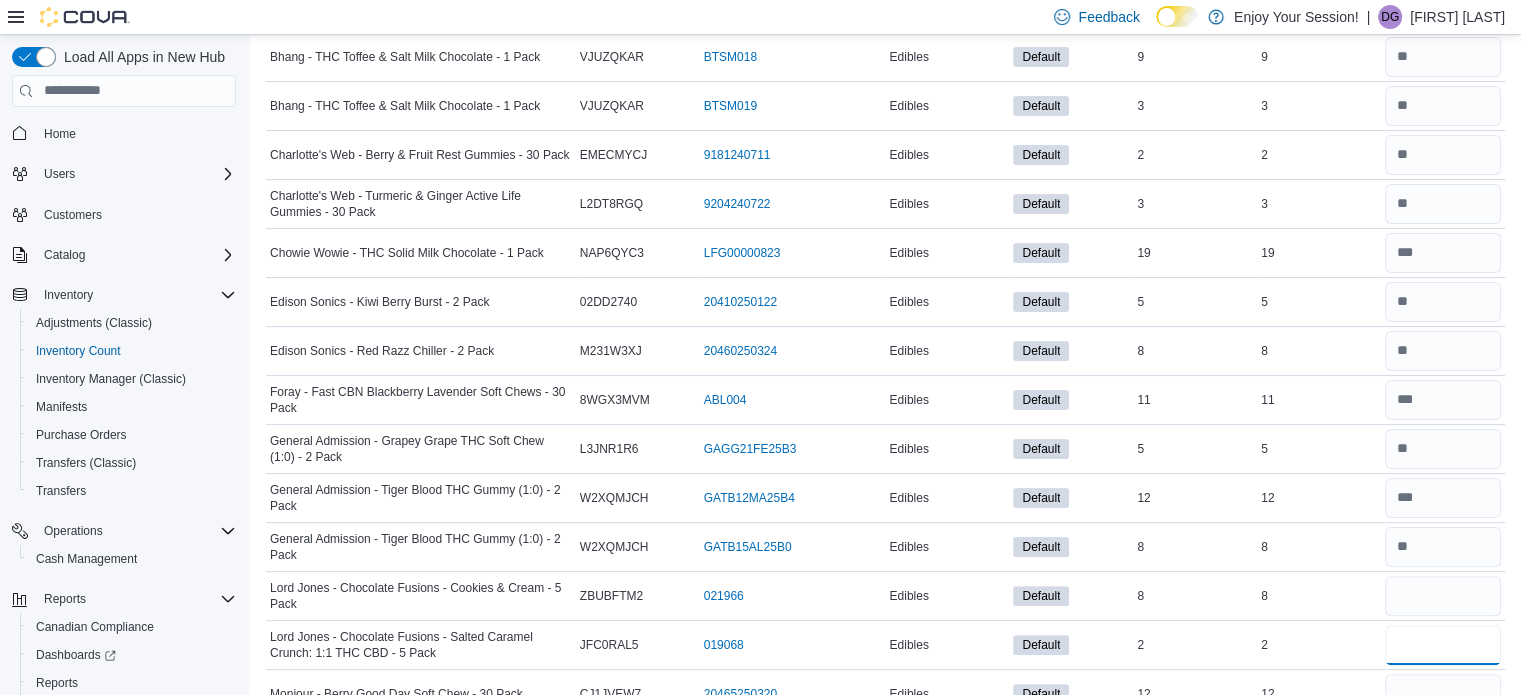 type 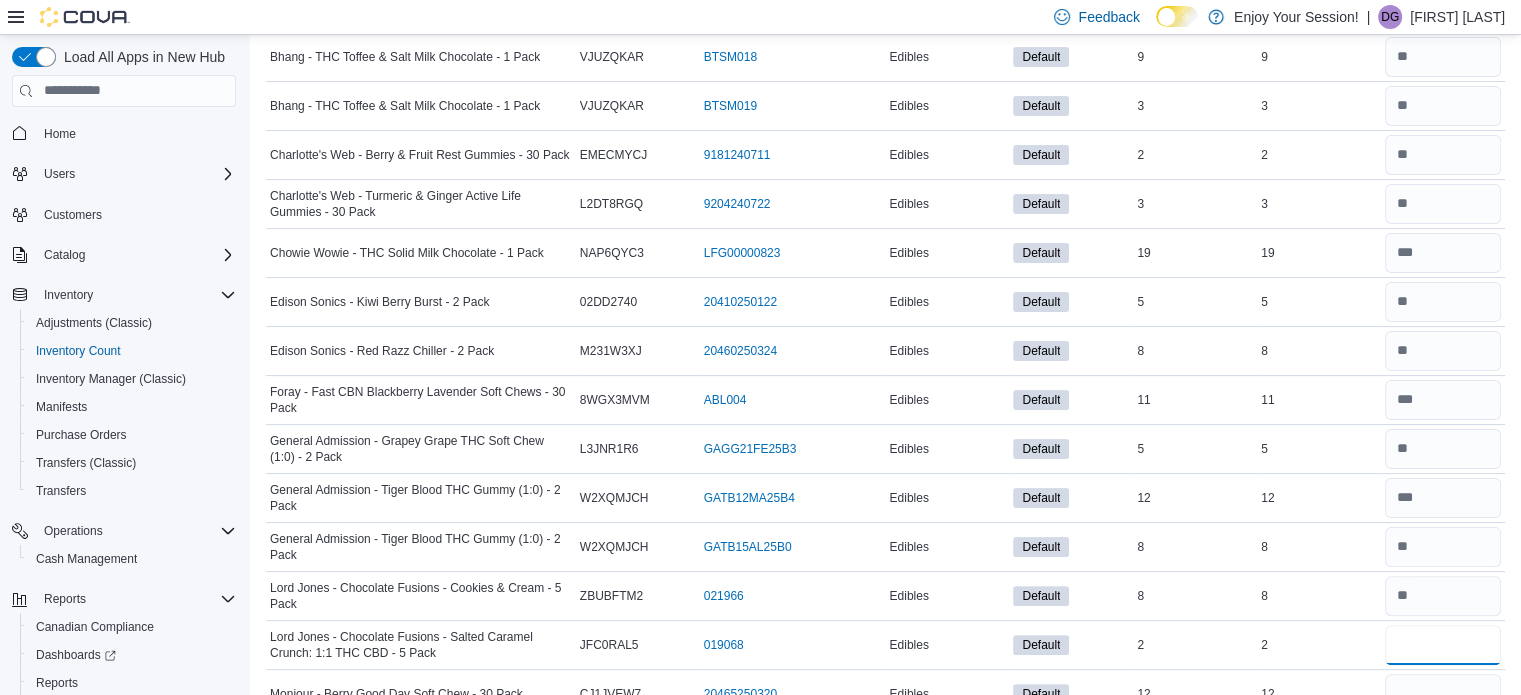 type on "*" 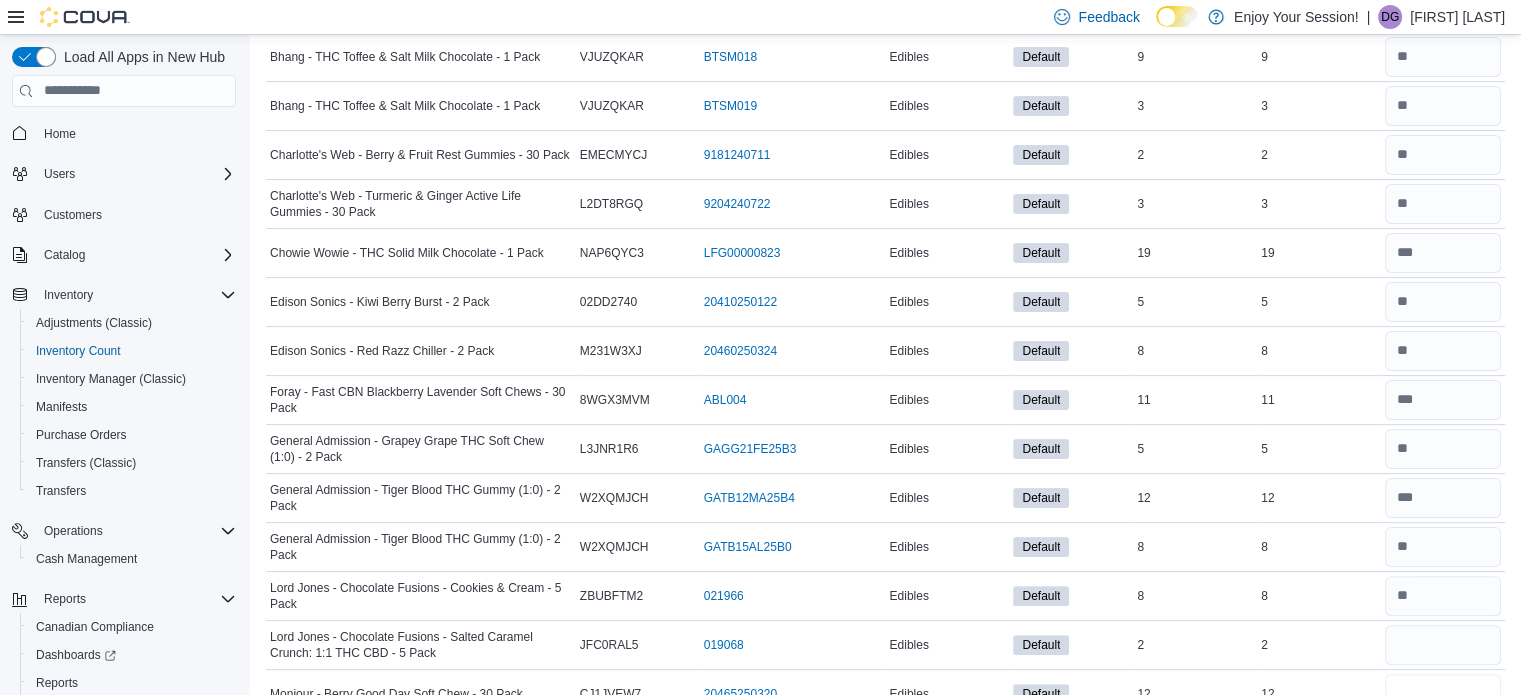 type 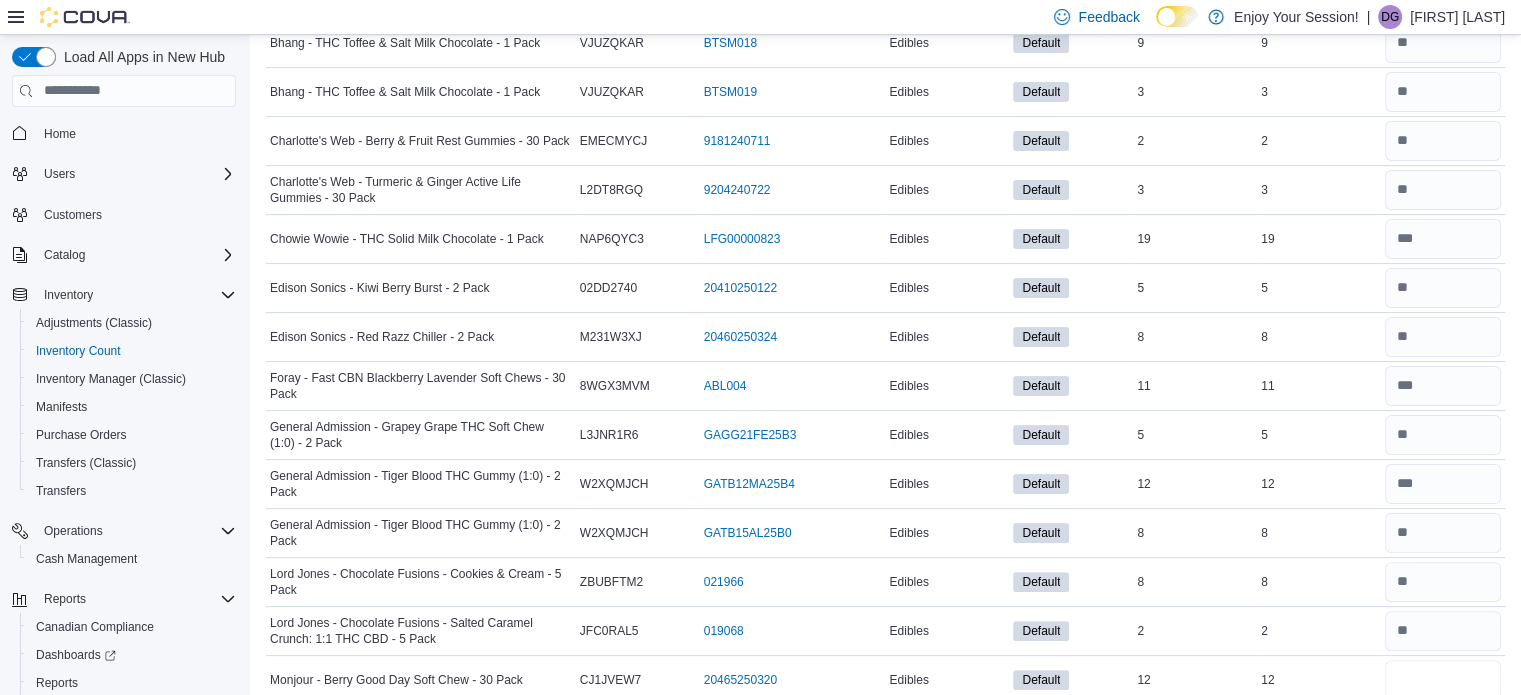 type on "**" 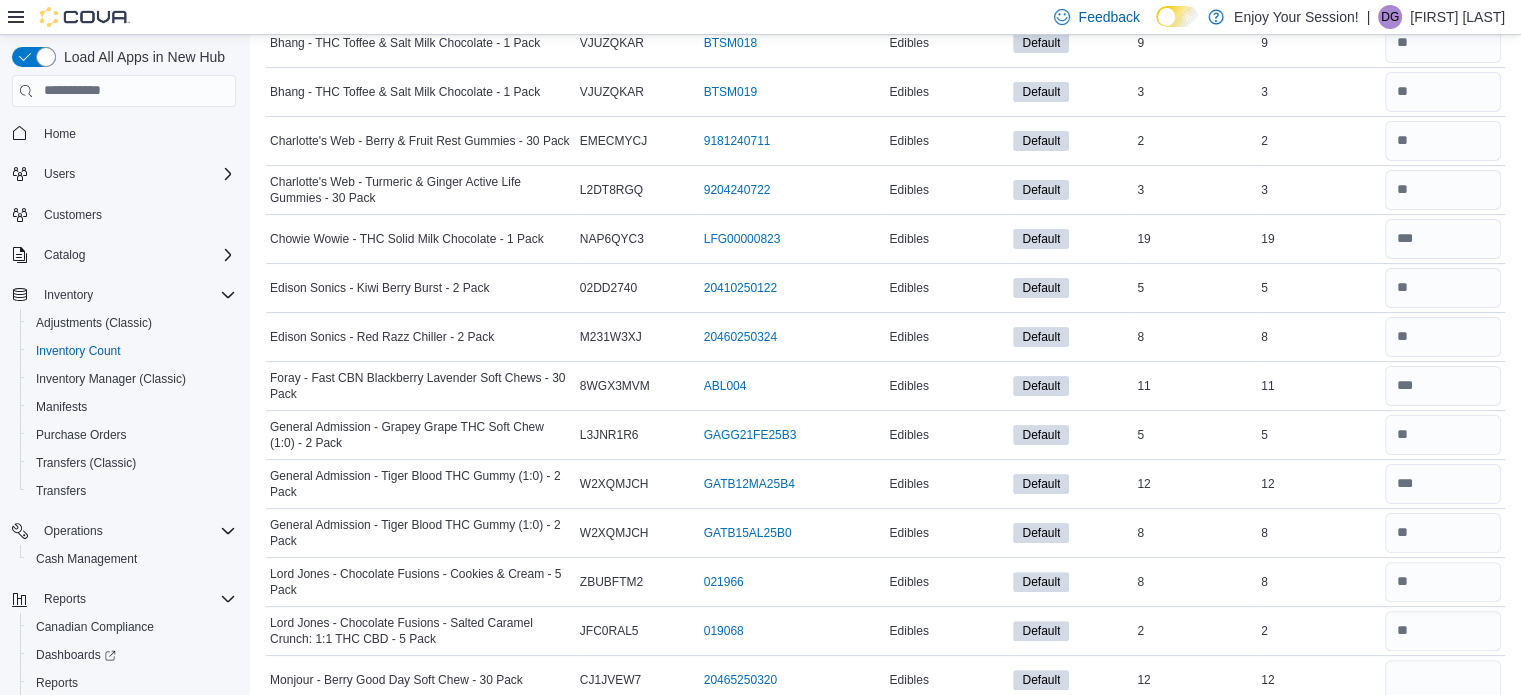 type 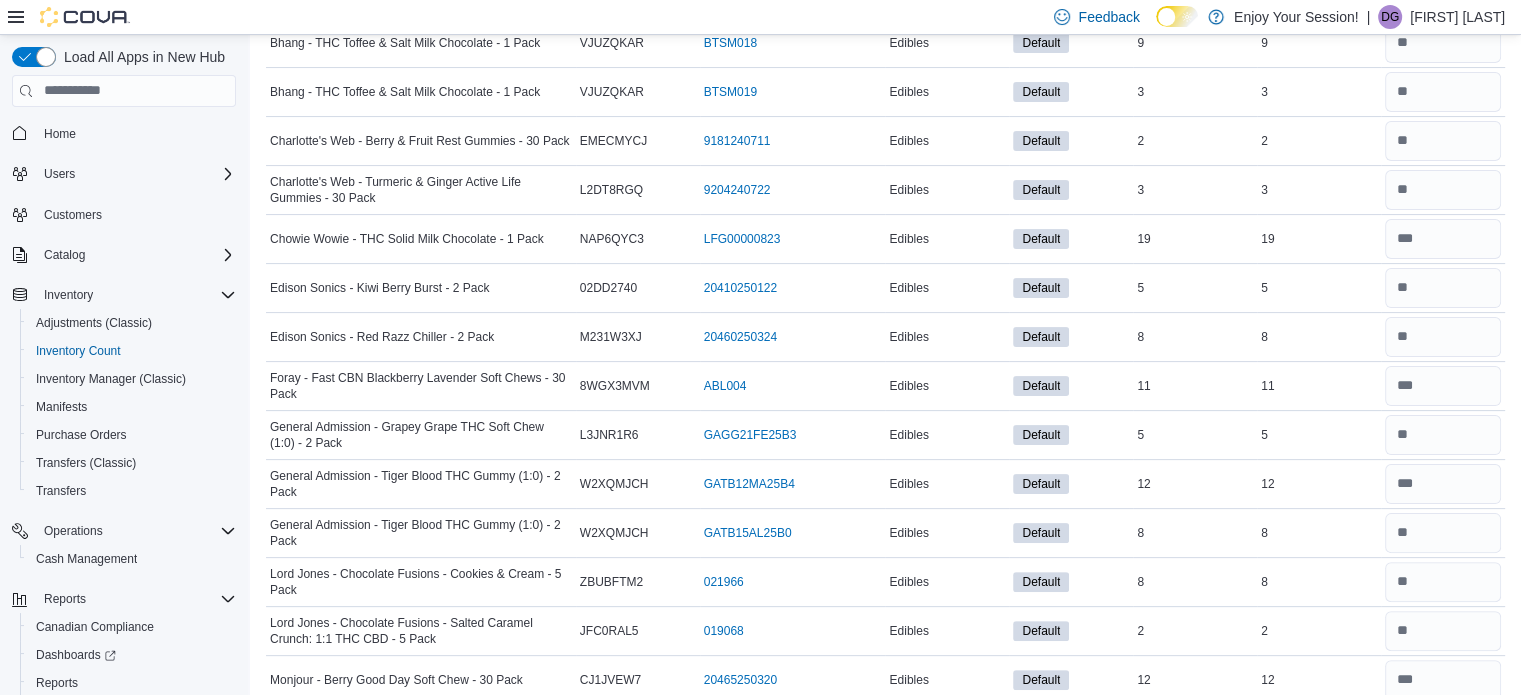 scroll, scrollTop: 799, scrollLeft: 0, axis: vertical 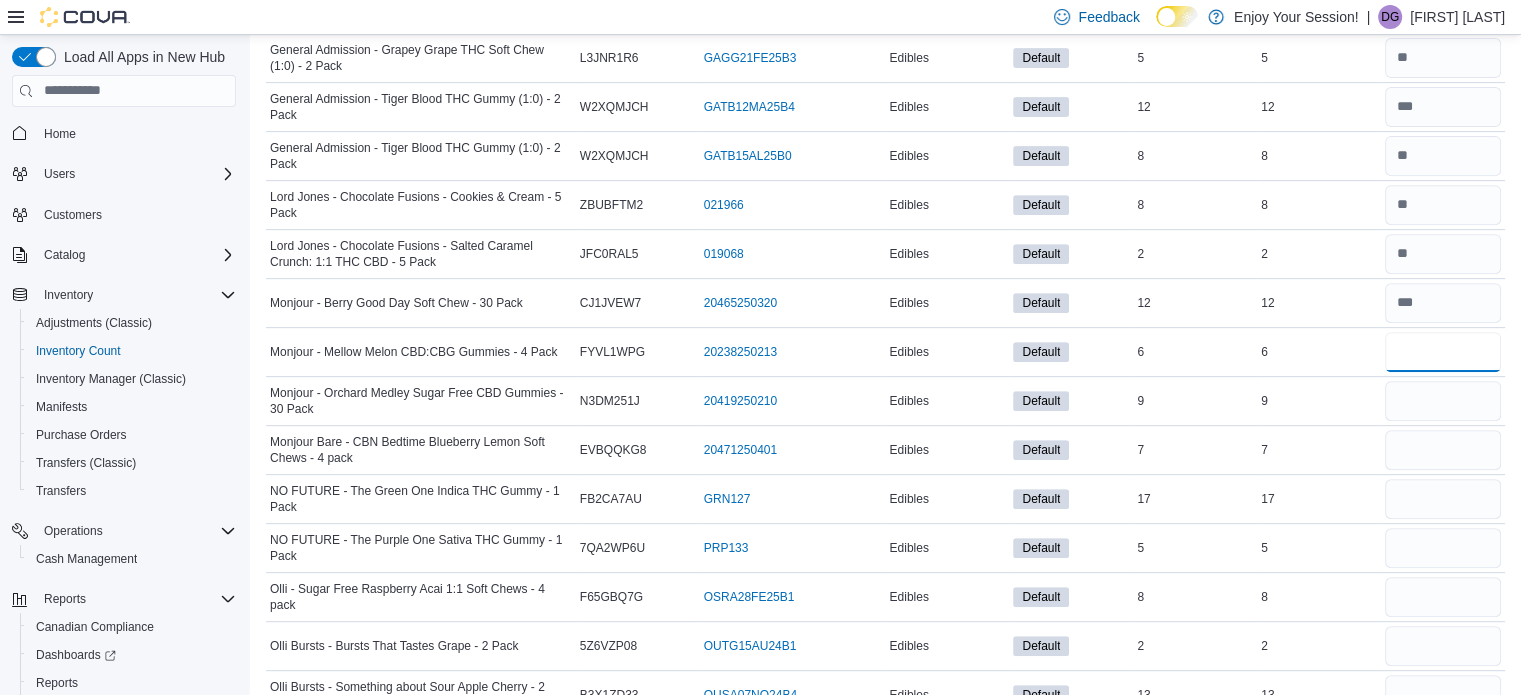 type on "*" 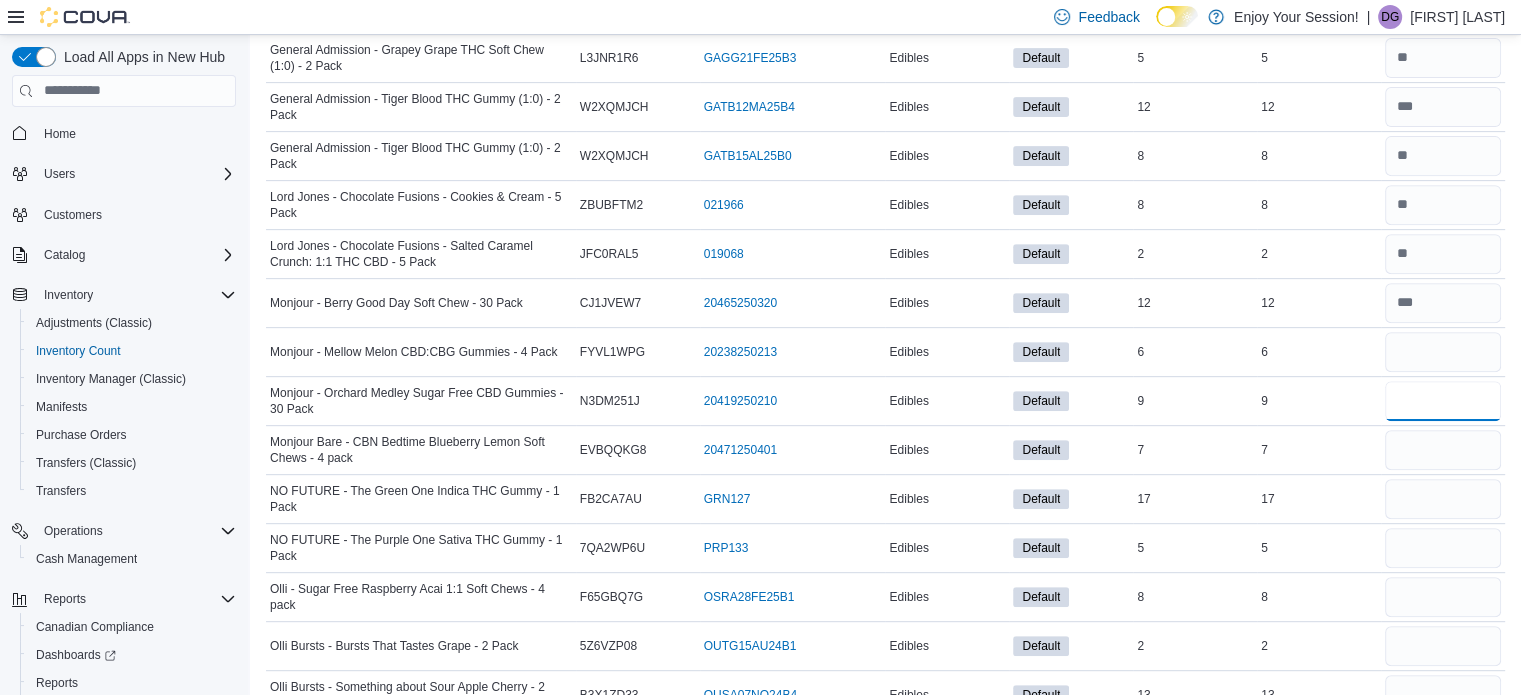 type 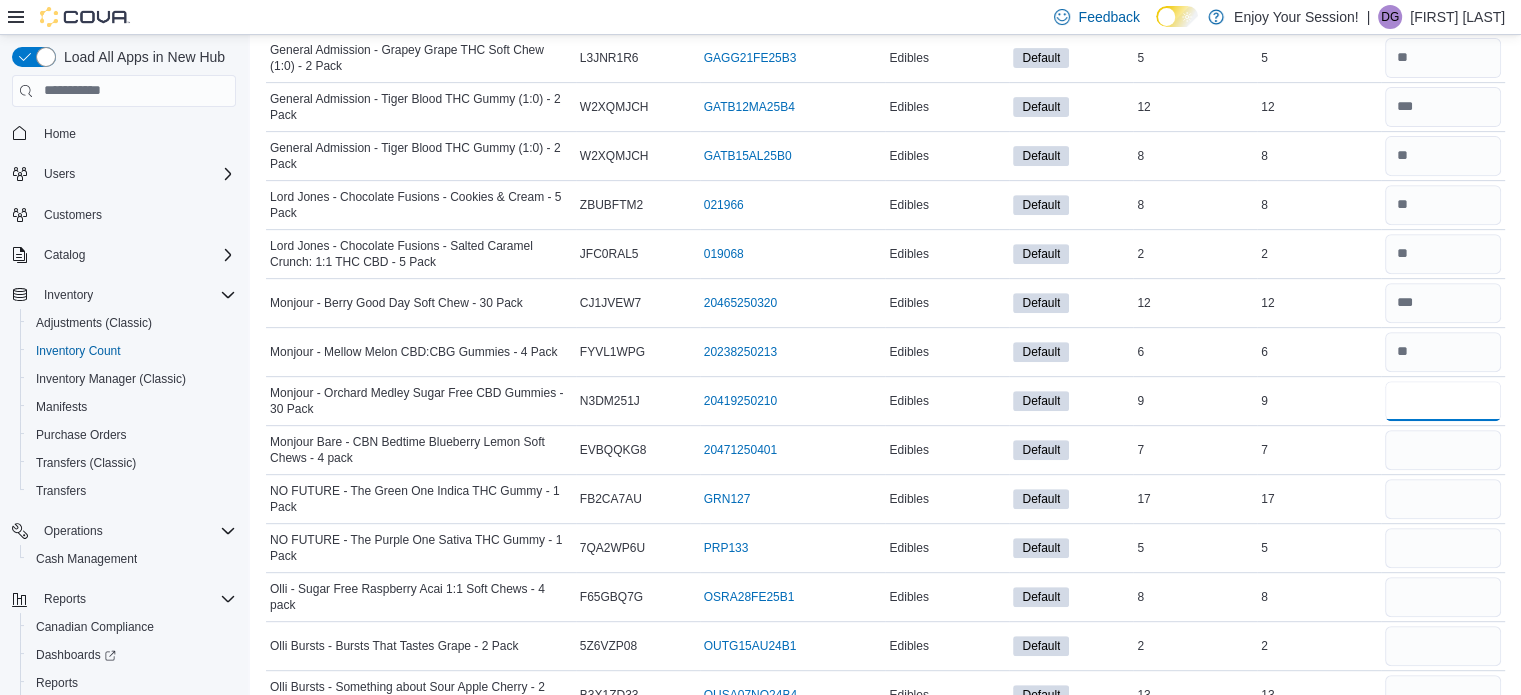 type on "*" 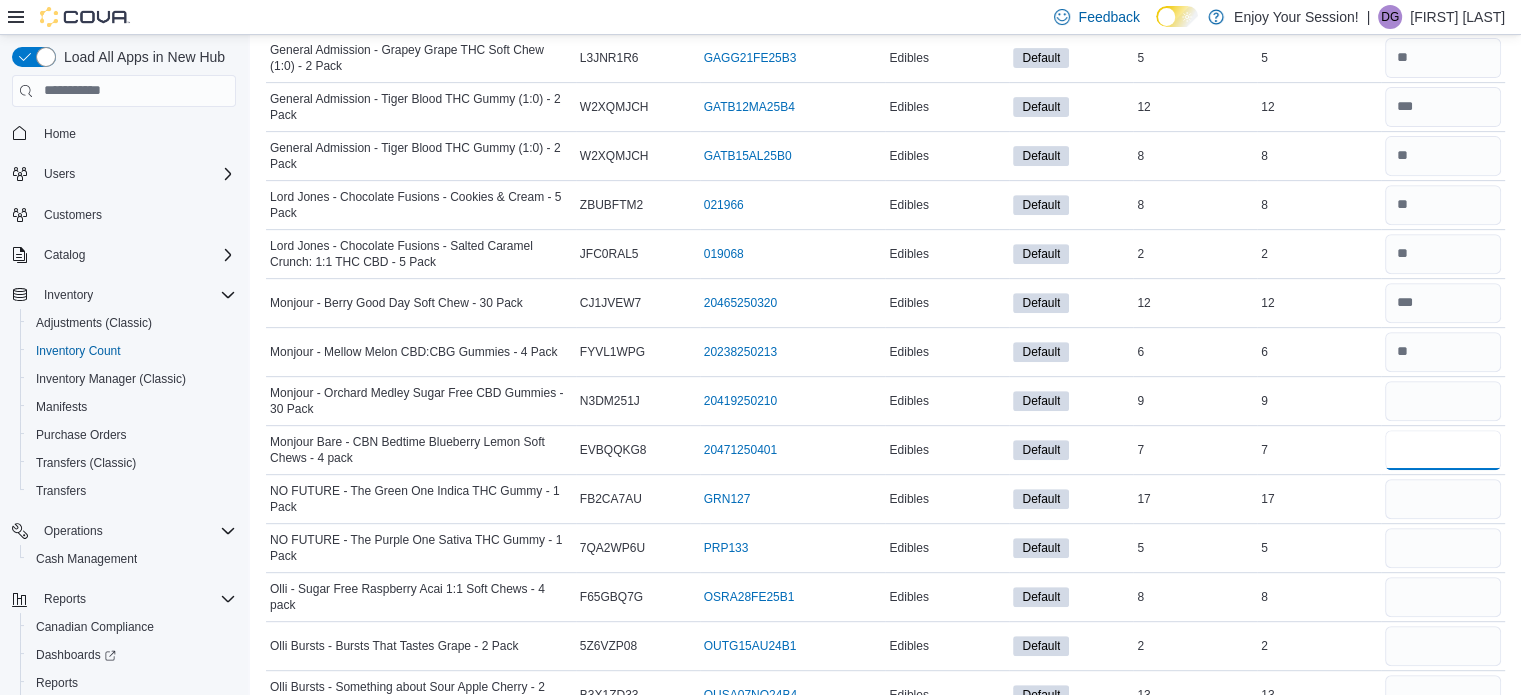 type 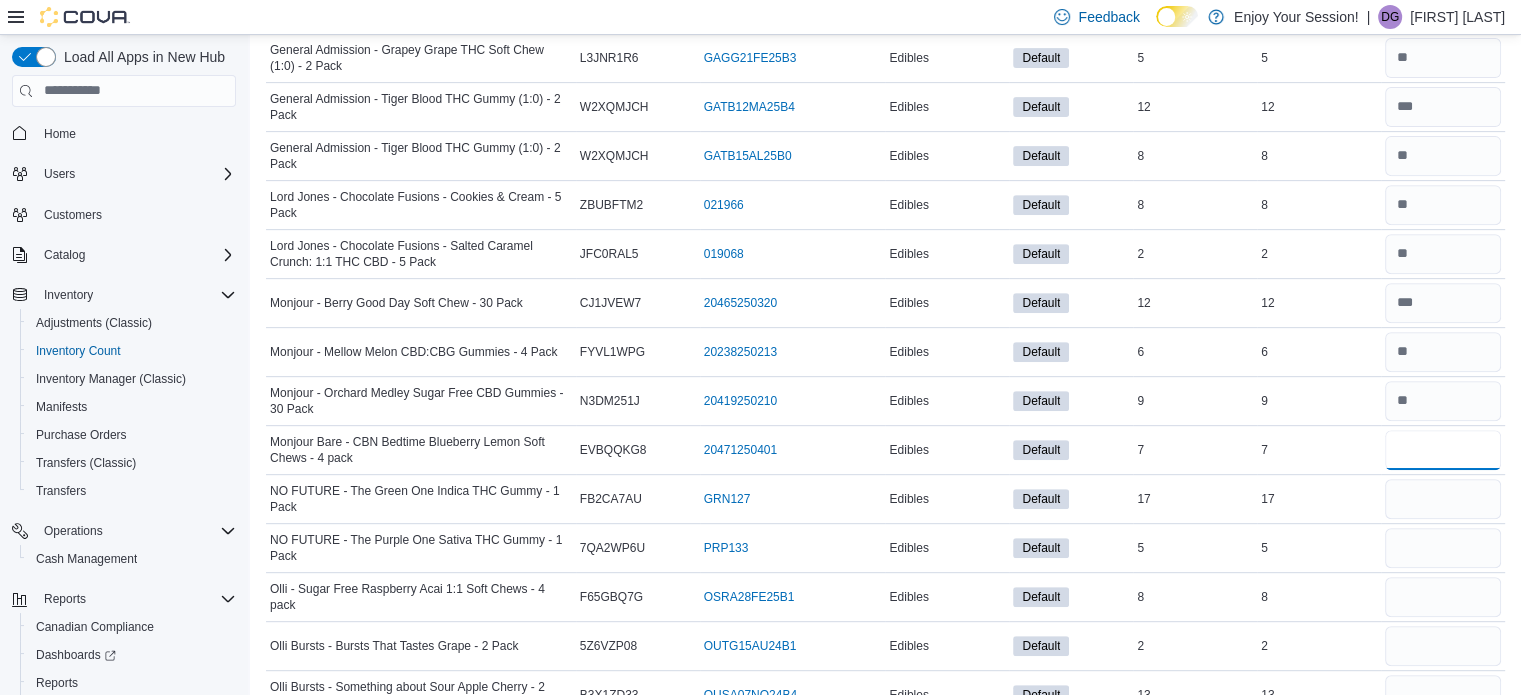 type on "**" 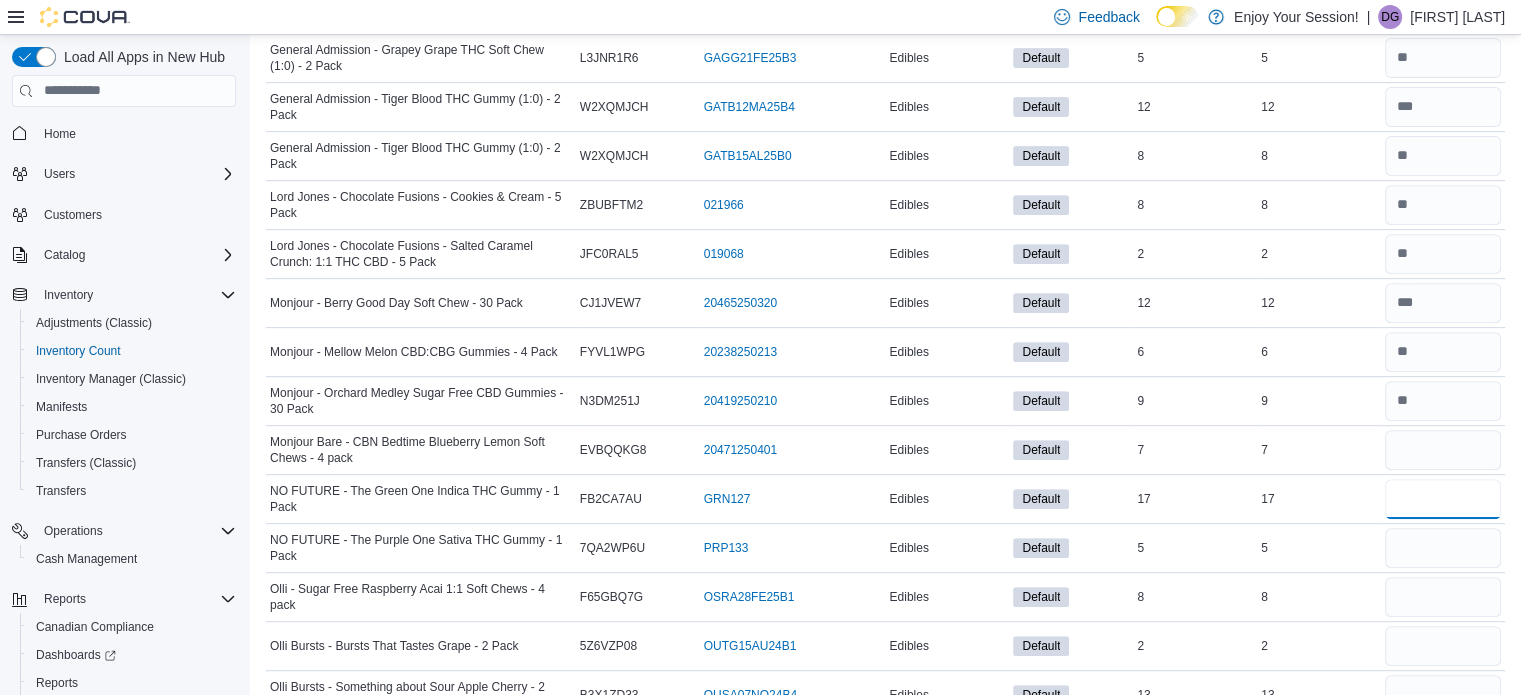 type 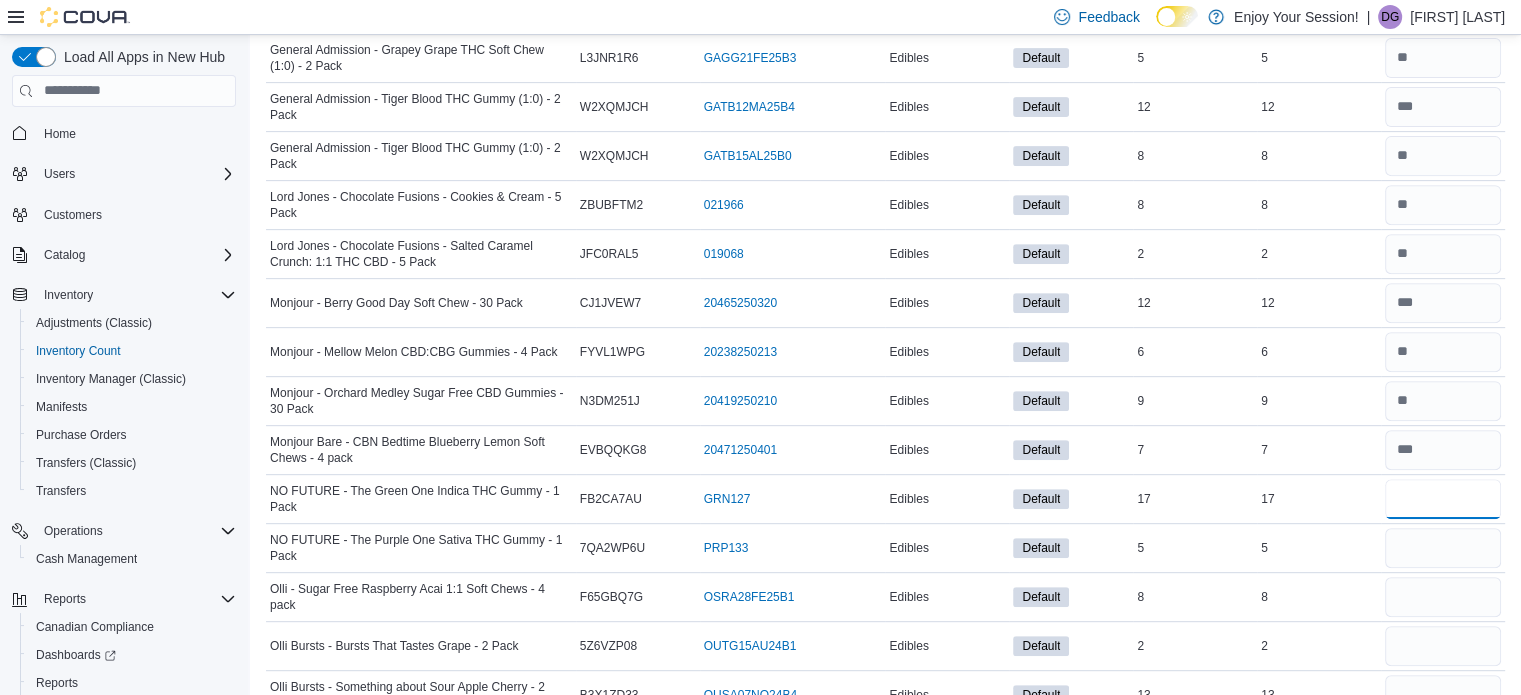 type on "*" 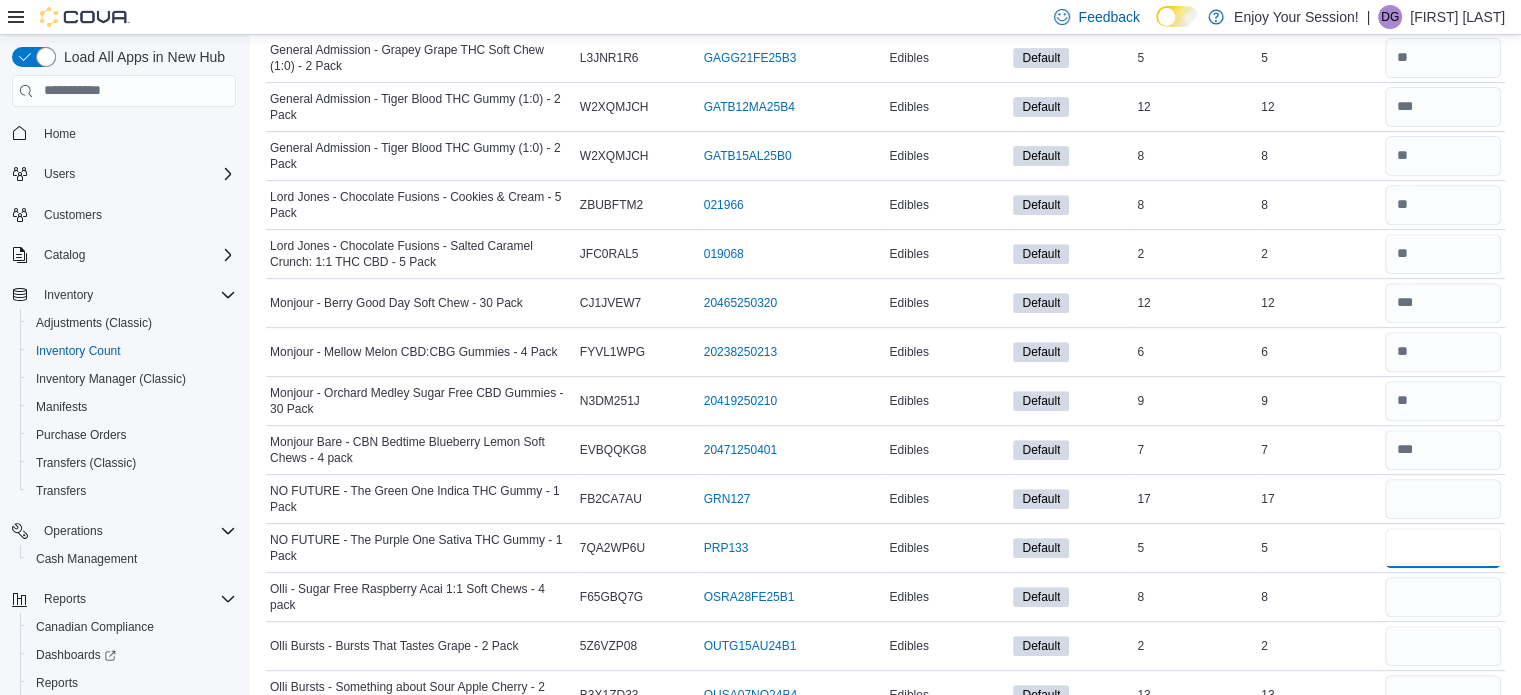 type 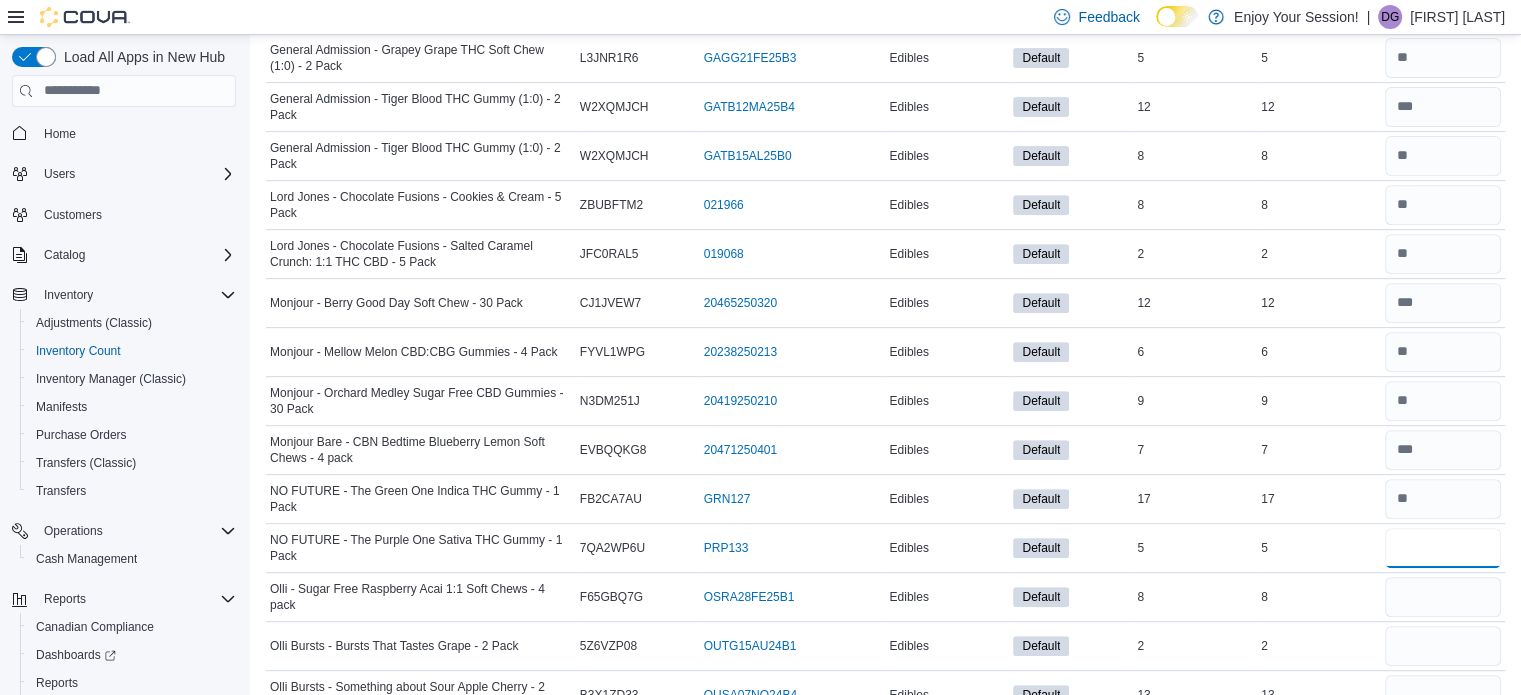 type on "*" 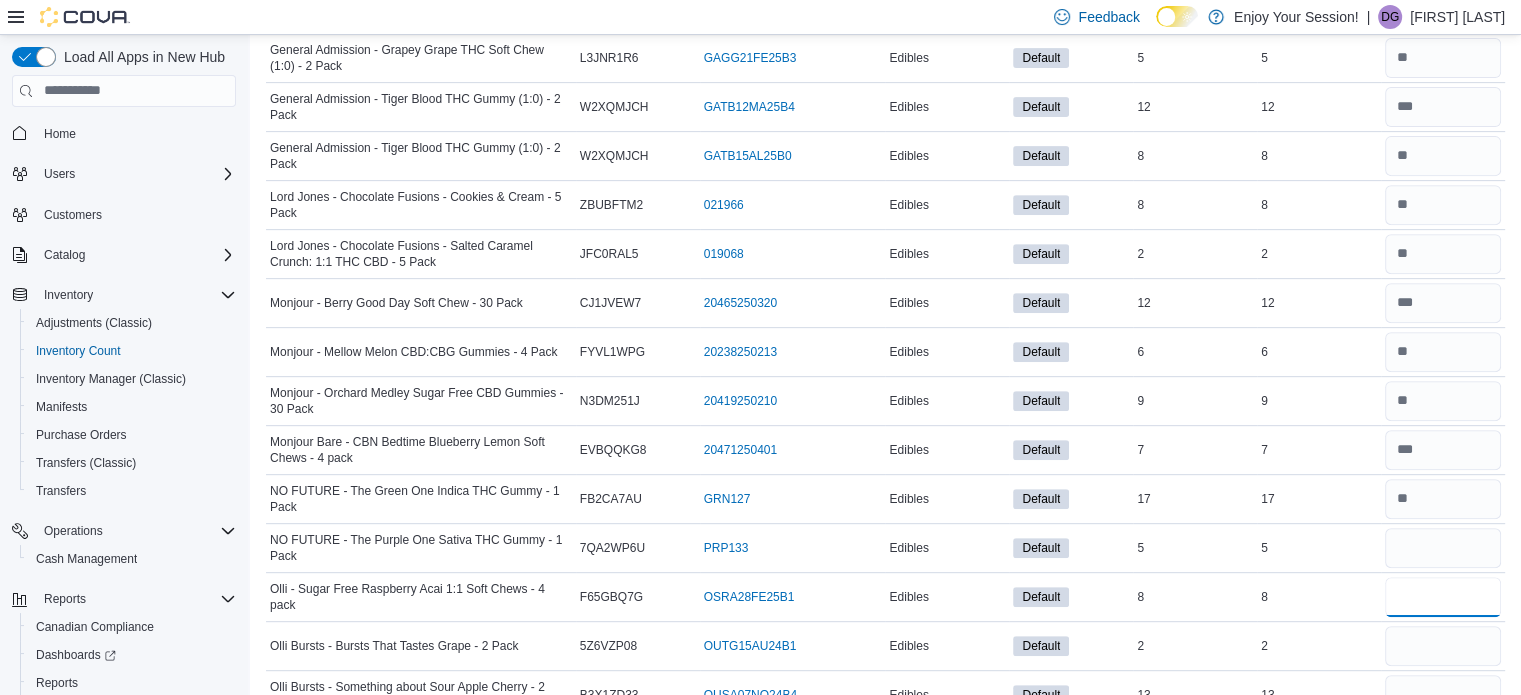 type 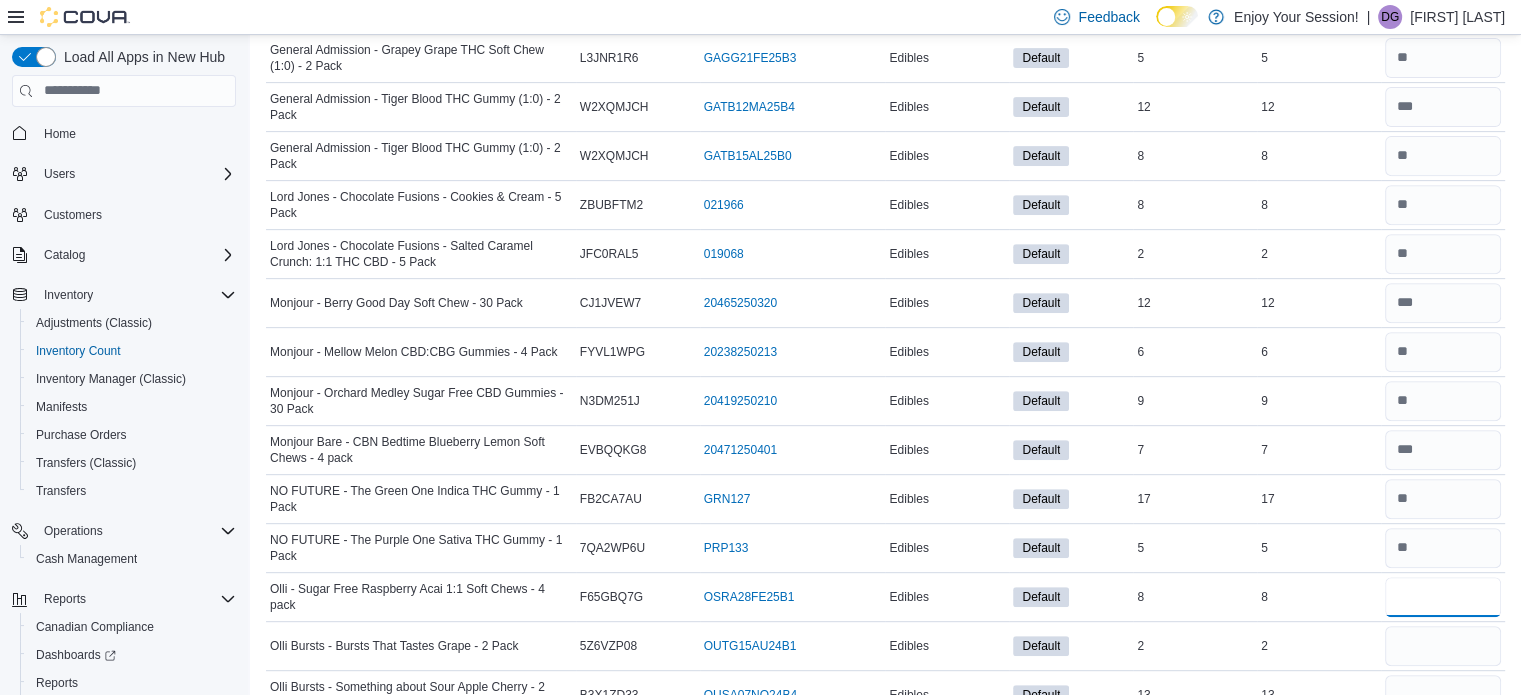 type on "*" 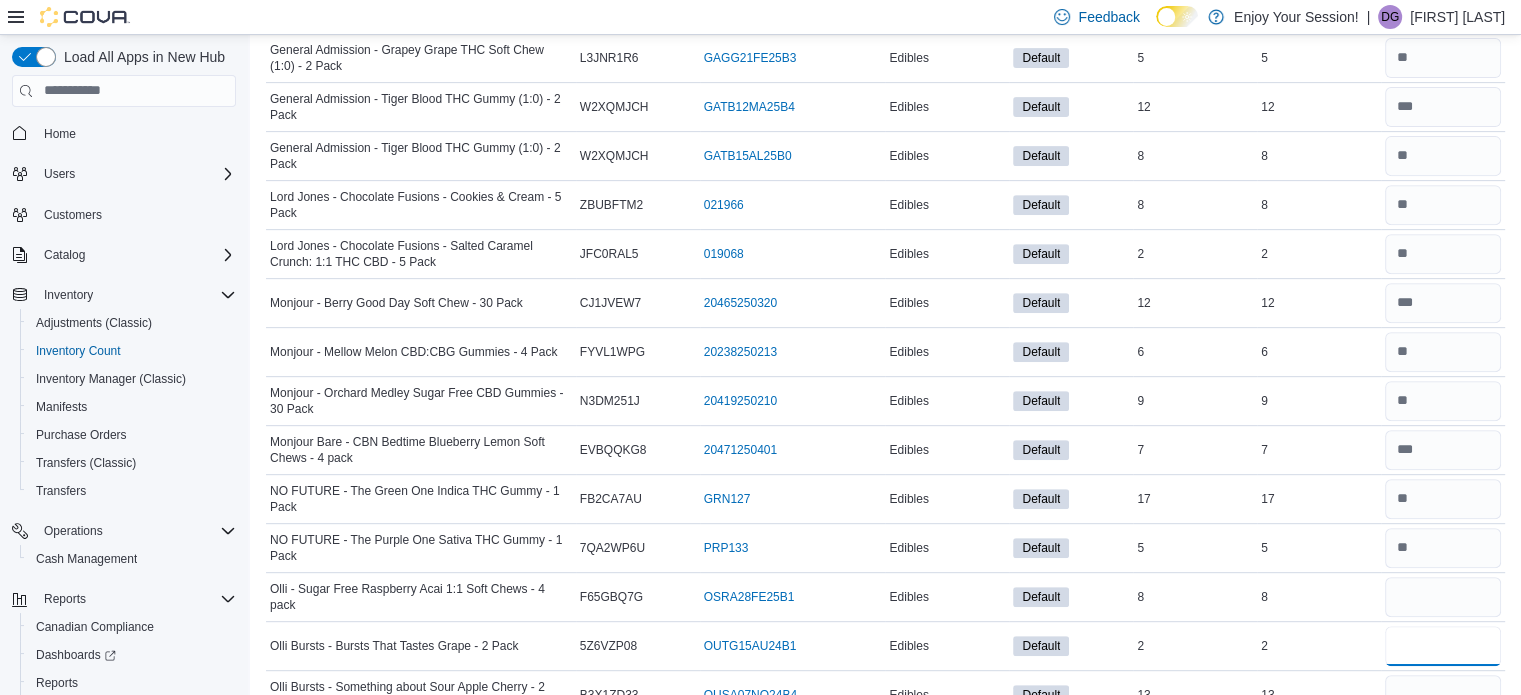 type 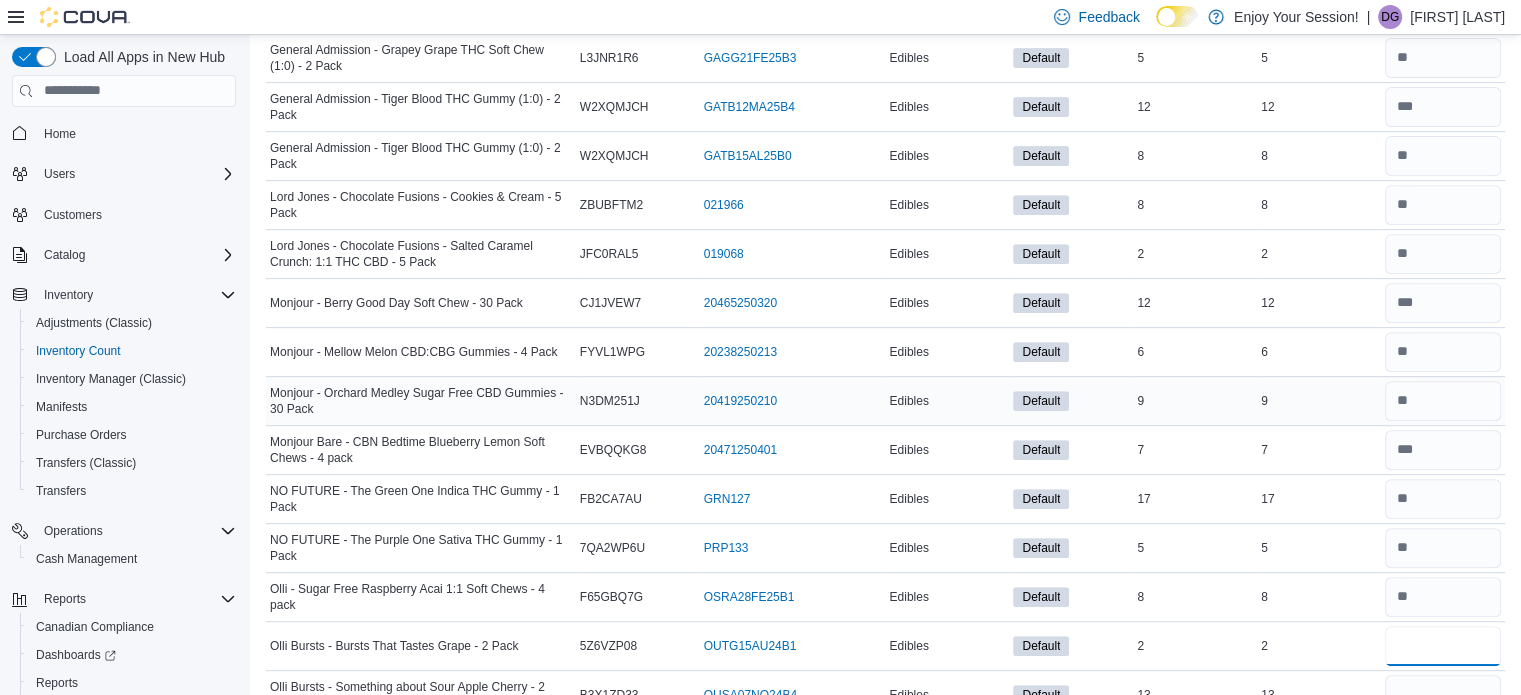 type on "**" 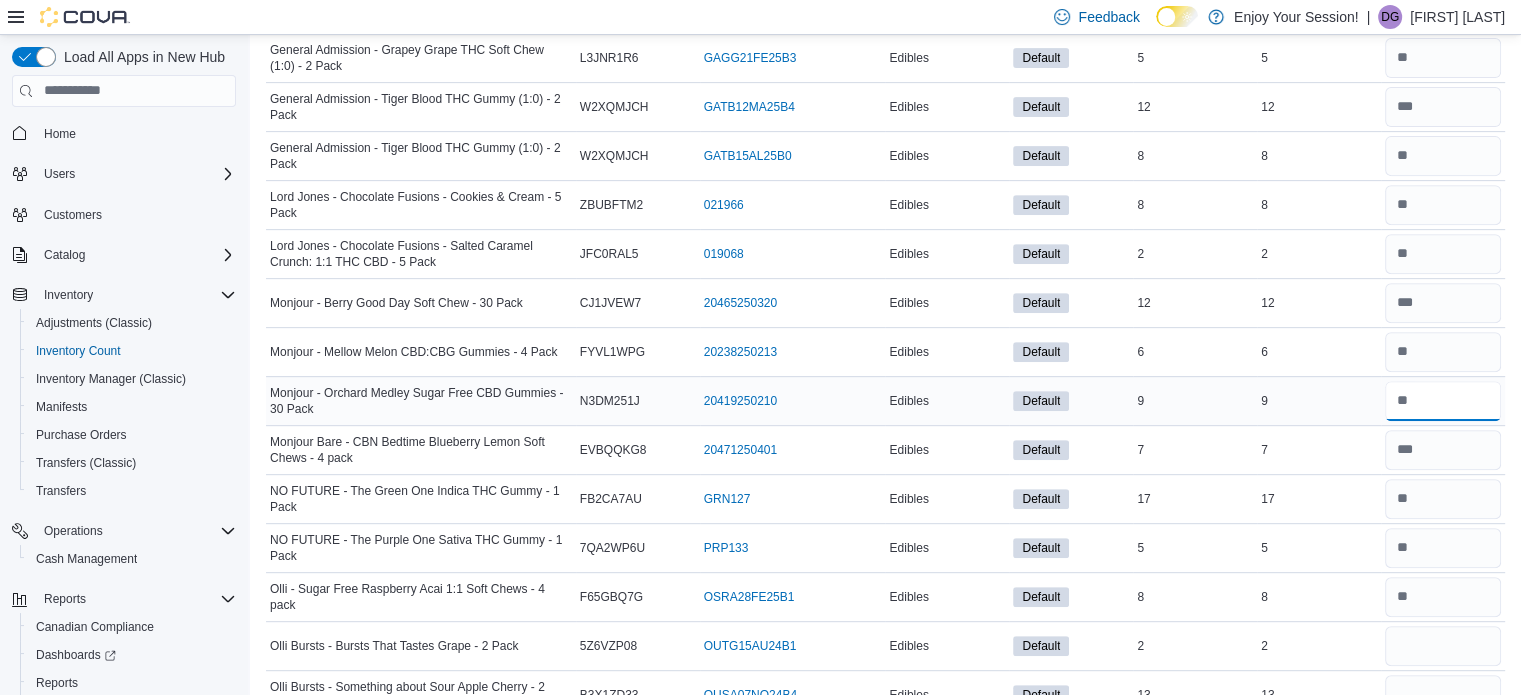 click at bounding box center (1443, 401) 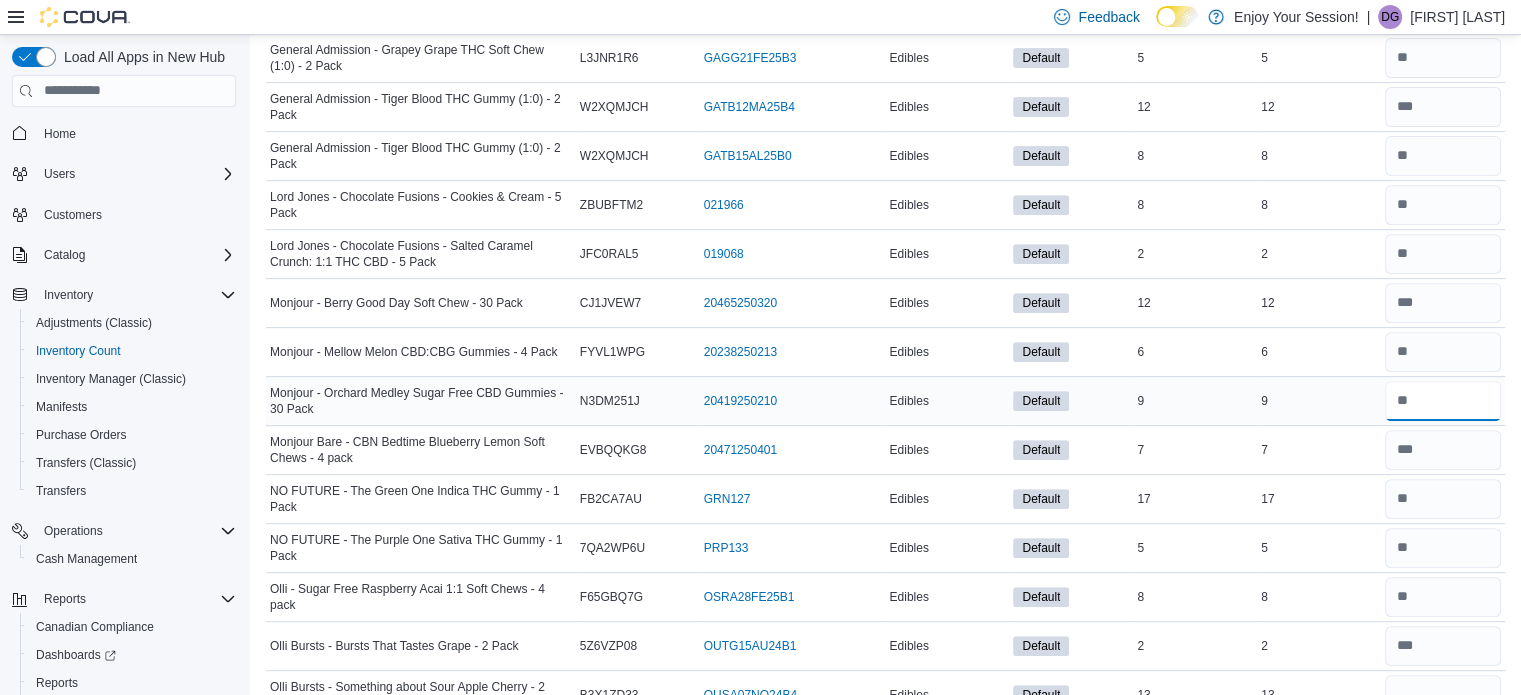 type on "*" 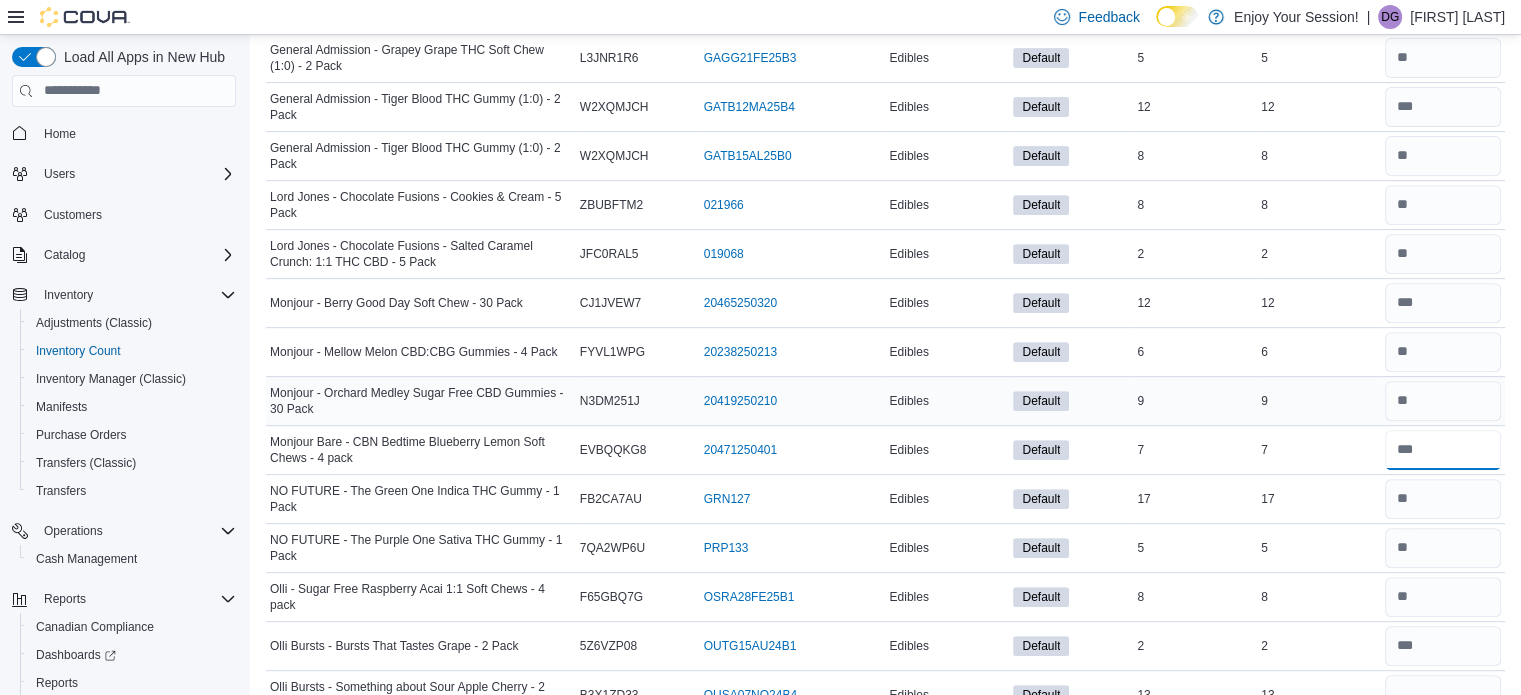 type 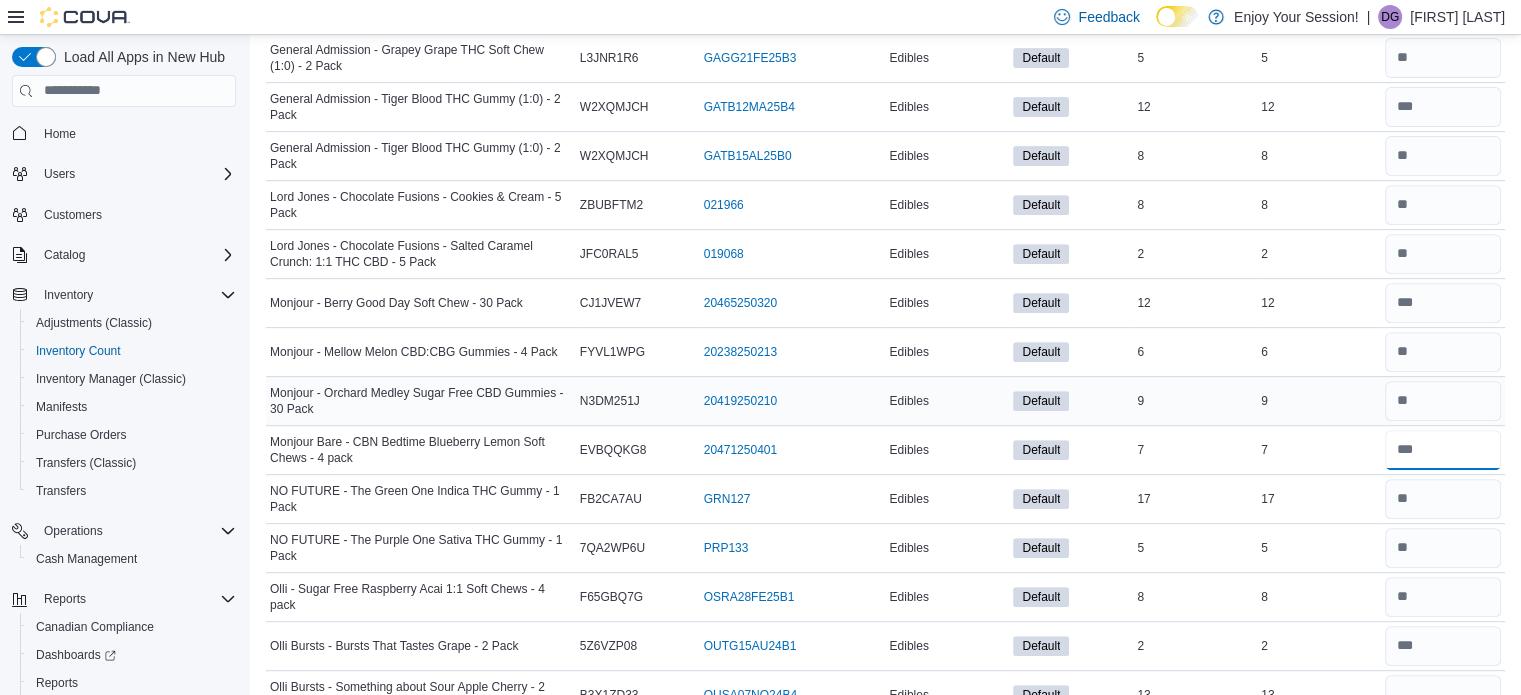 type on "*" 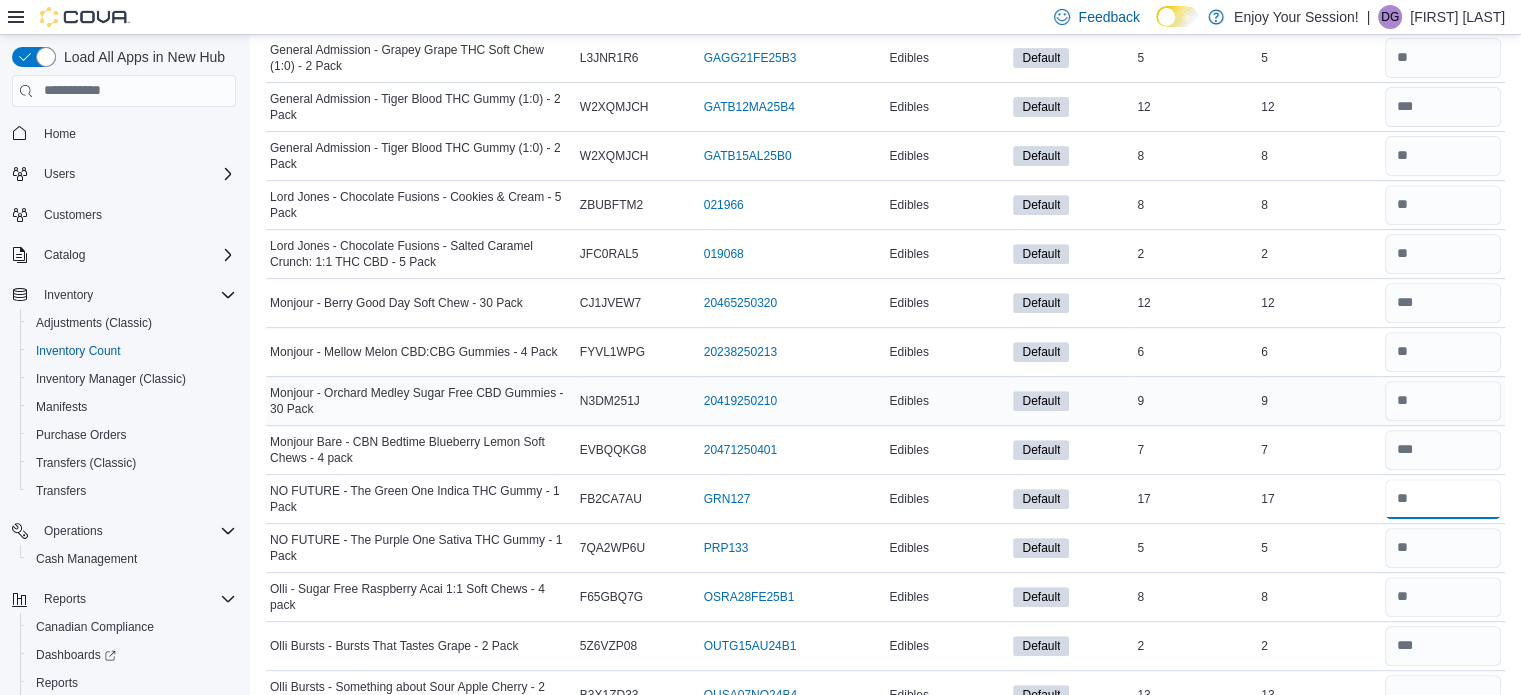 type 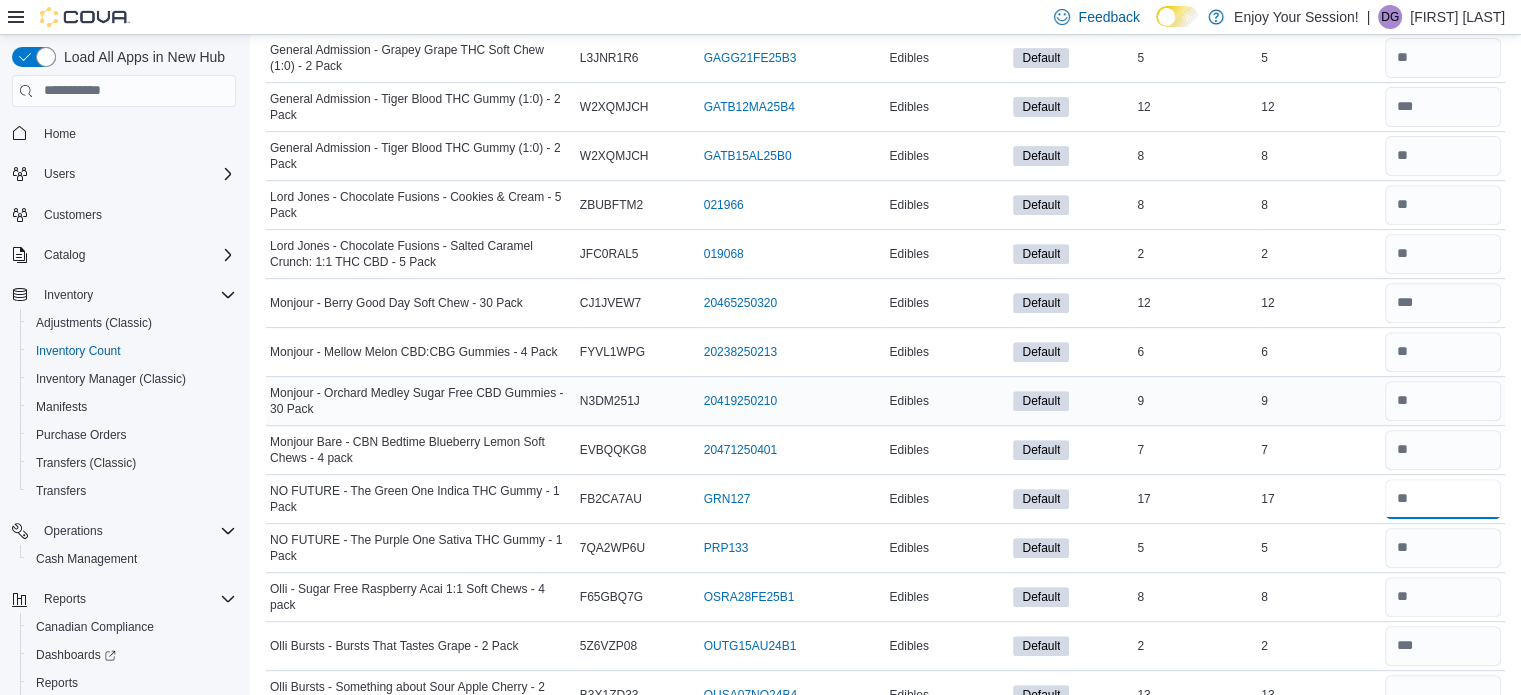 type on "**" 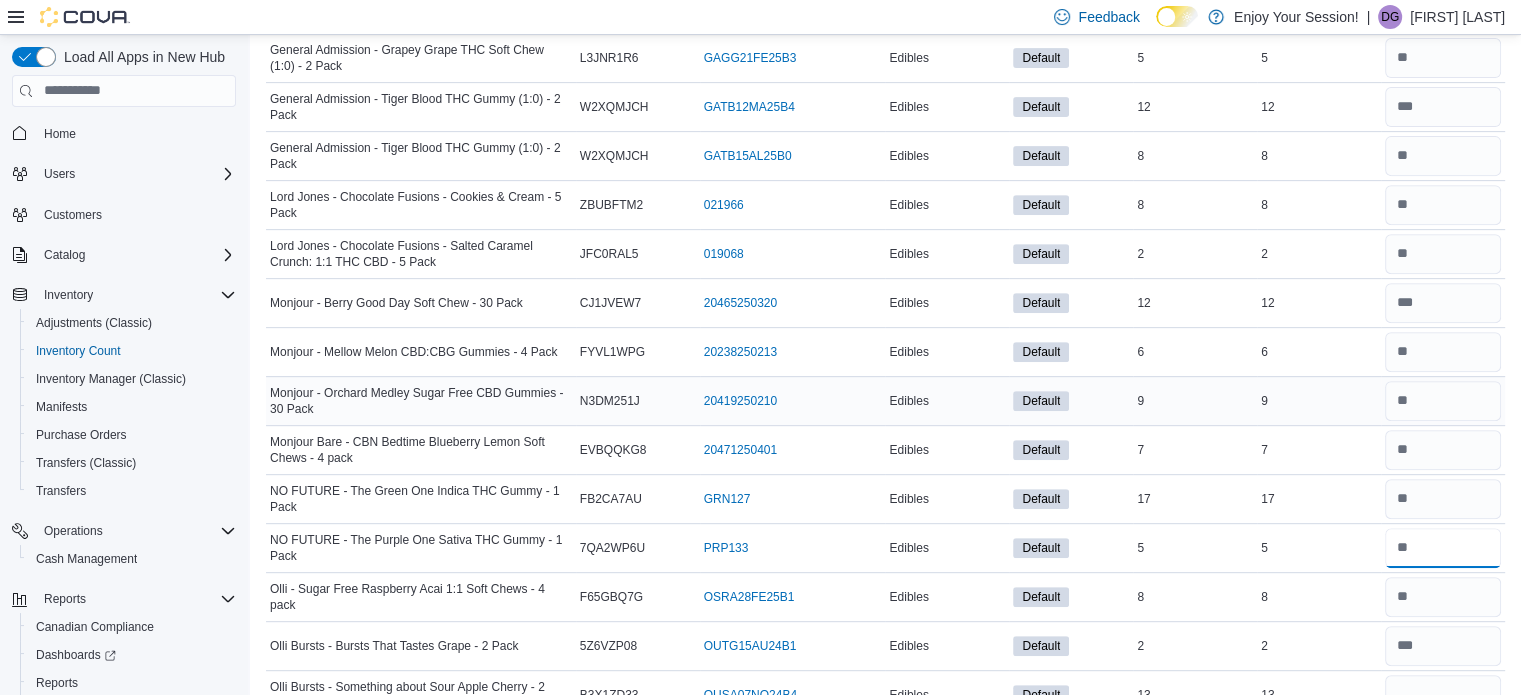 type 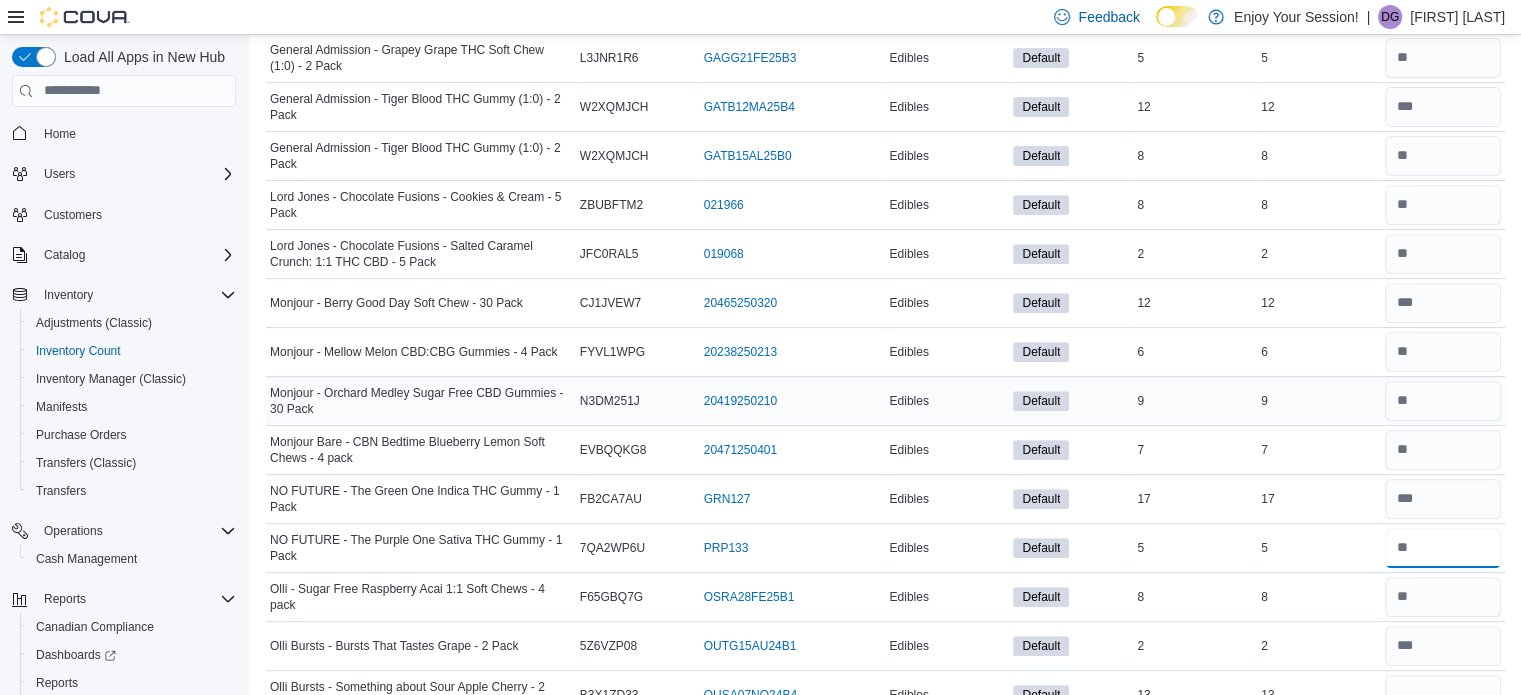 type on "*" 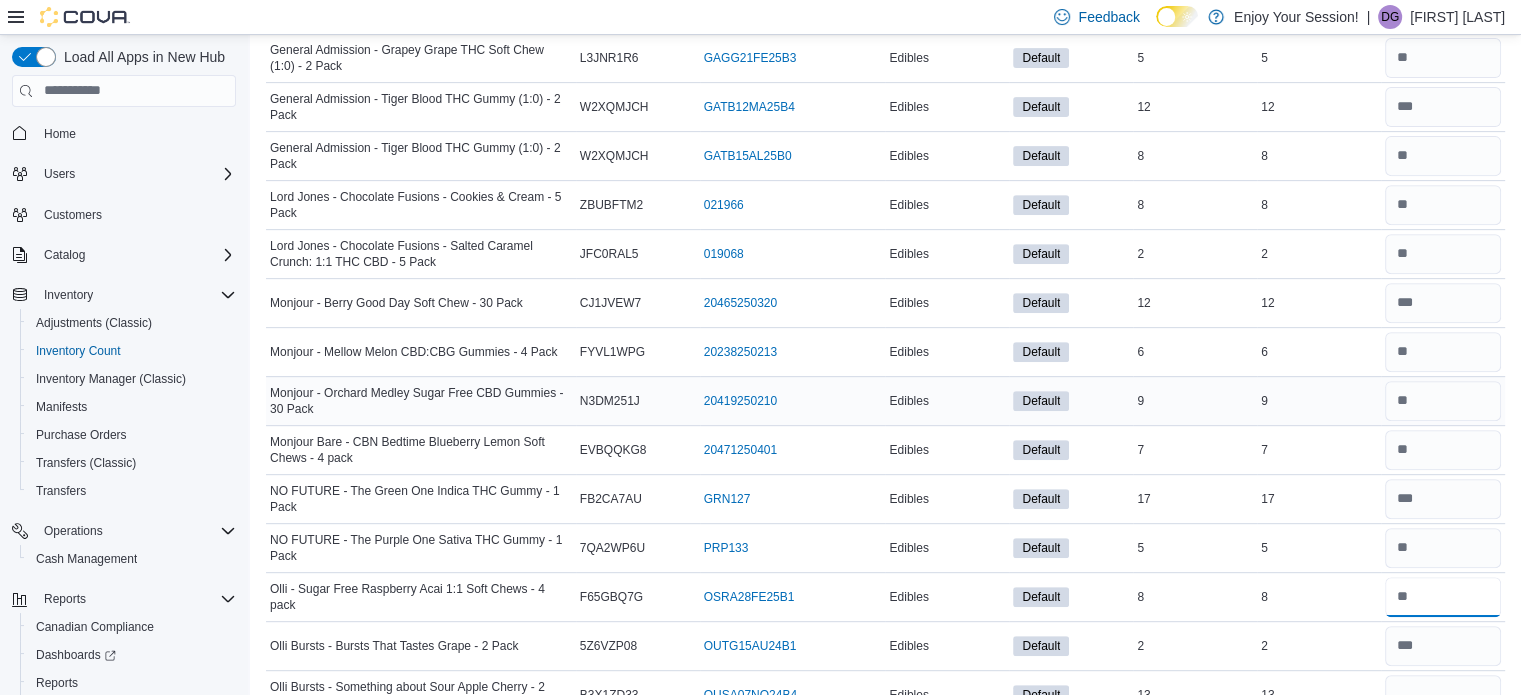 type 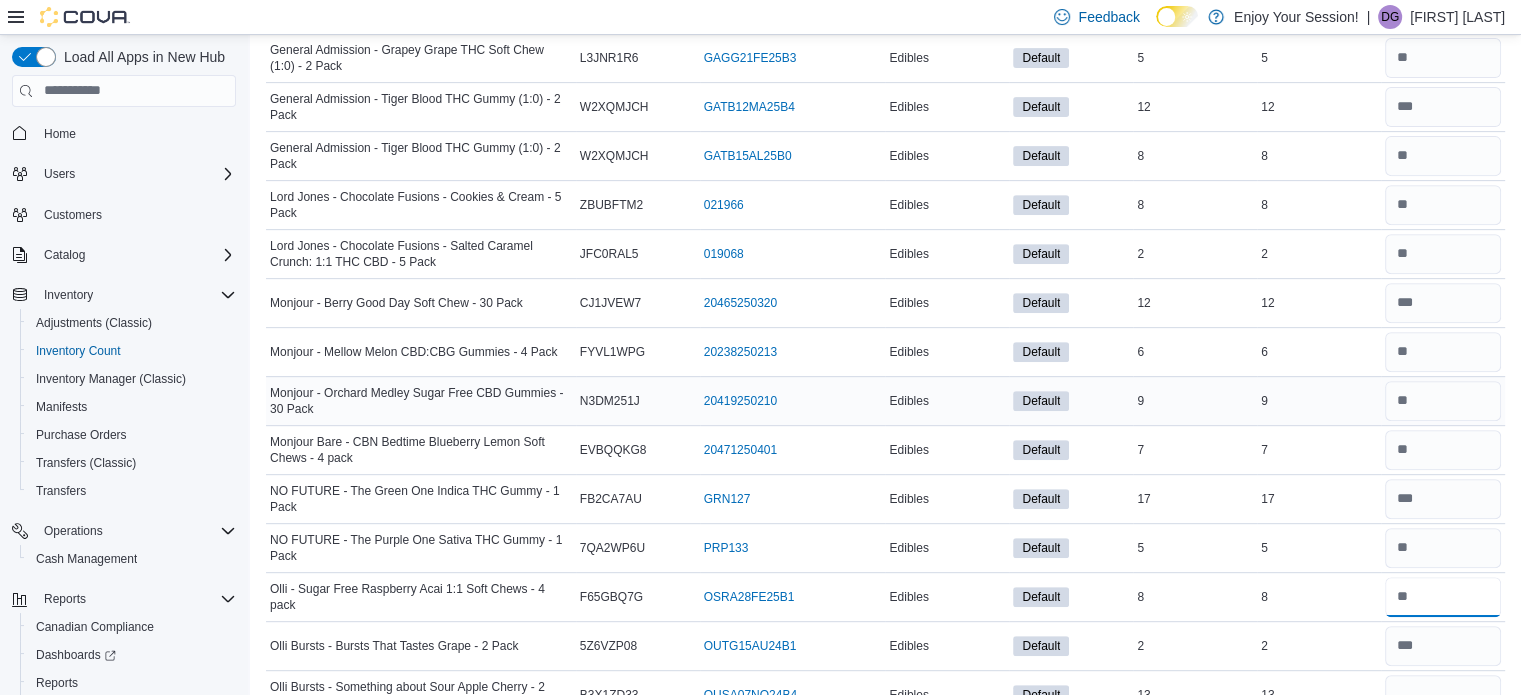 type on "*" 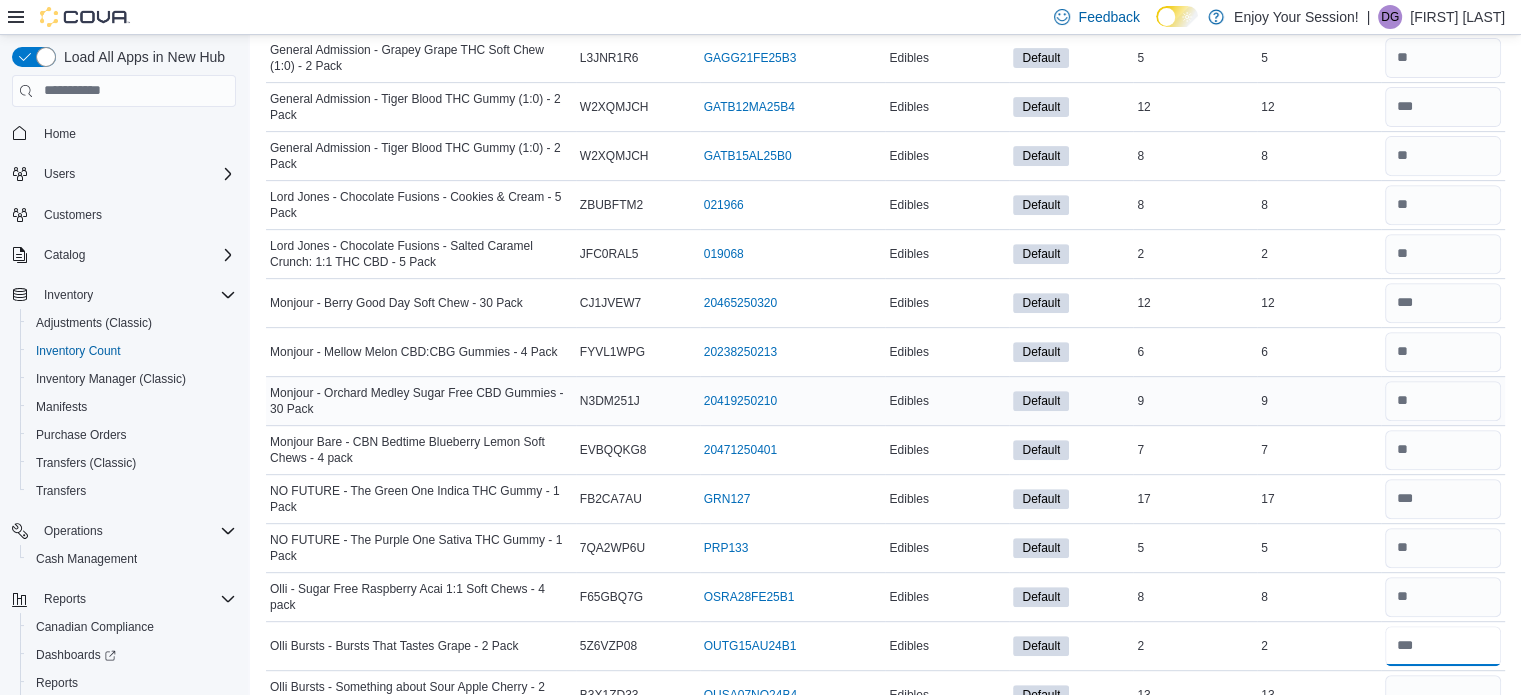 type 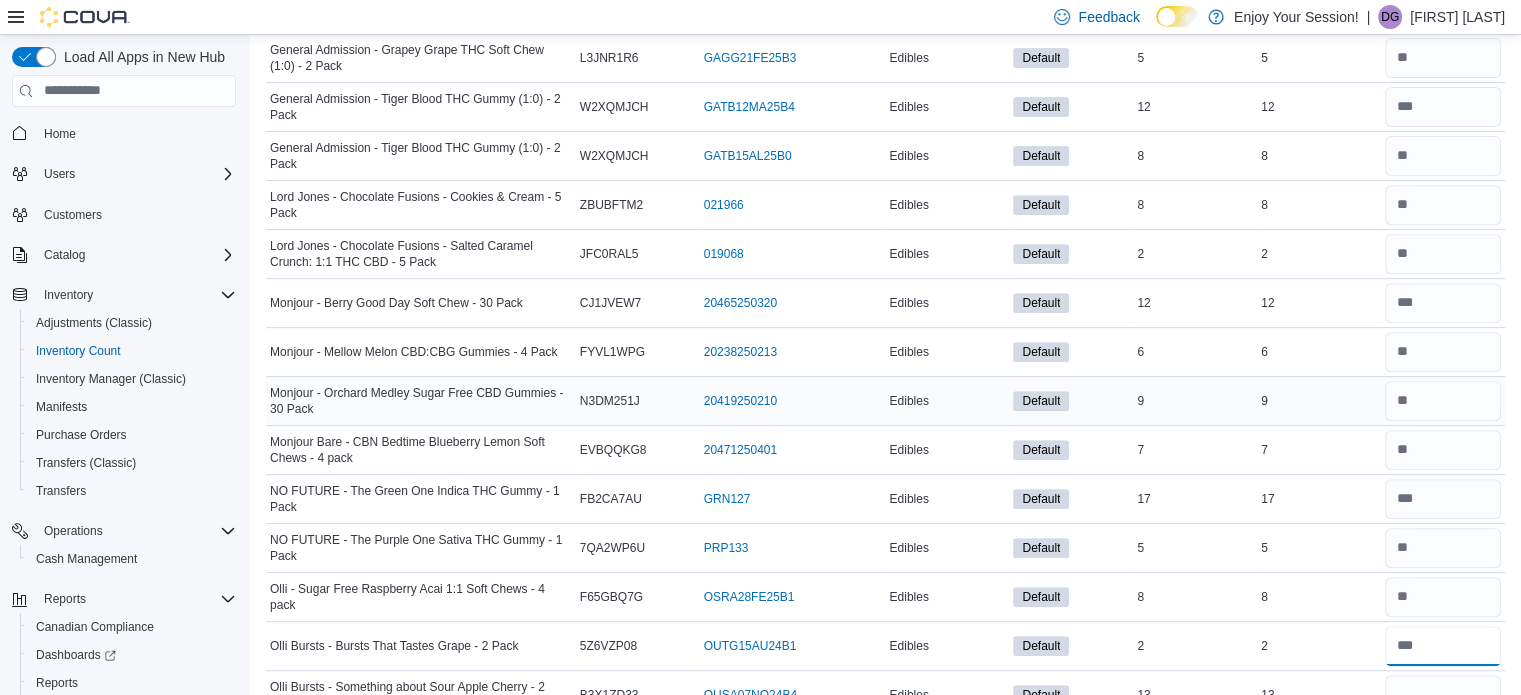 type on "*" 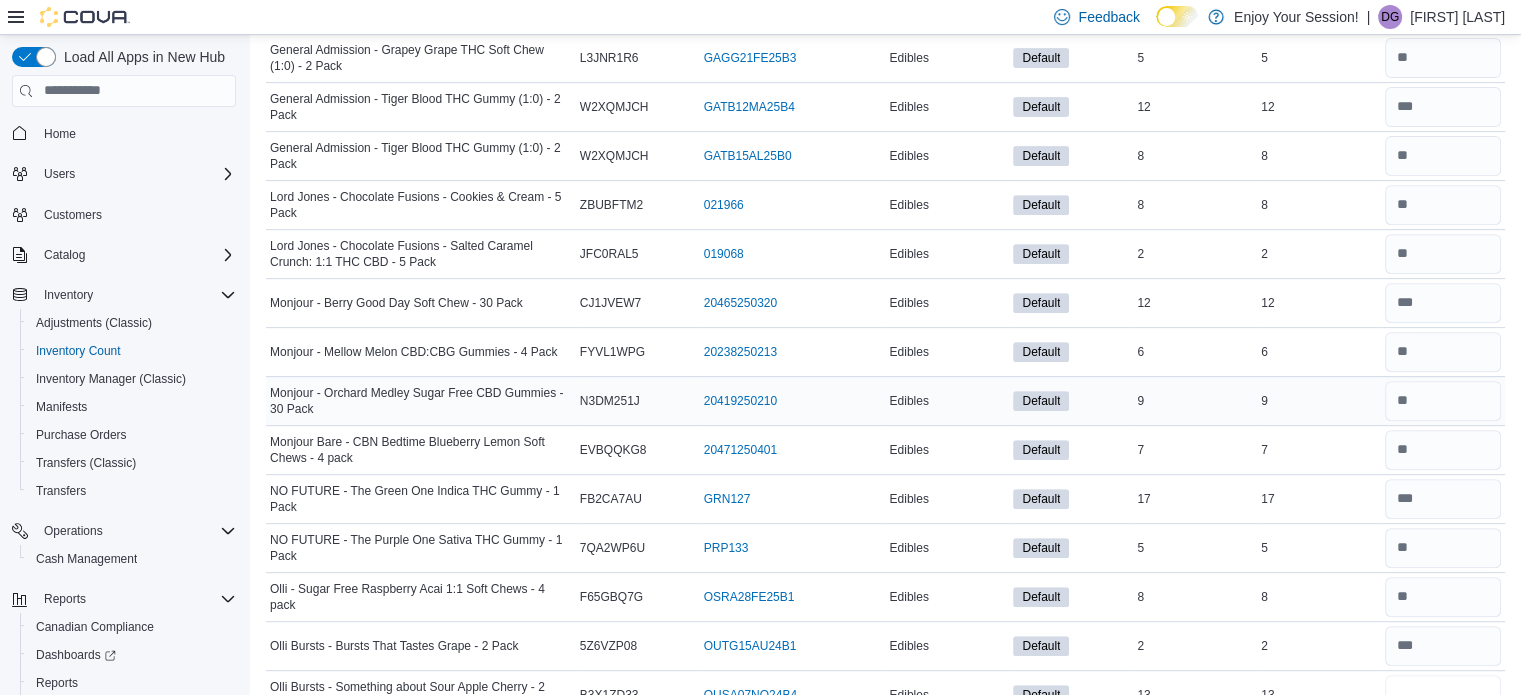 type 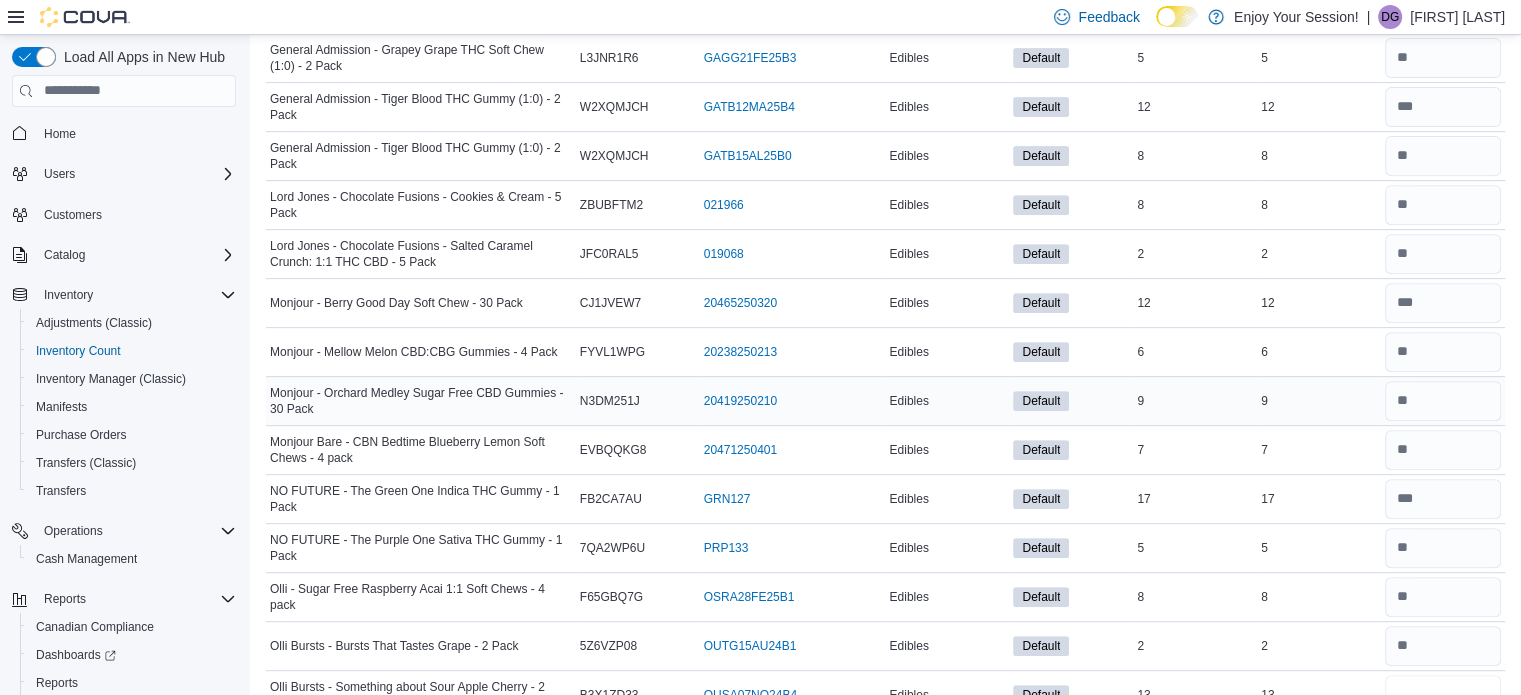 scroll, scrollTop: 812, scrollLeft: 0, axis: vertical 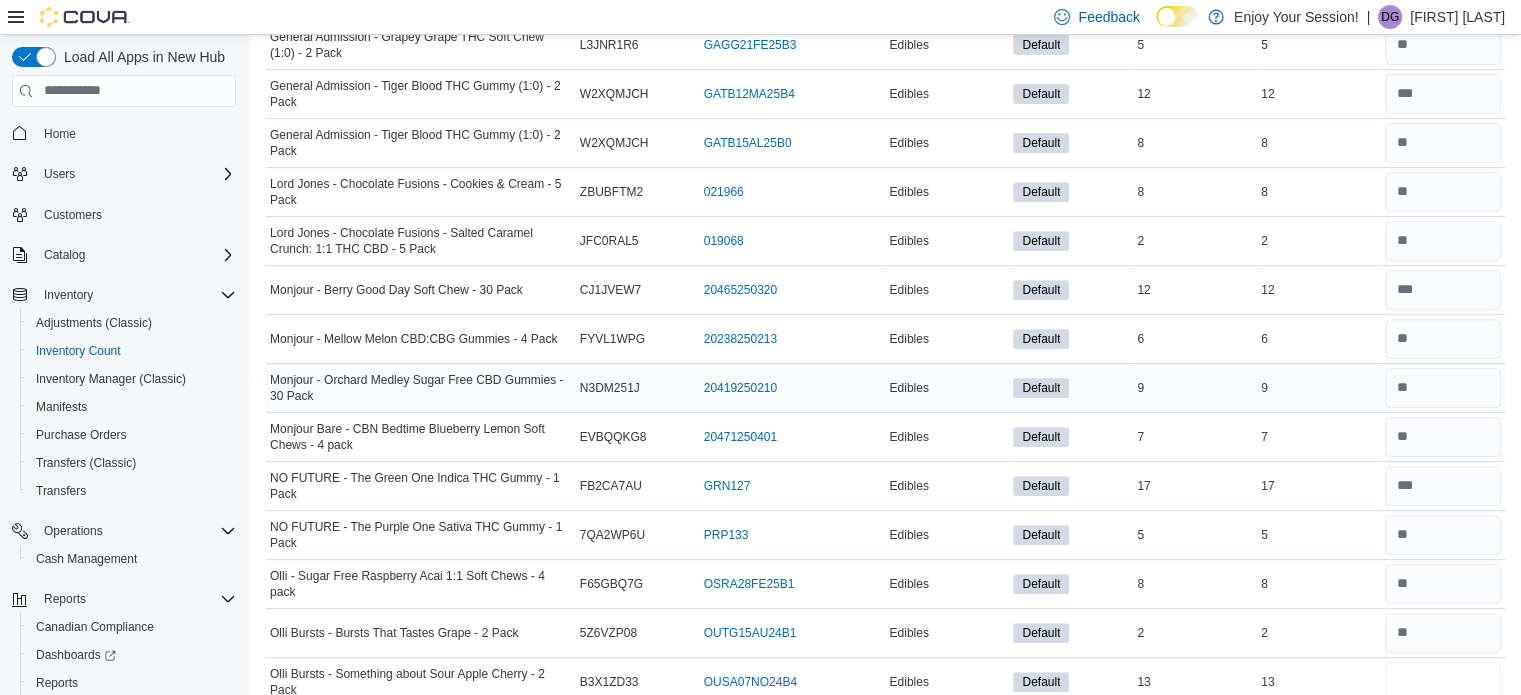 type on "**" 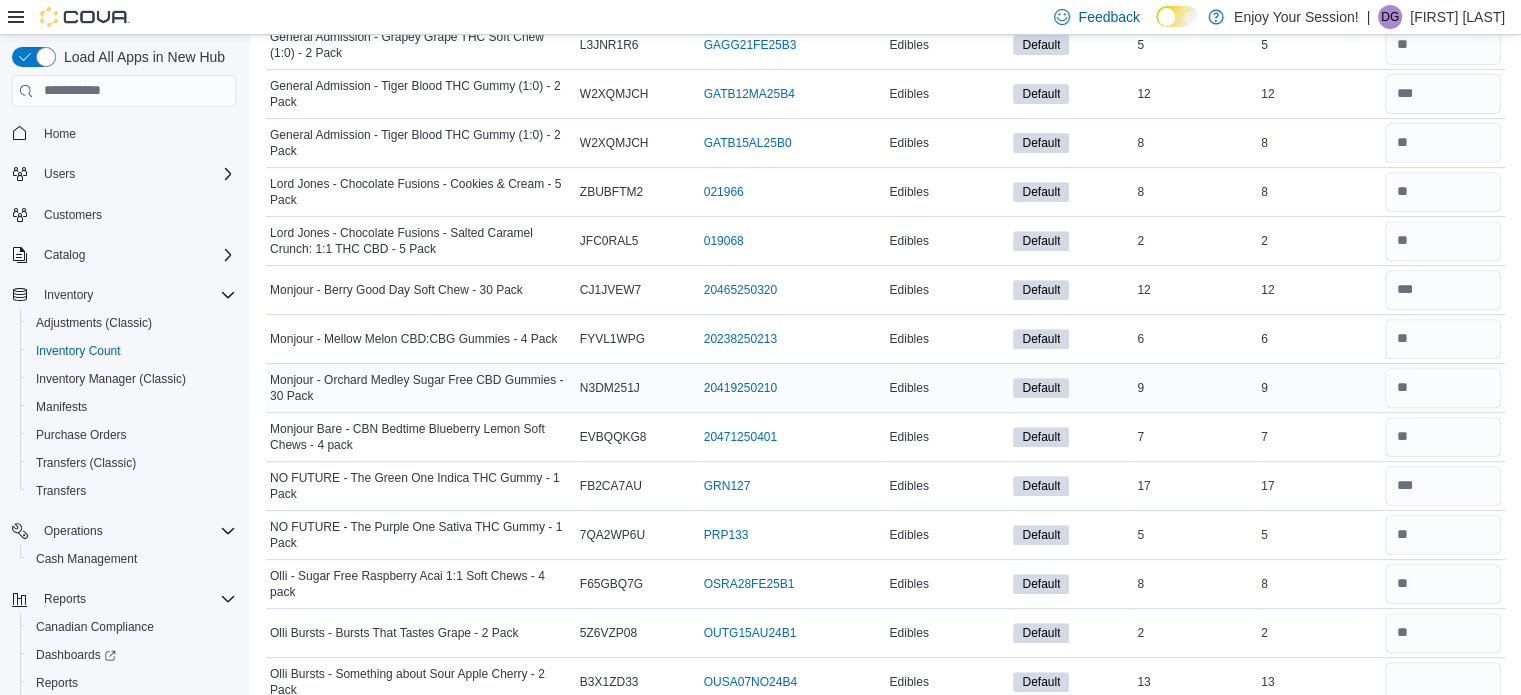 type 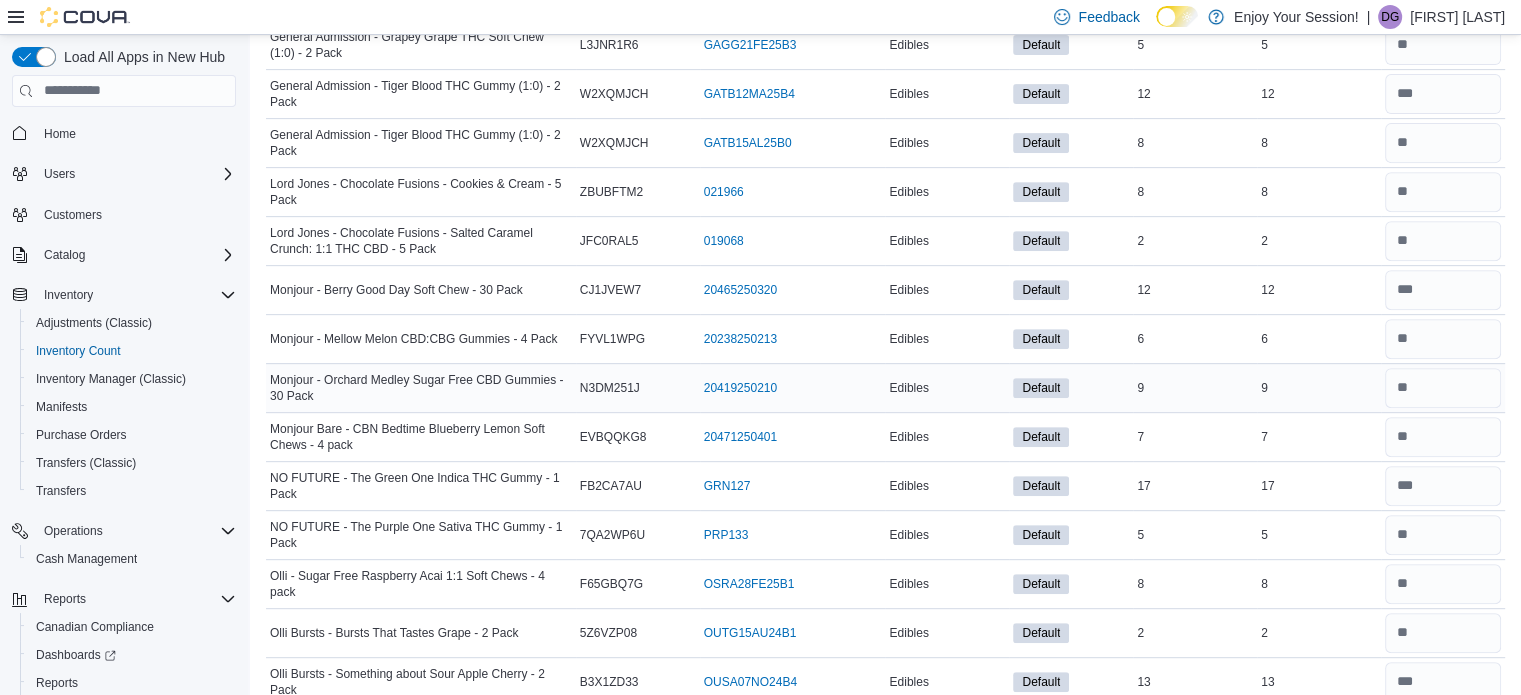 scroll, scrollTop: 1189, scrollLeft: 0, axis: vertical 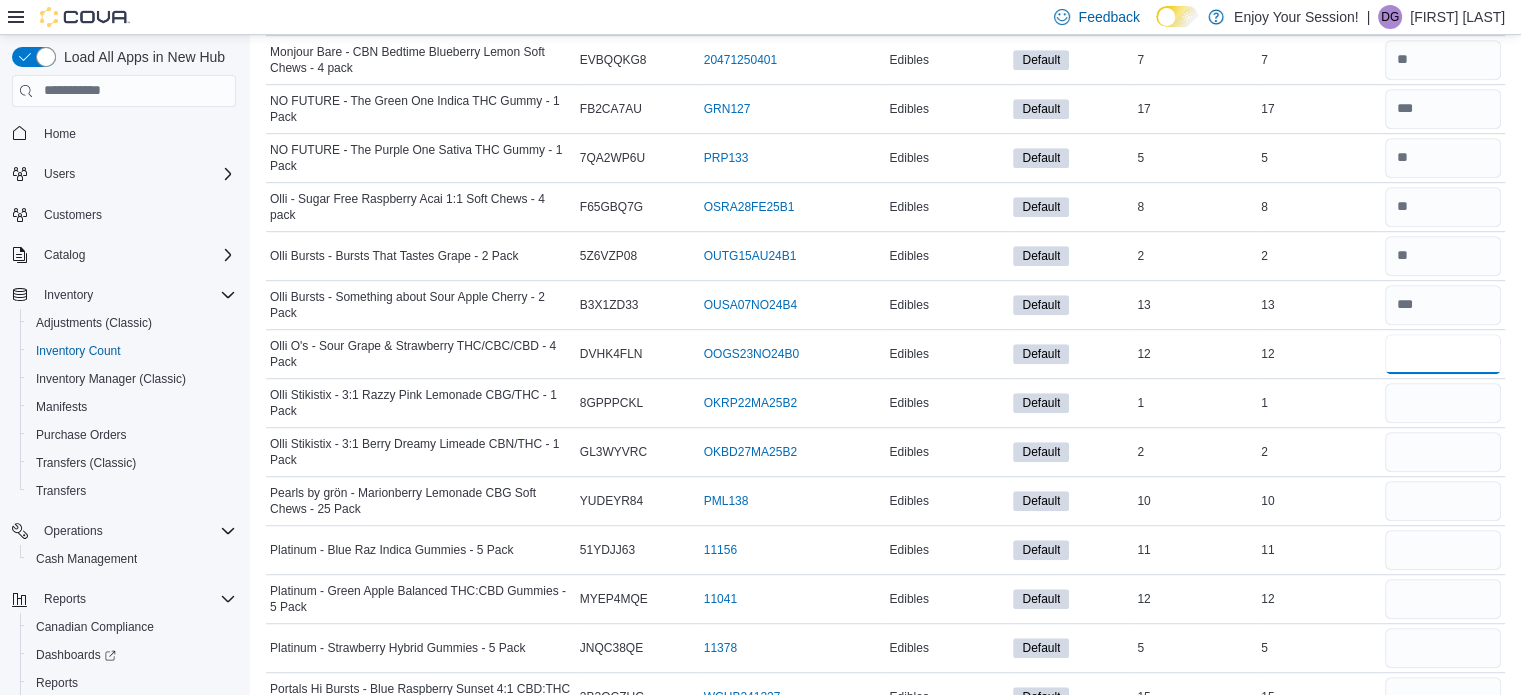 type on "**" 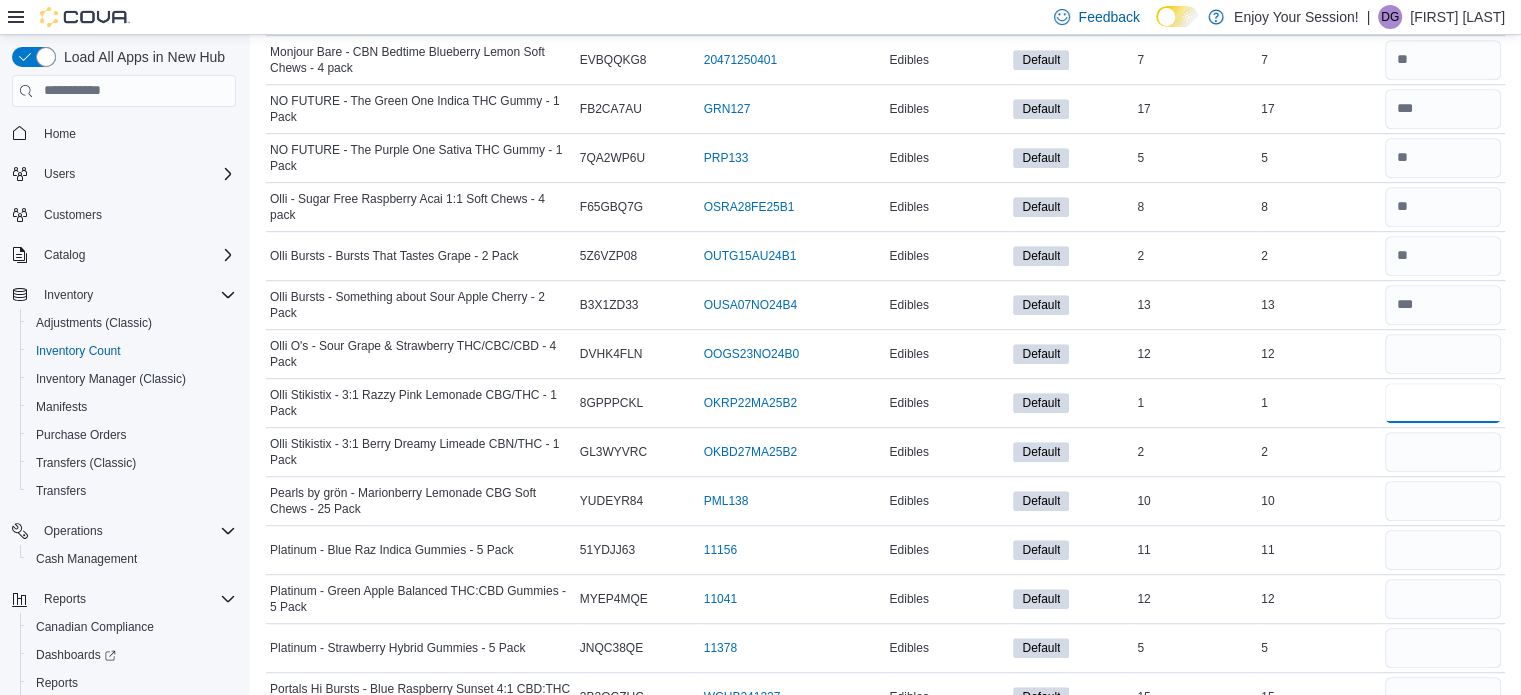 type 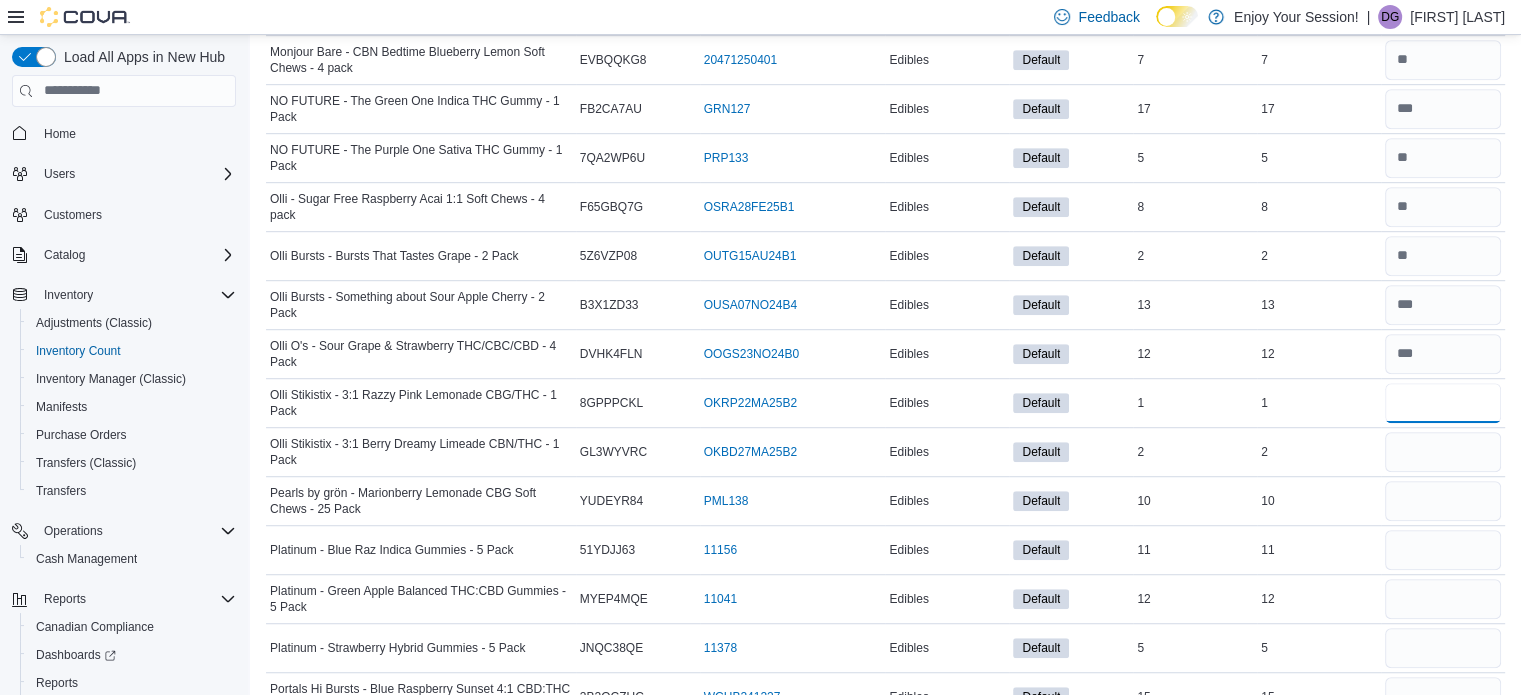 type on "*" 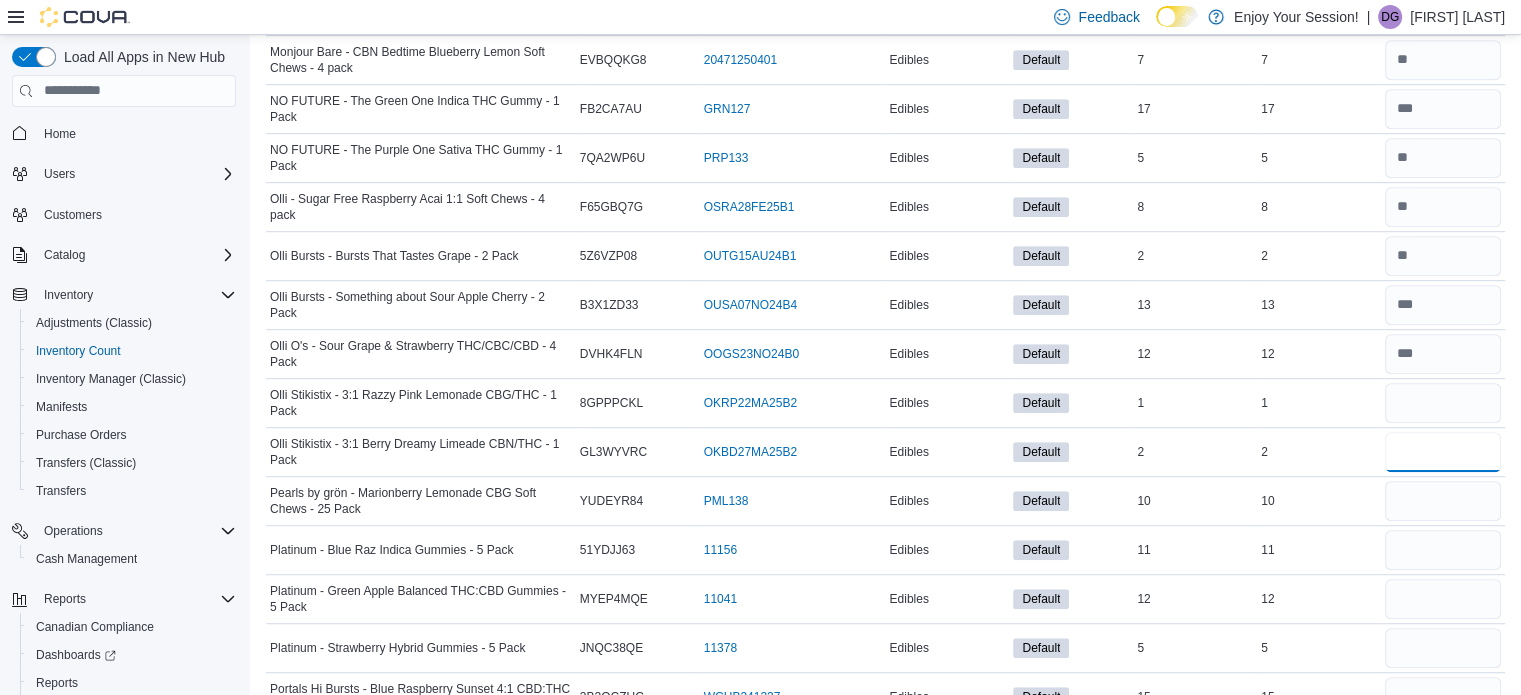 type 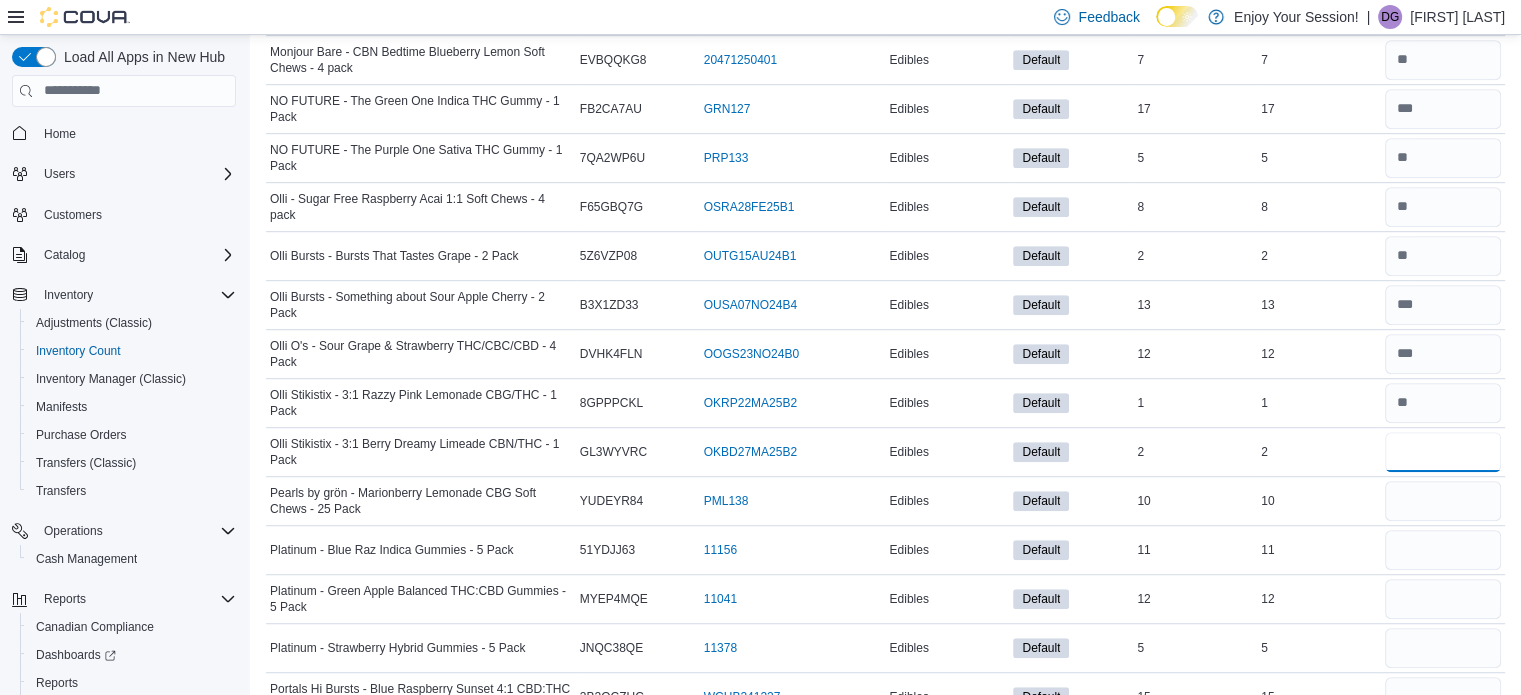 type on "*" 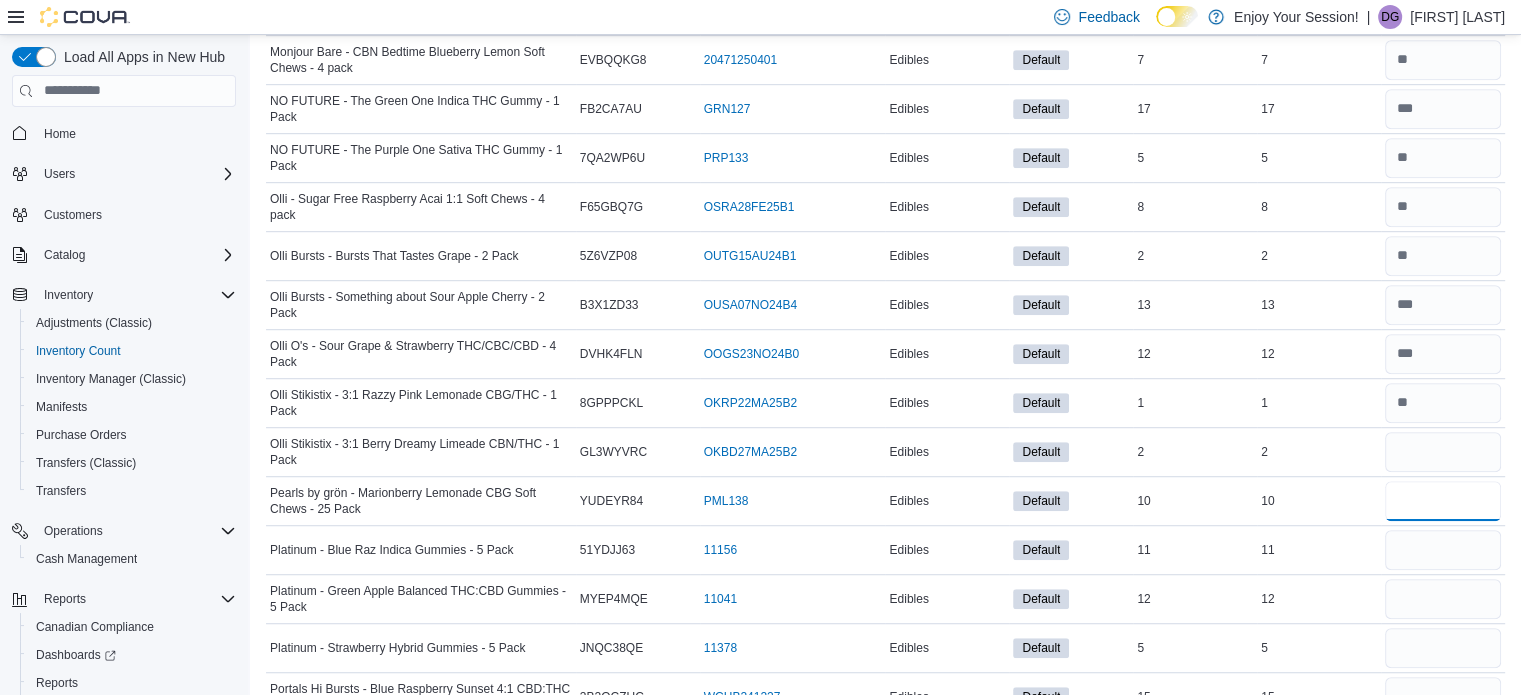 type 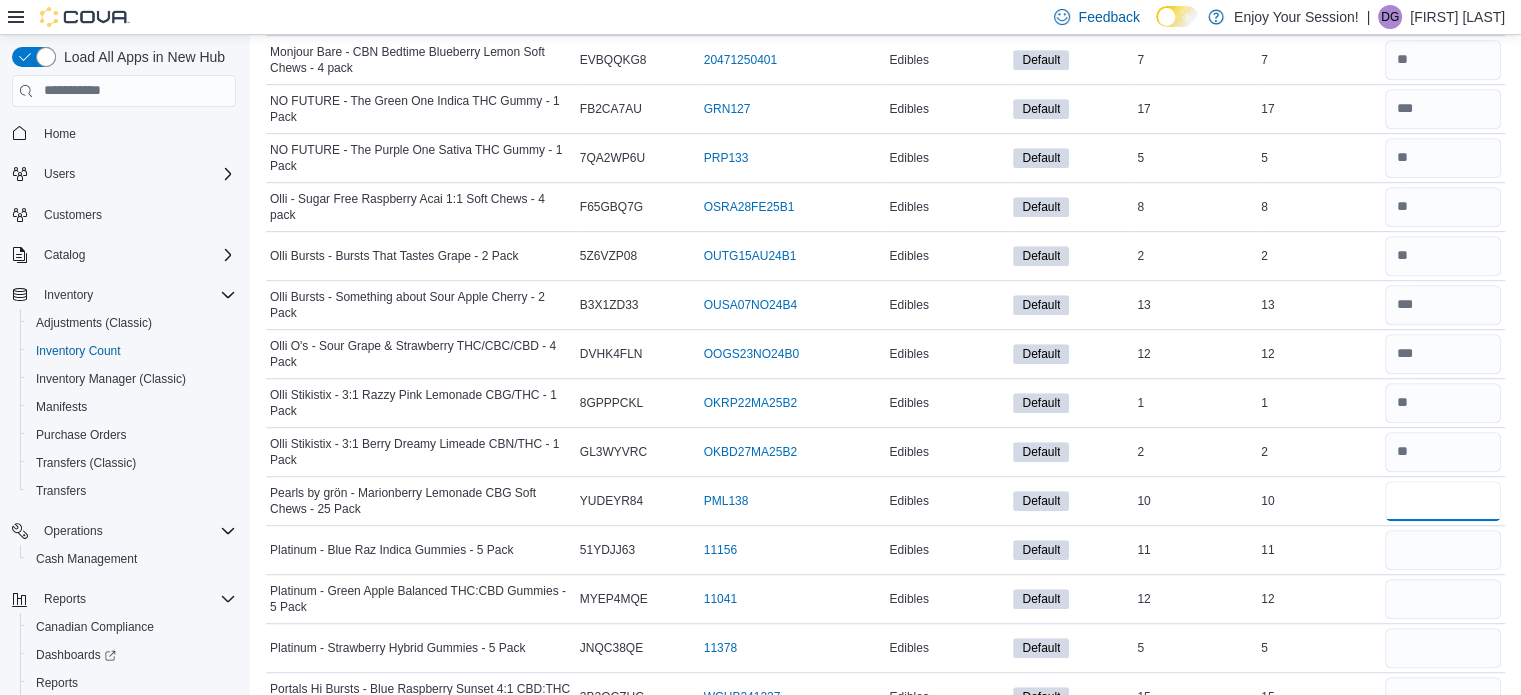 type on "**" 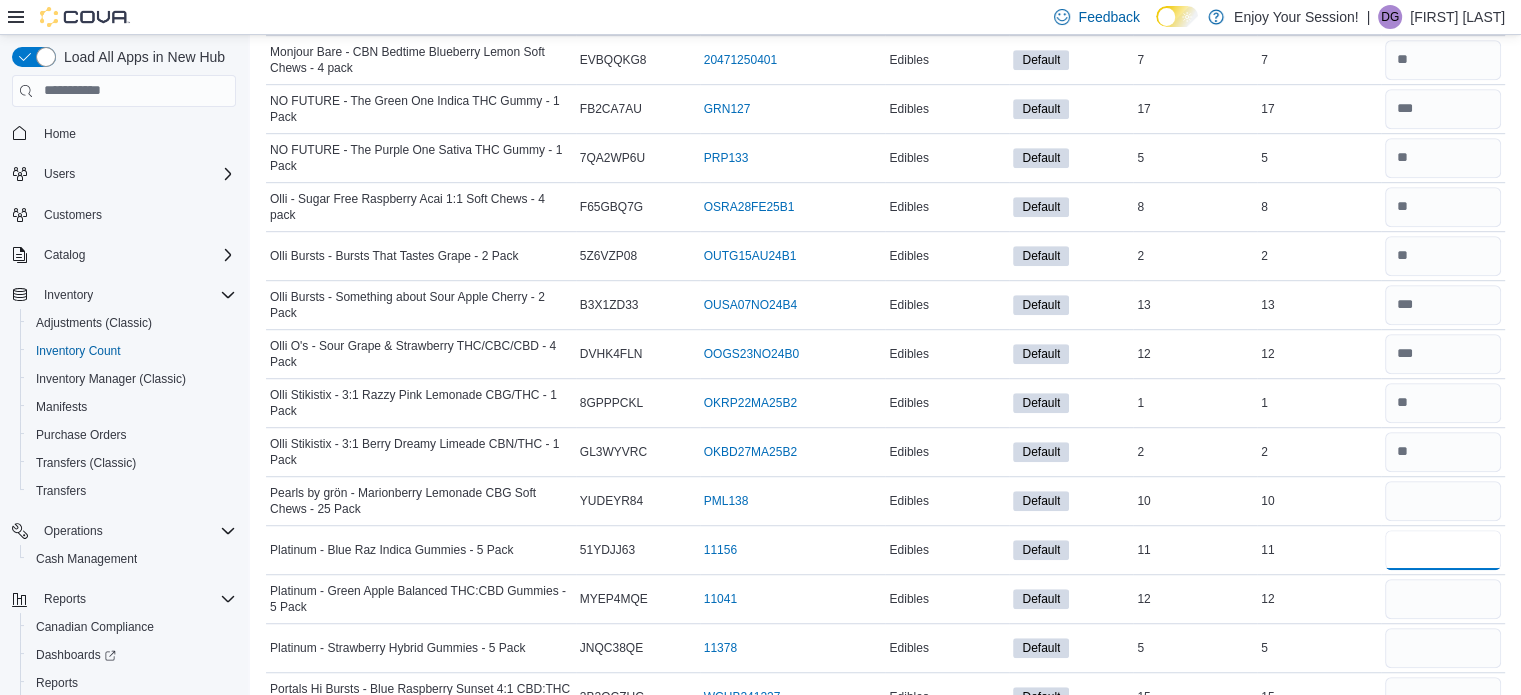 type 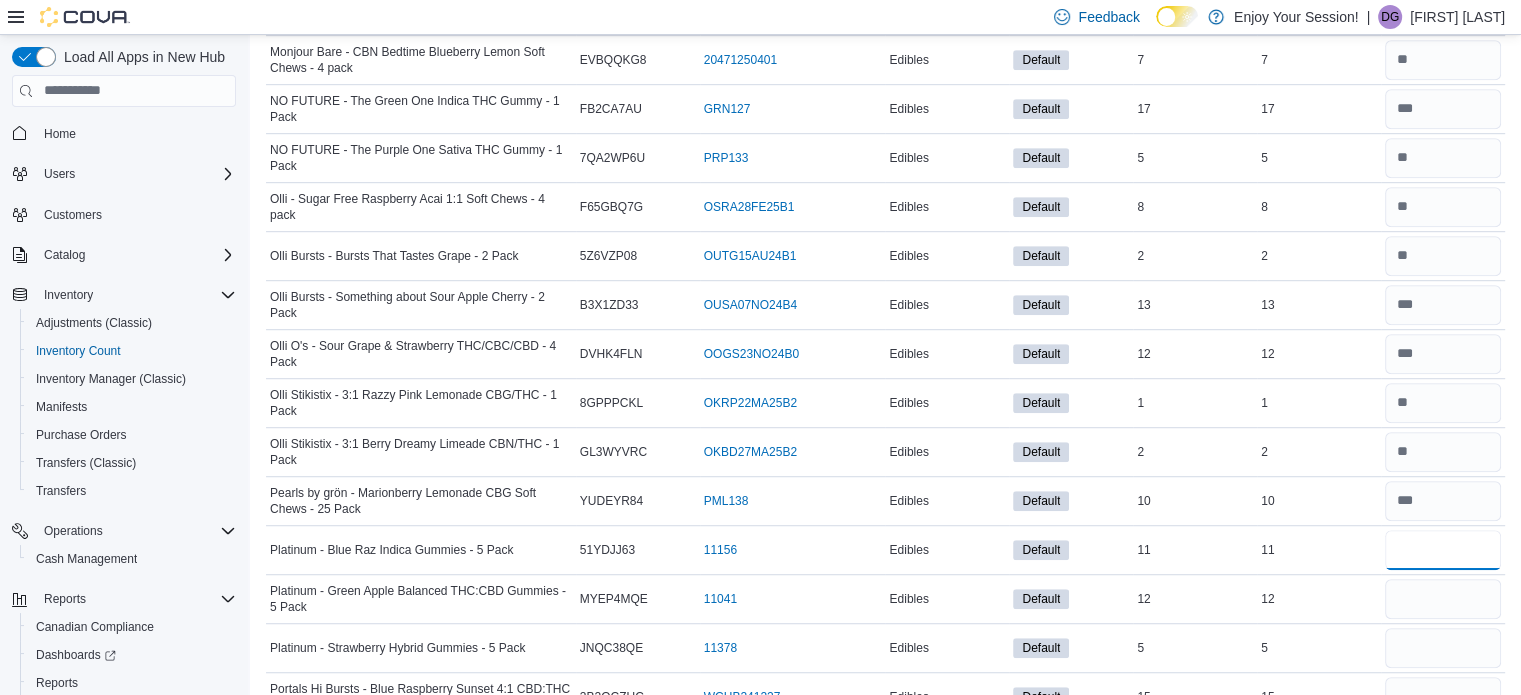 type on "**" 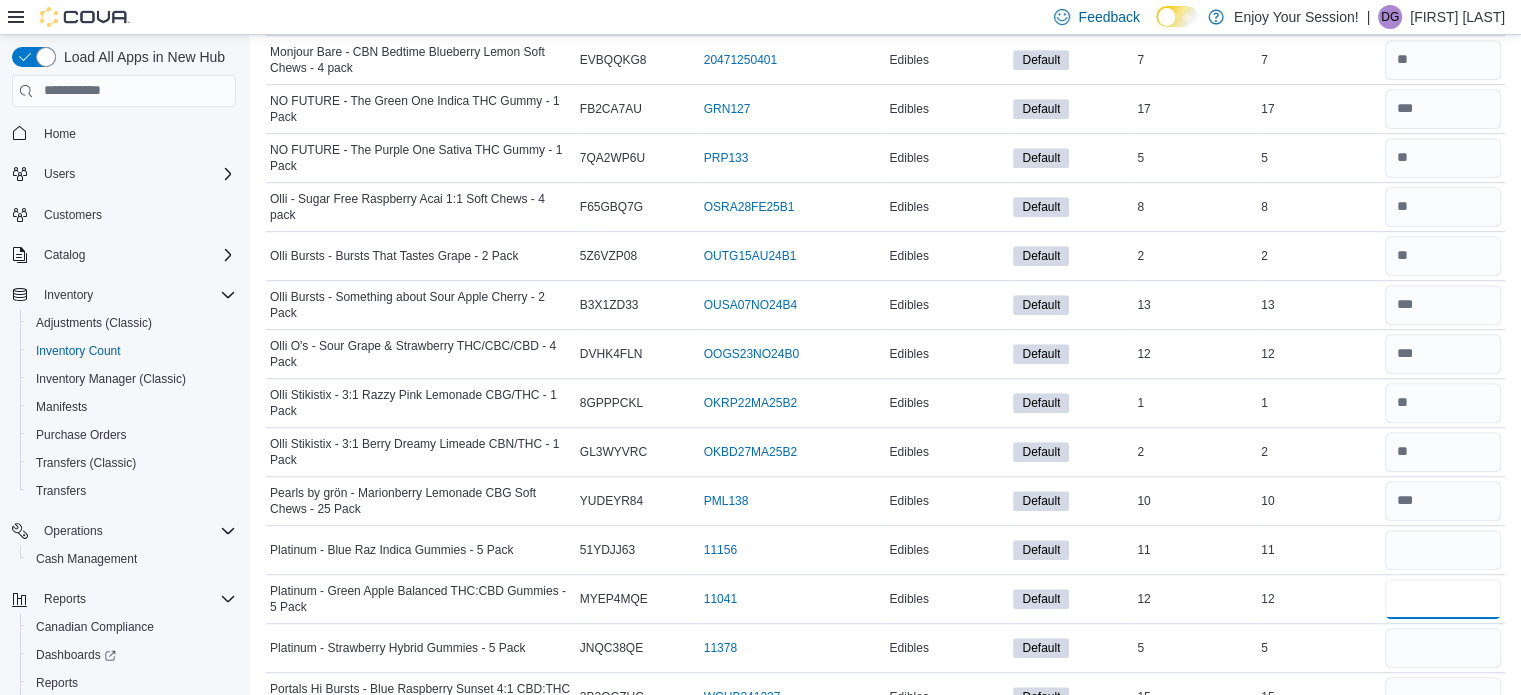type 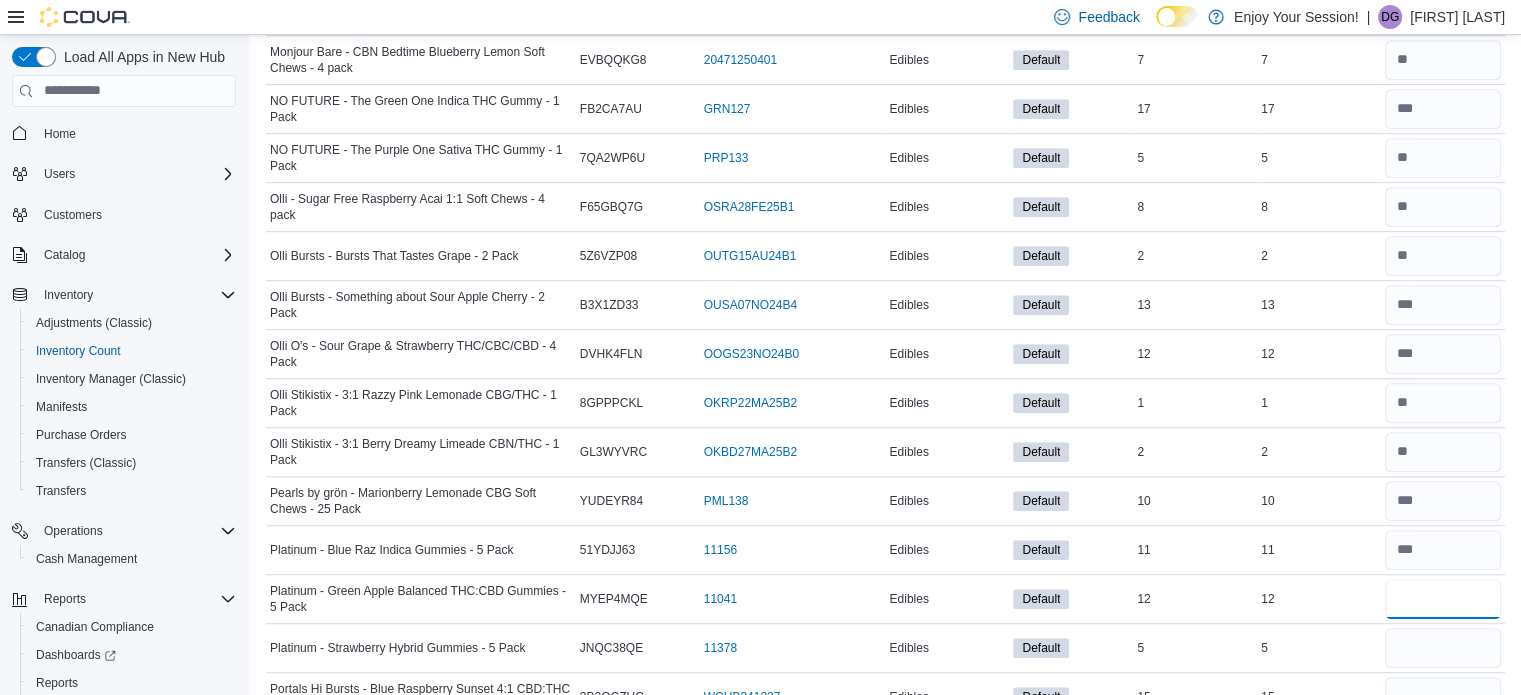 type on "**" 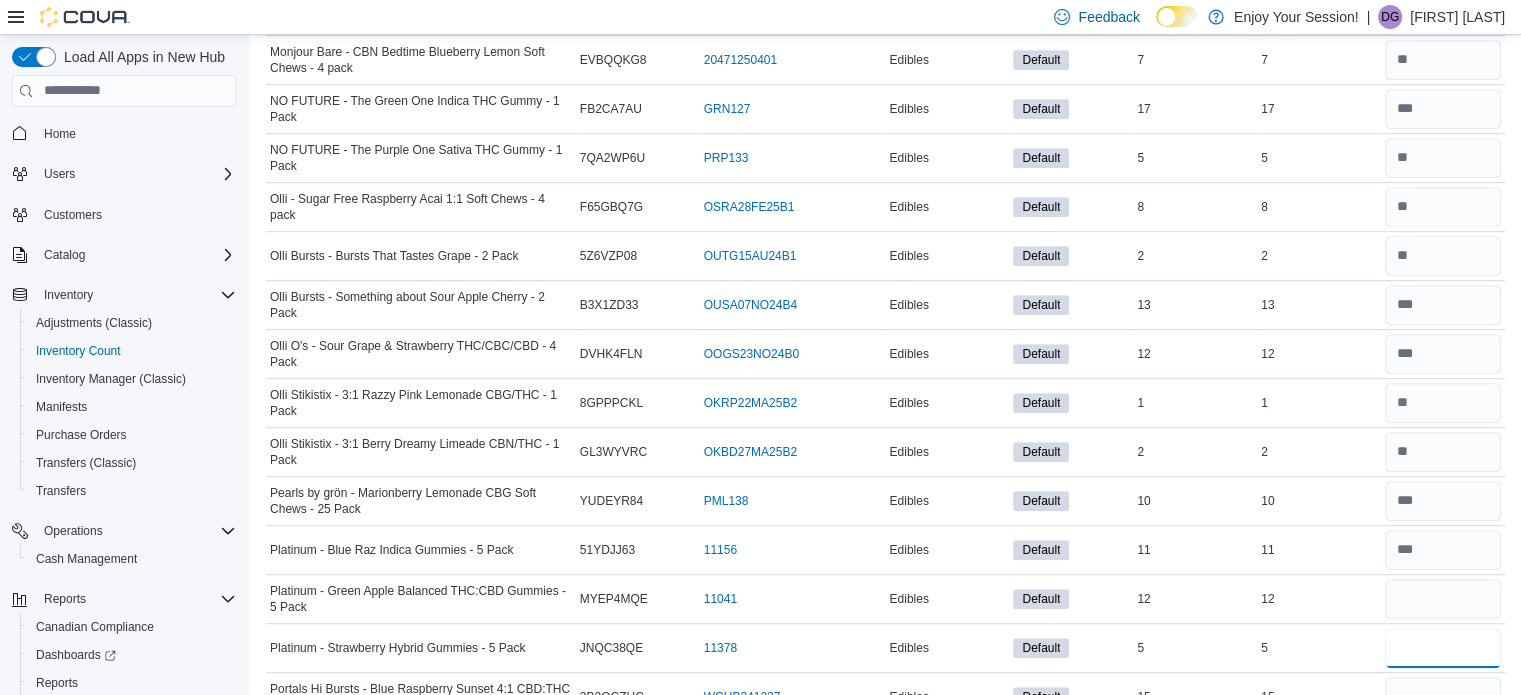 type 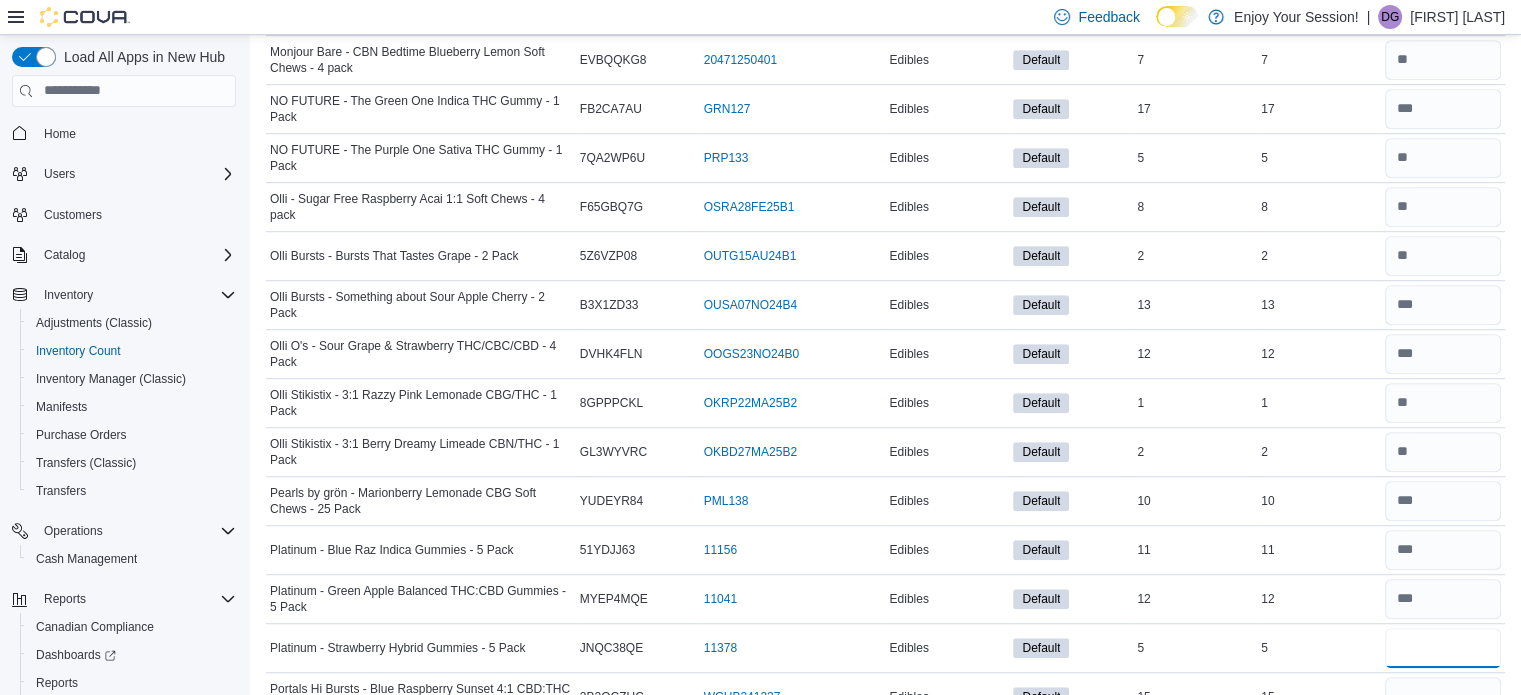 type on "*" 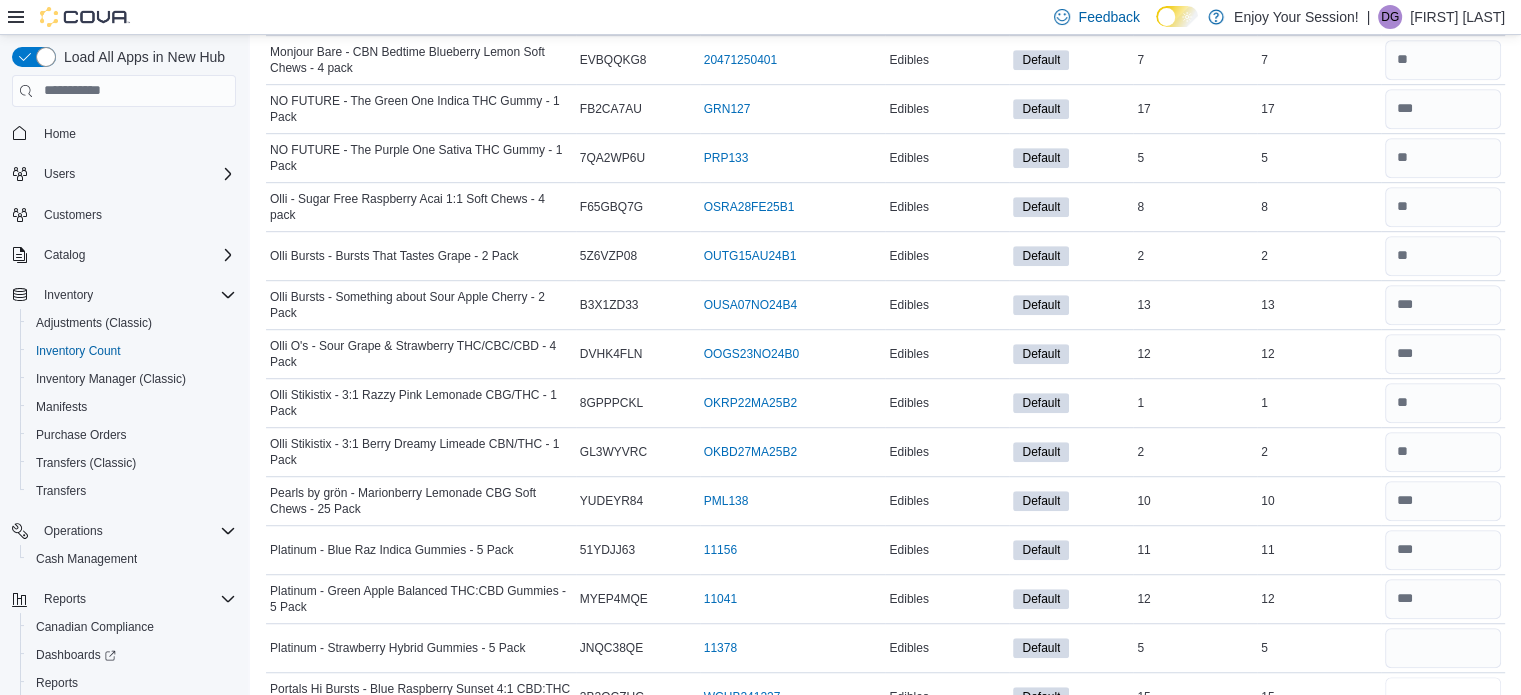 type 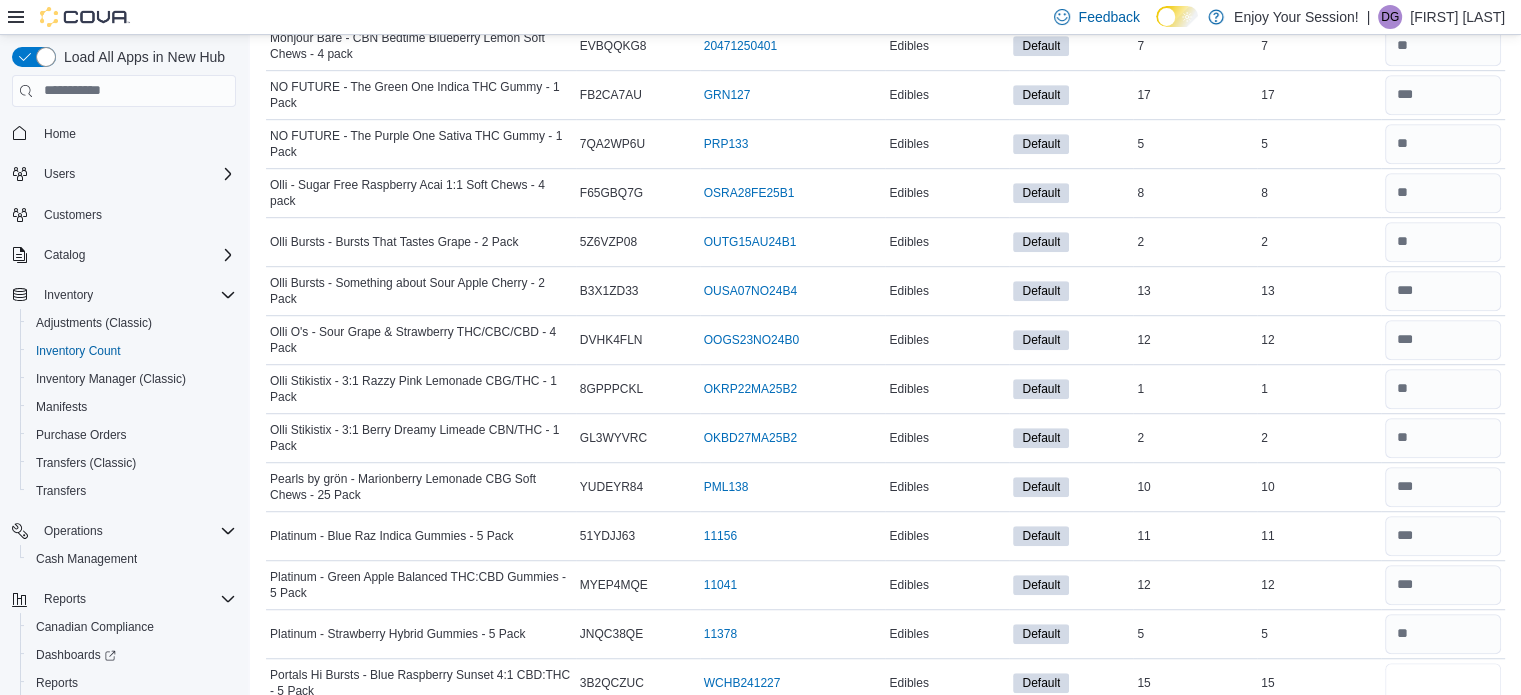 type on "**" 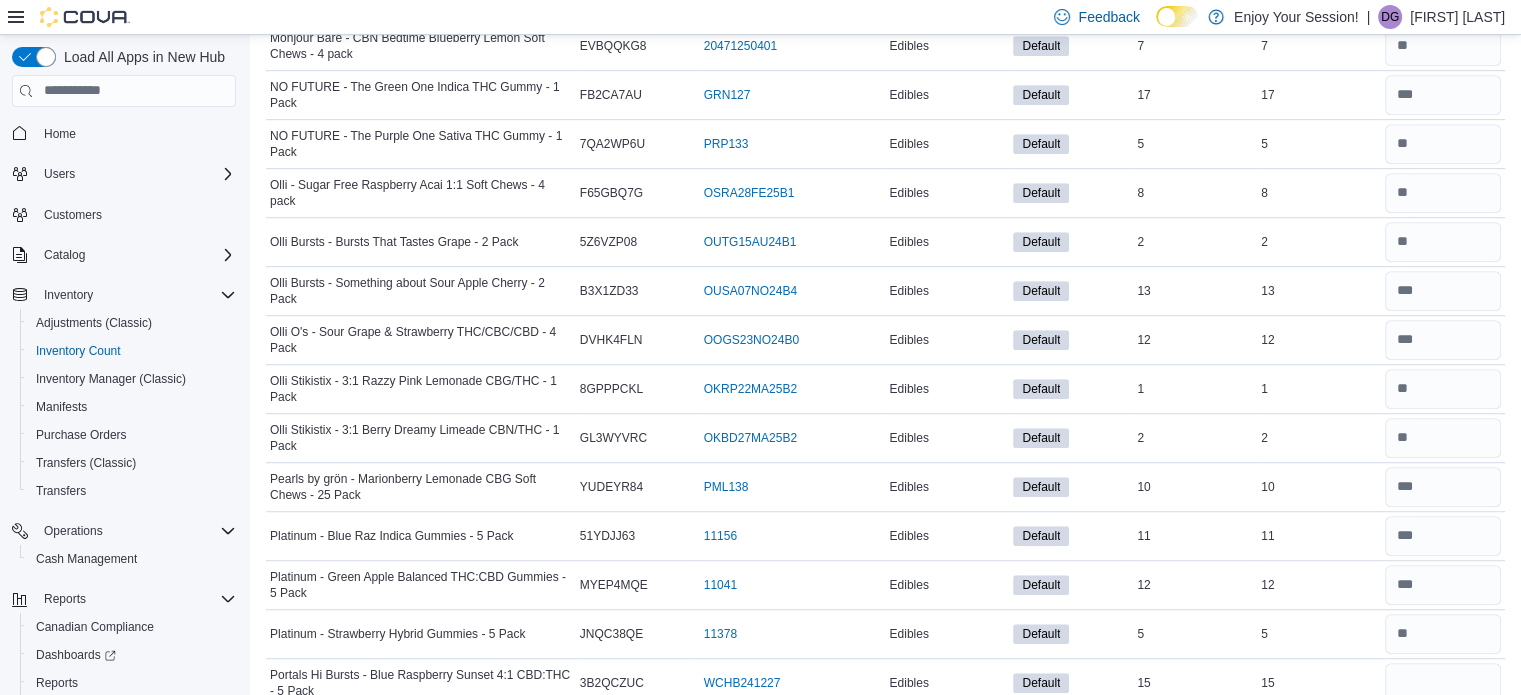 type 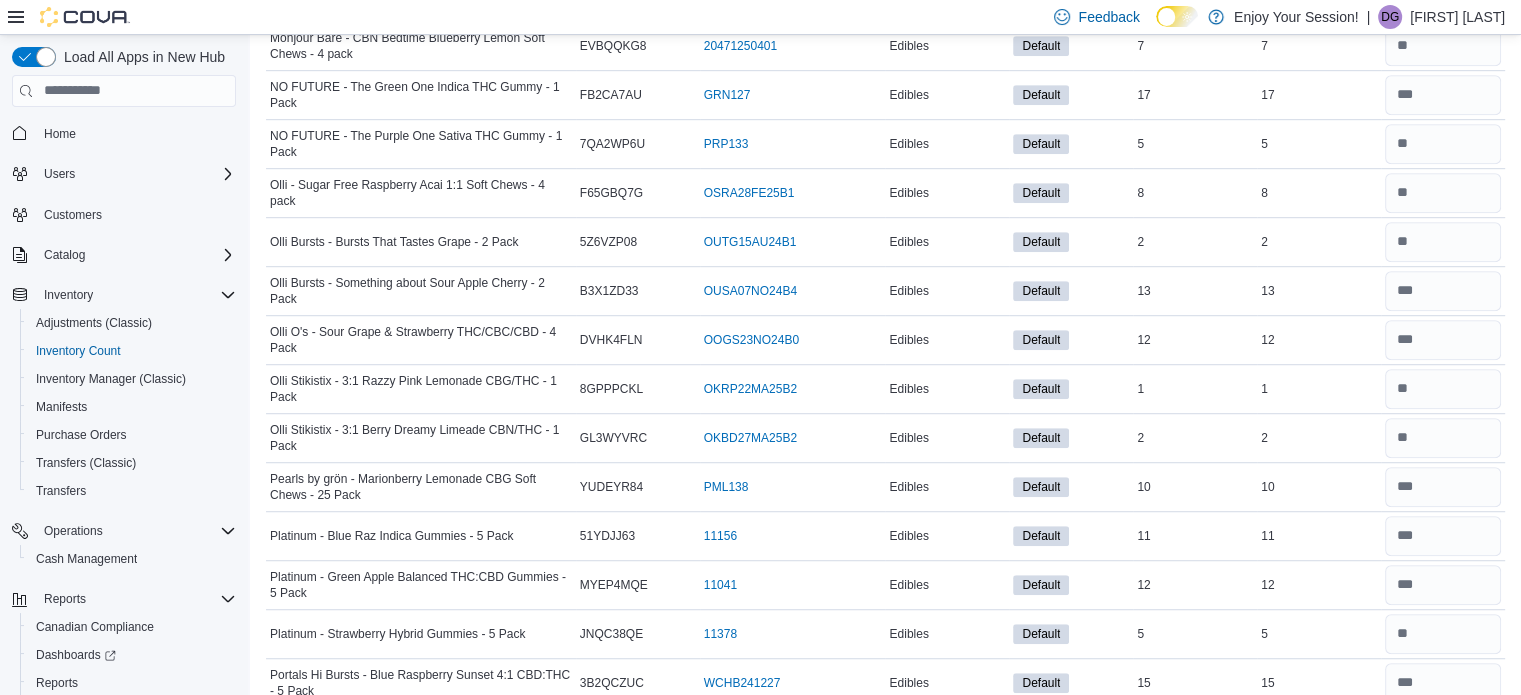 scroll, scrollTop: 1580, scrollLeft: 0, axis: vertical 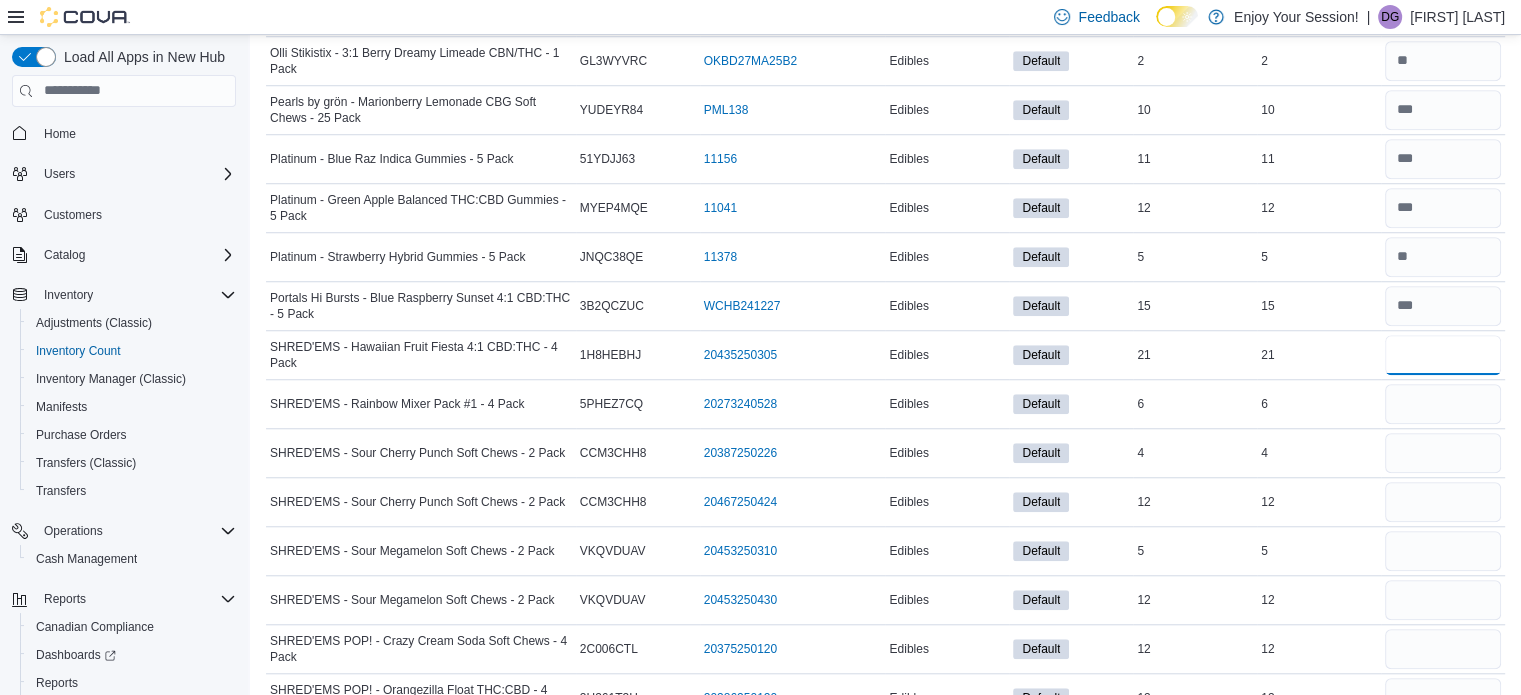 type on "**" 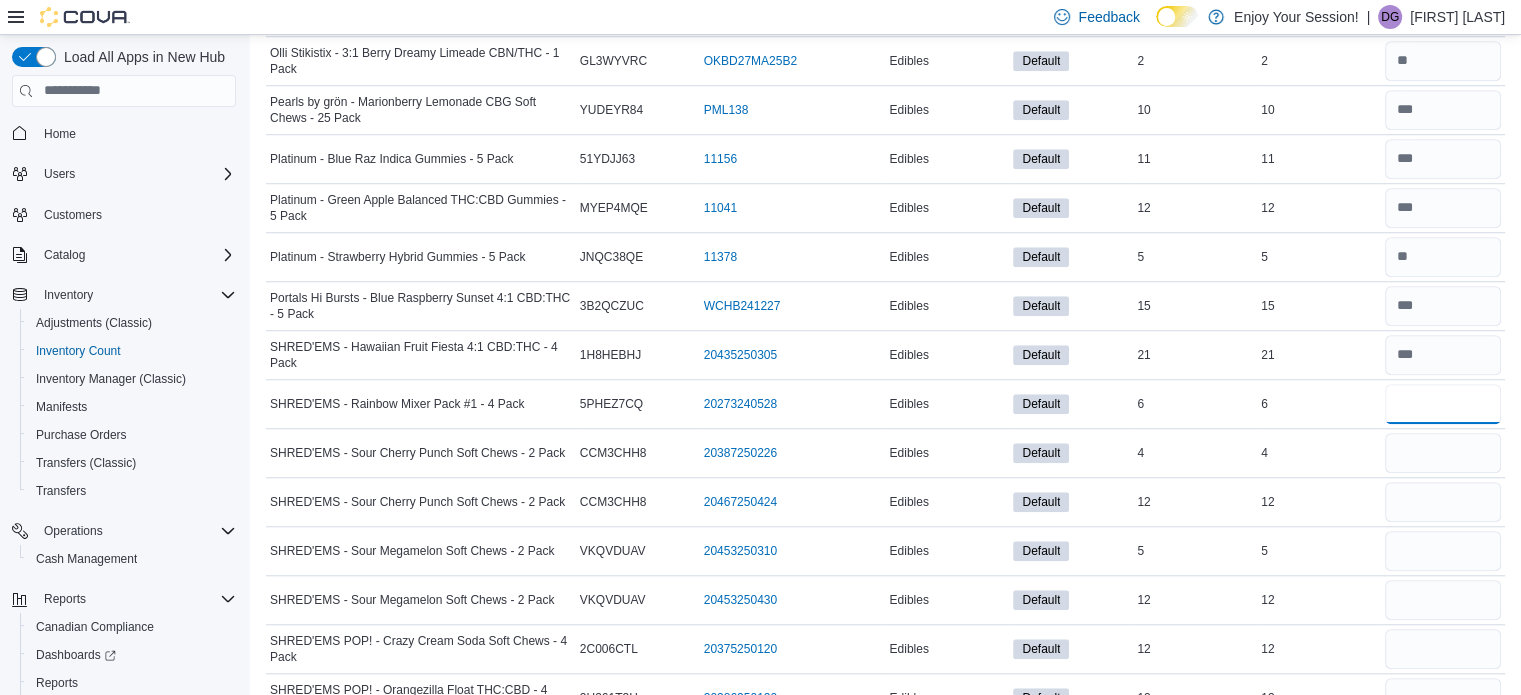 type 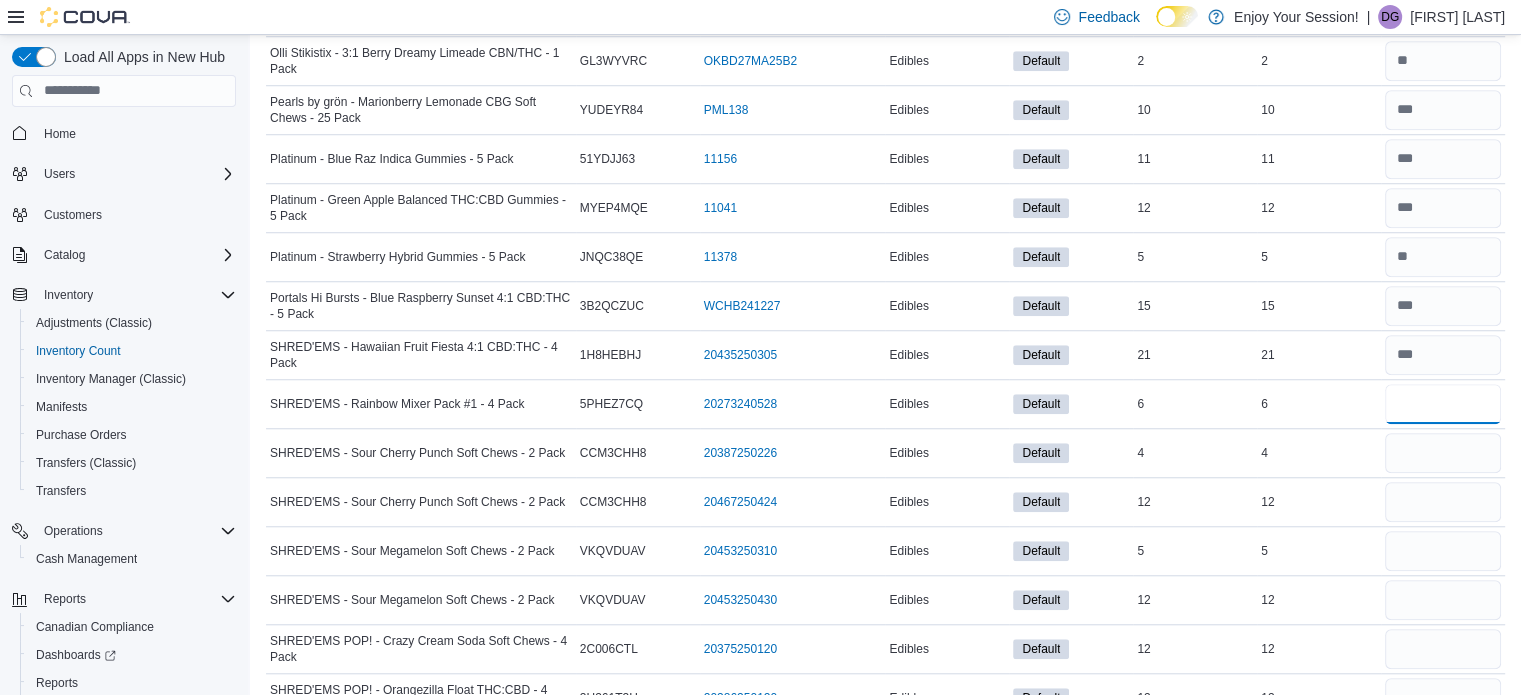 type on "*" 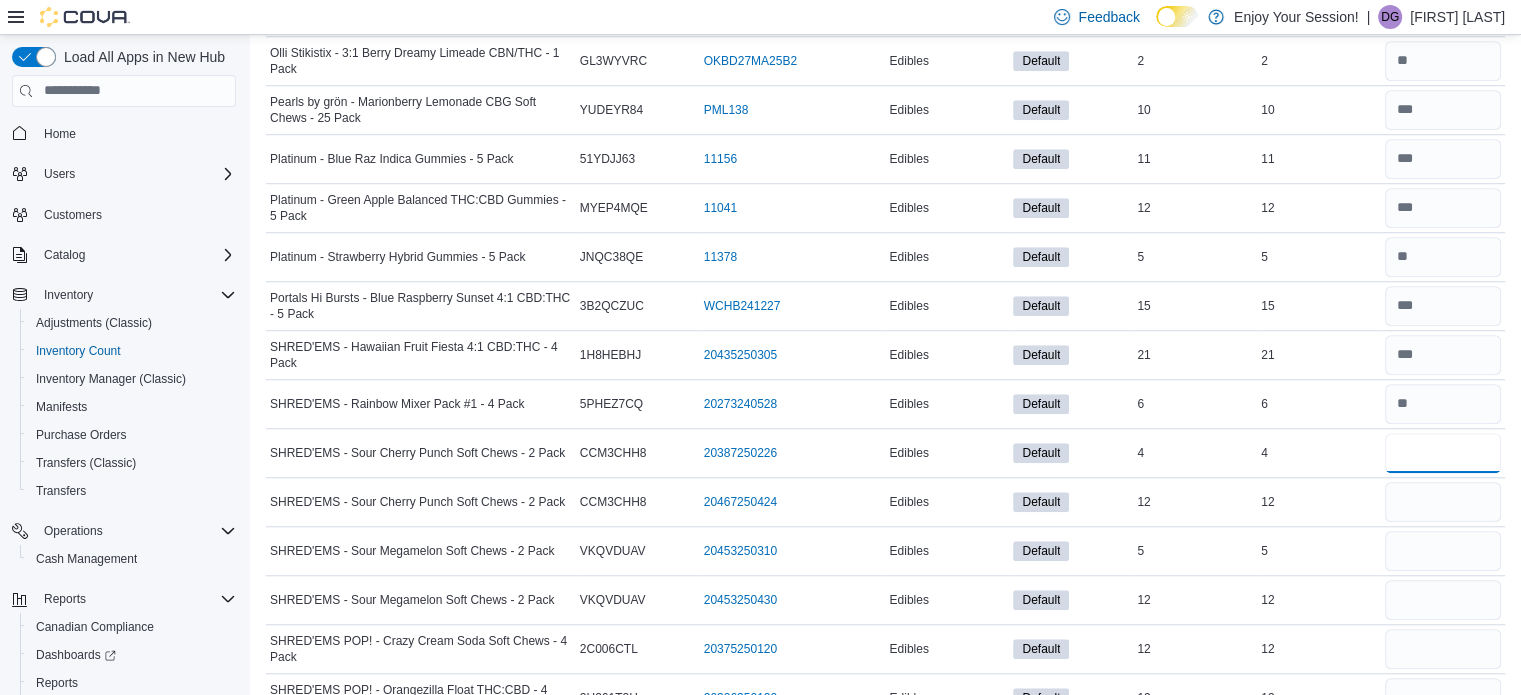 type 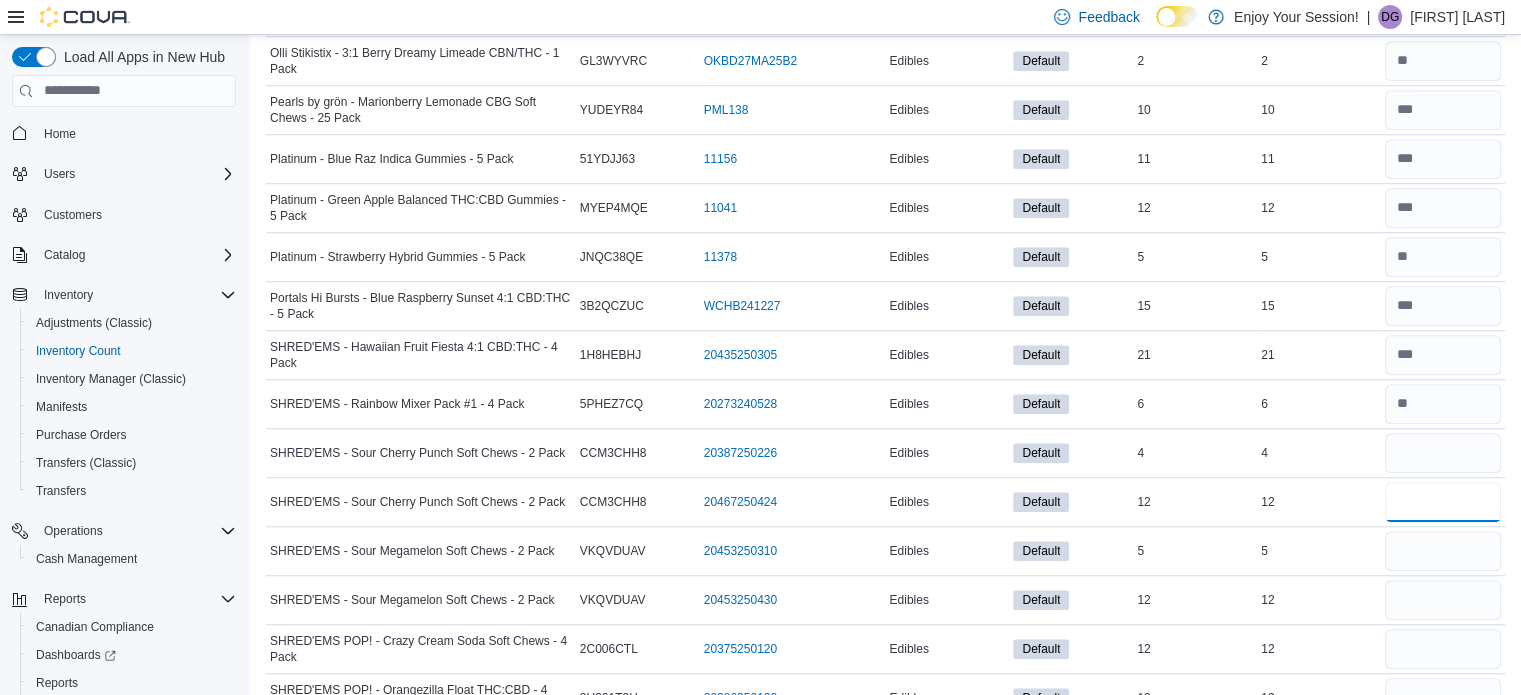 type 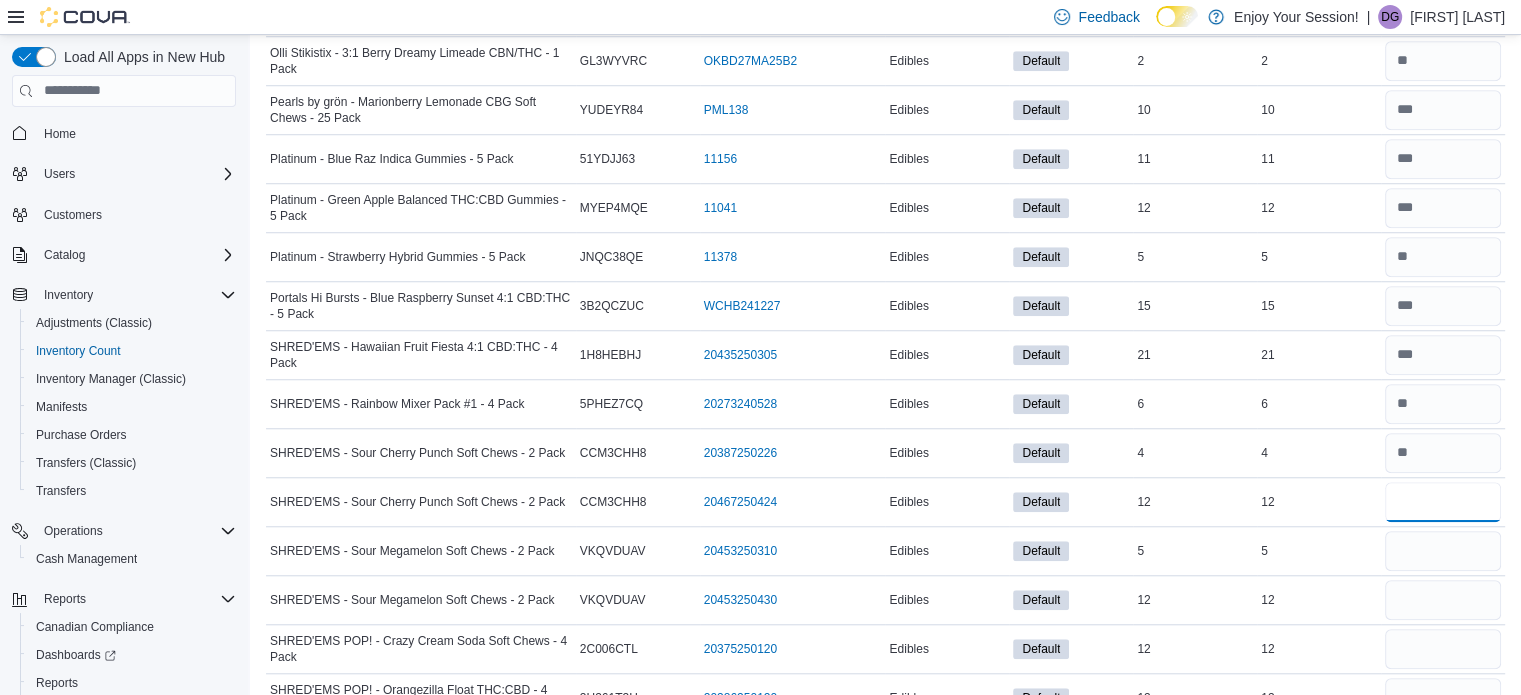 type on "**" 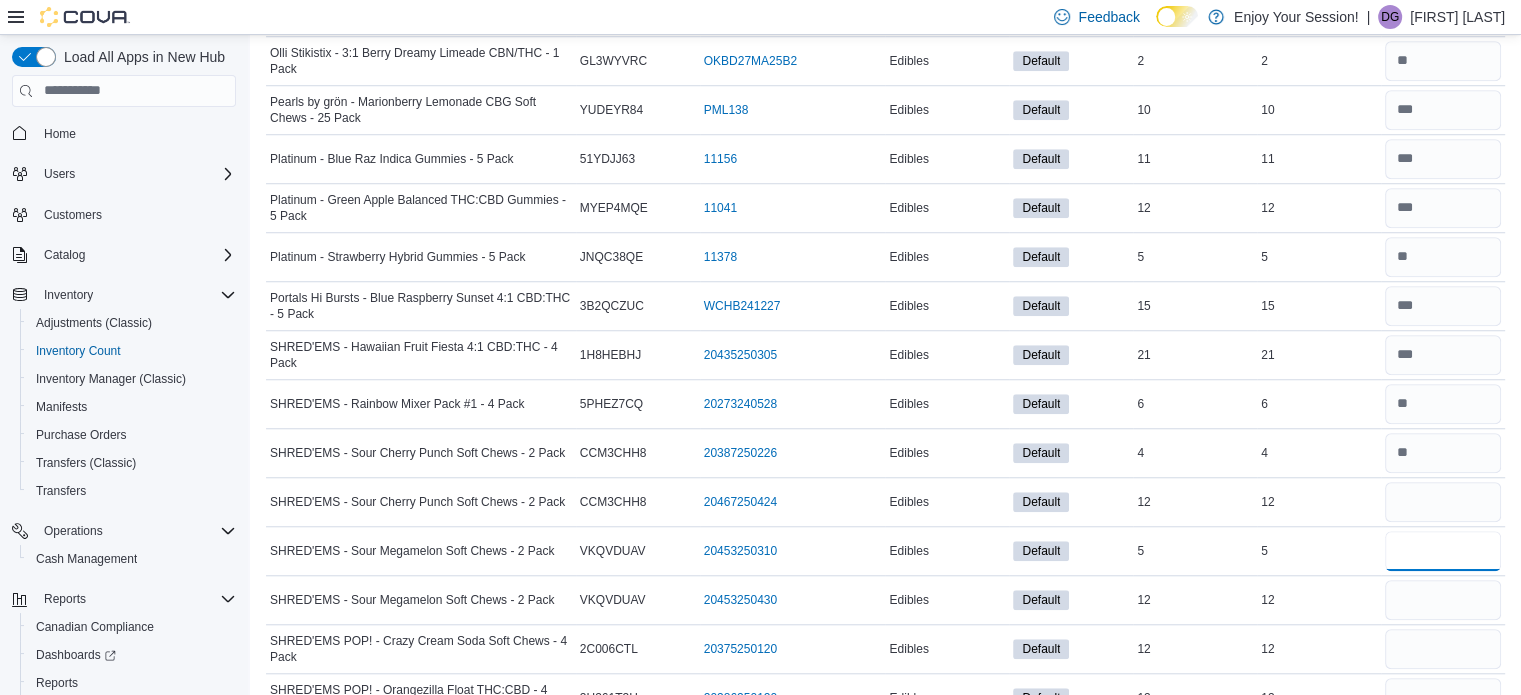 type 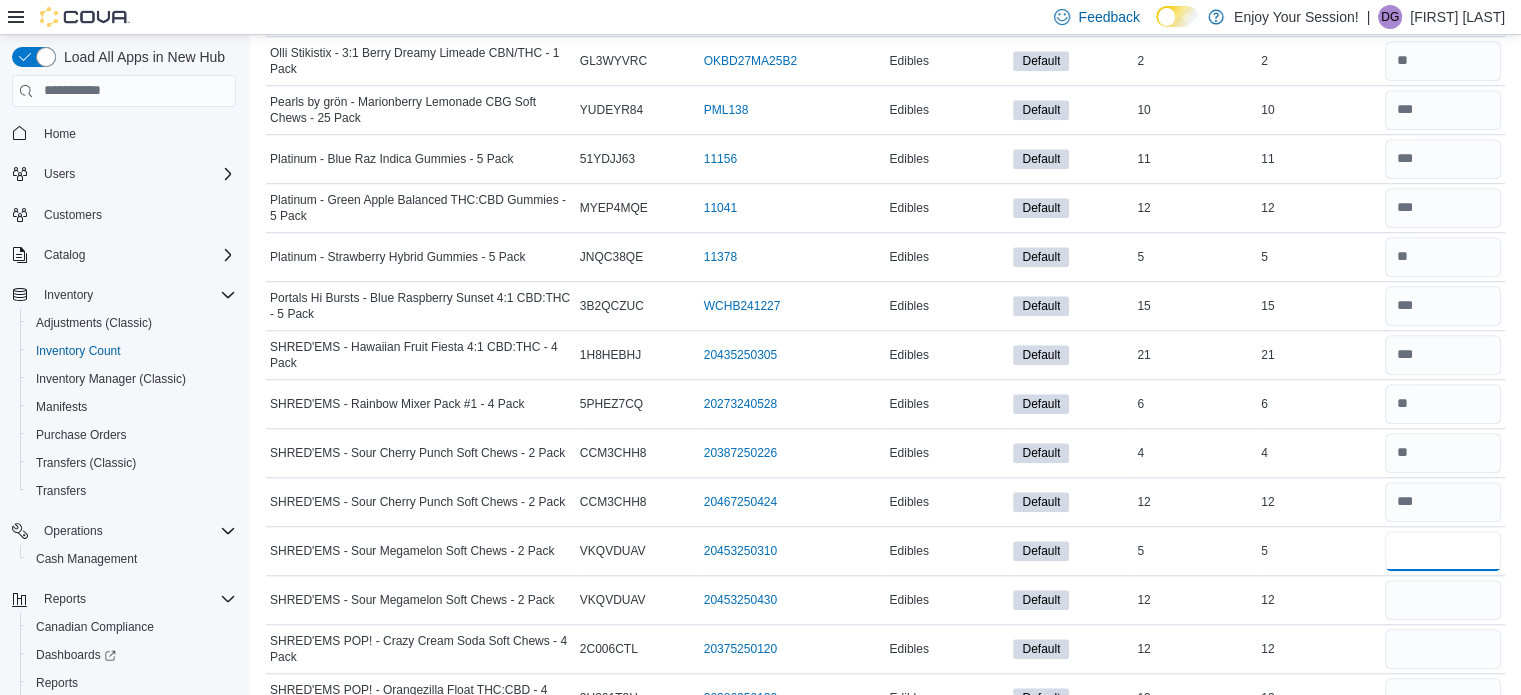 type on "*" 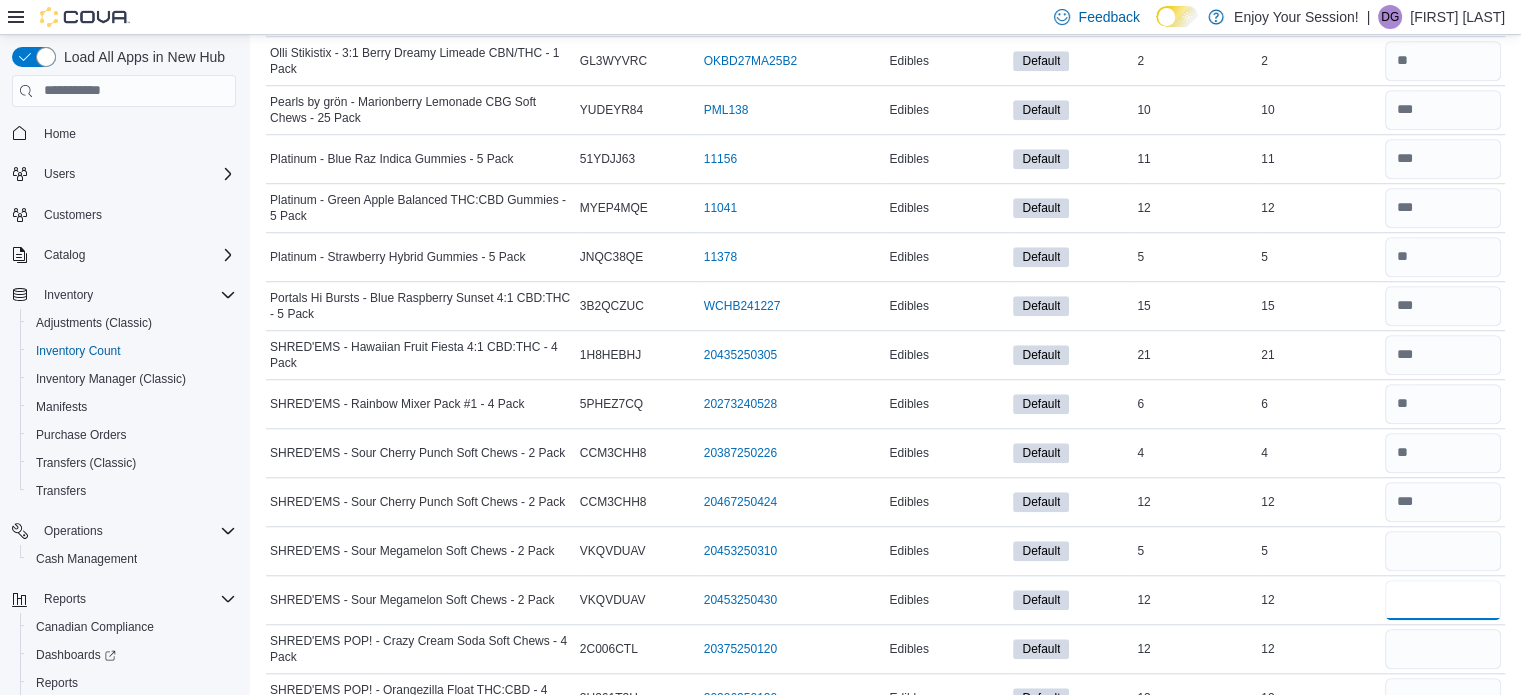 type 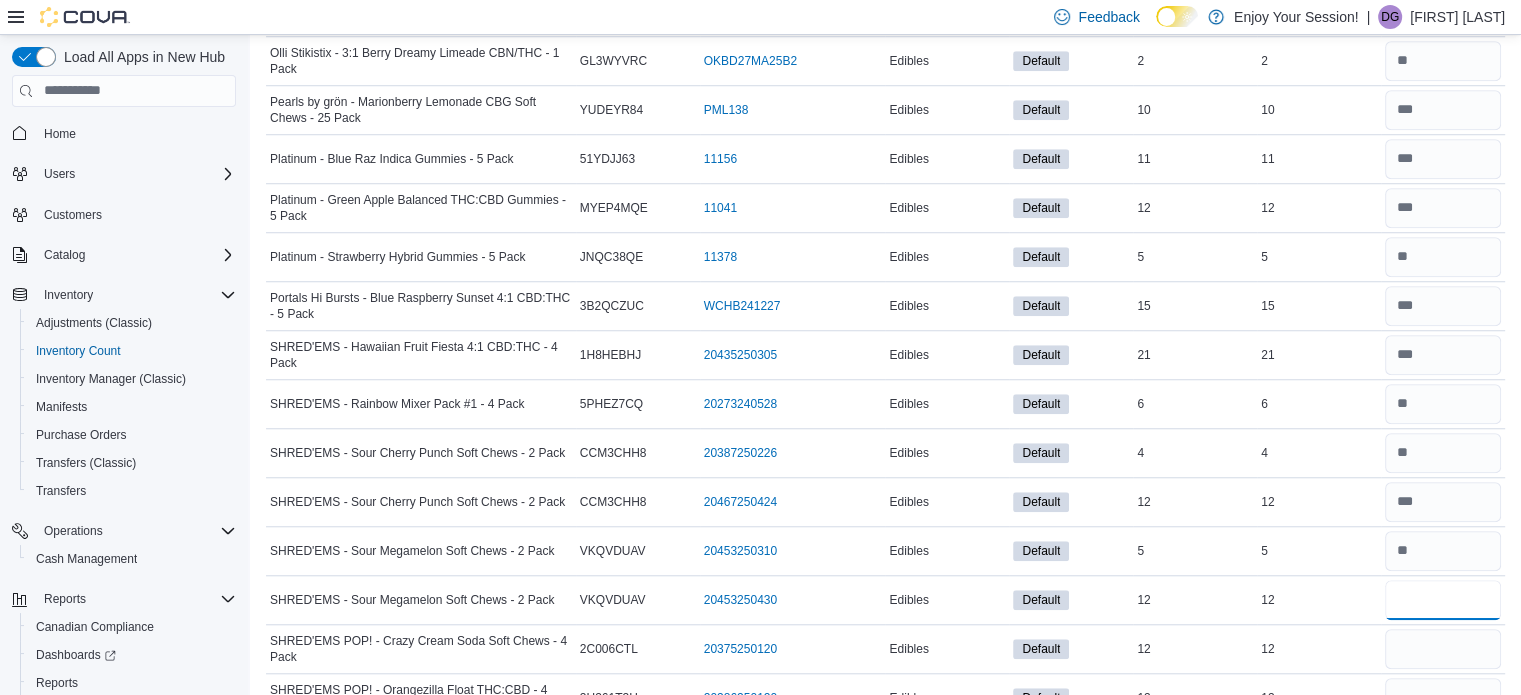 type on "**" 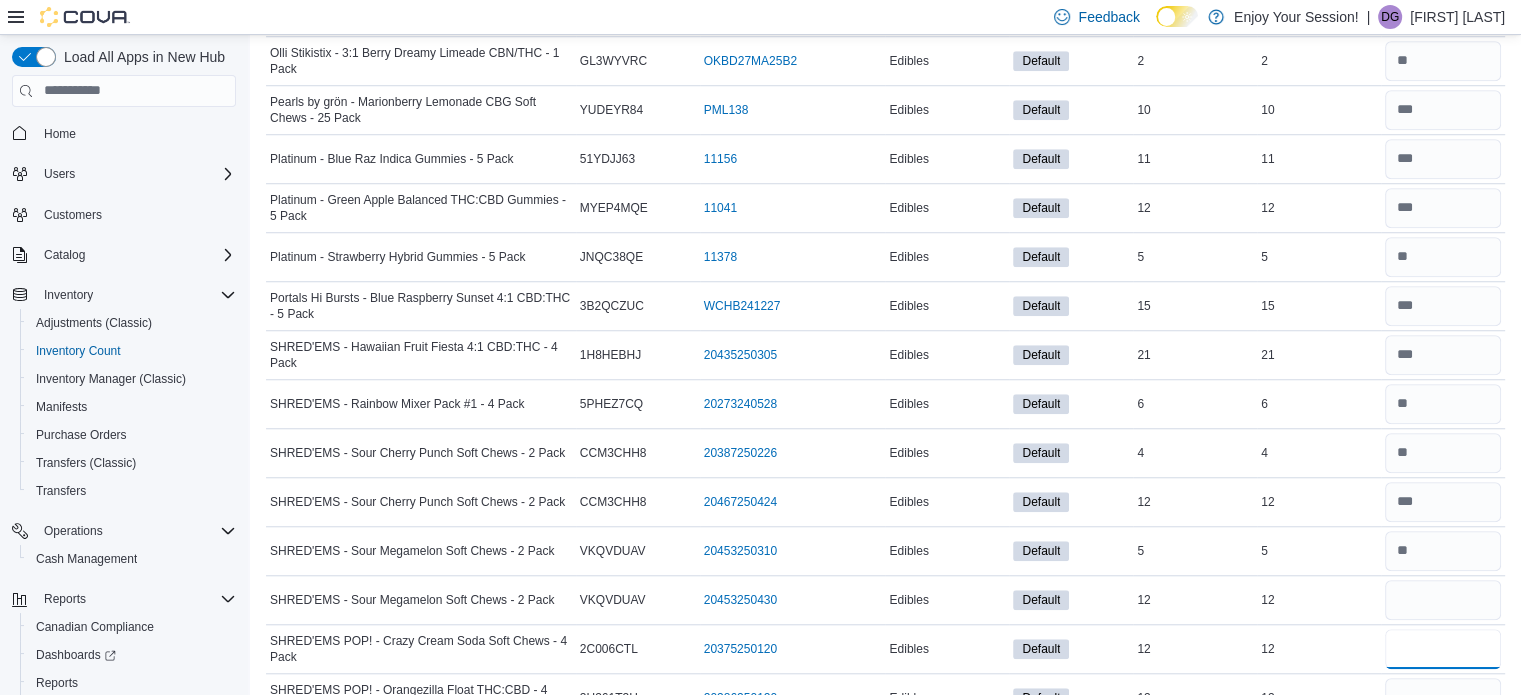 type 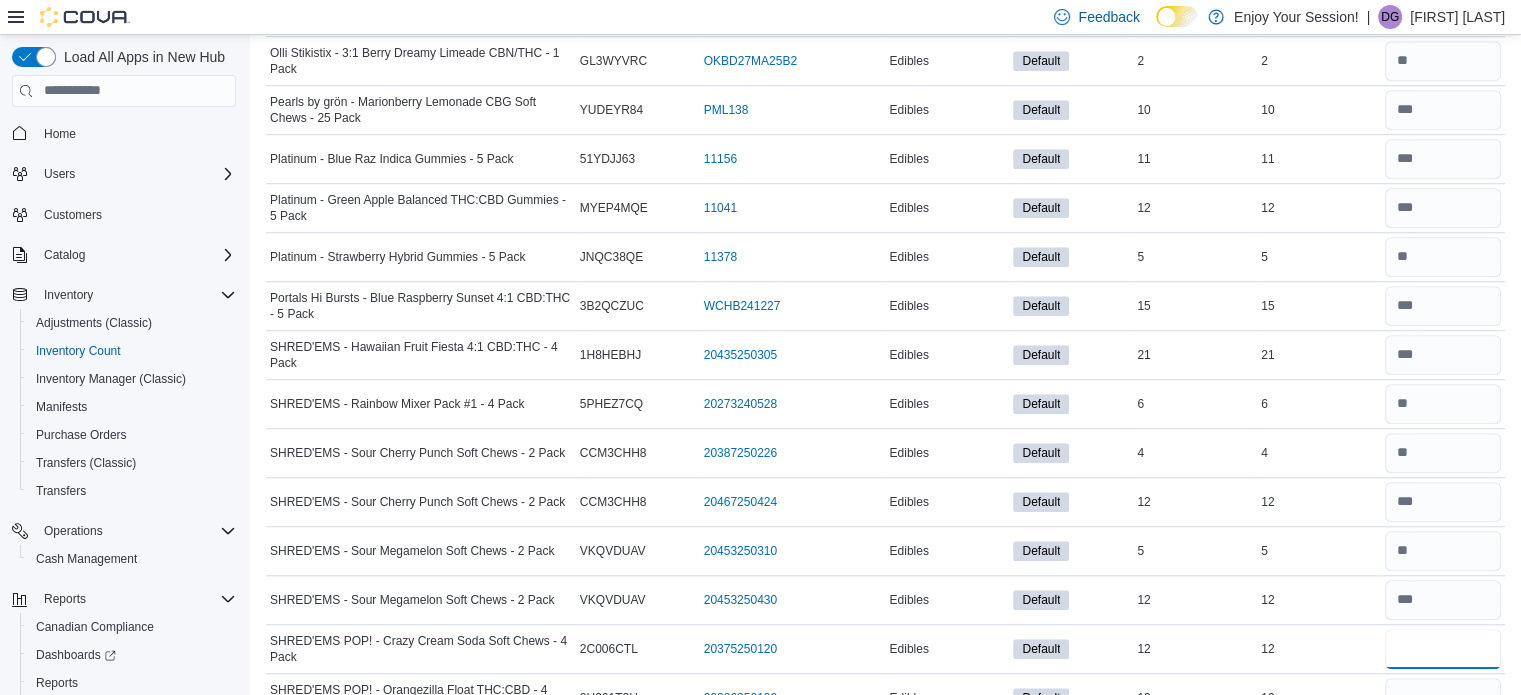 type on "**" 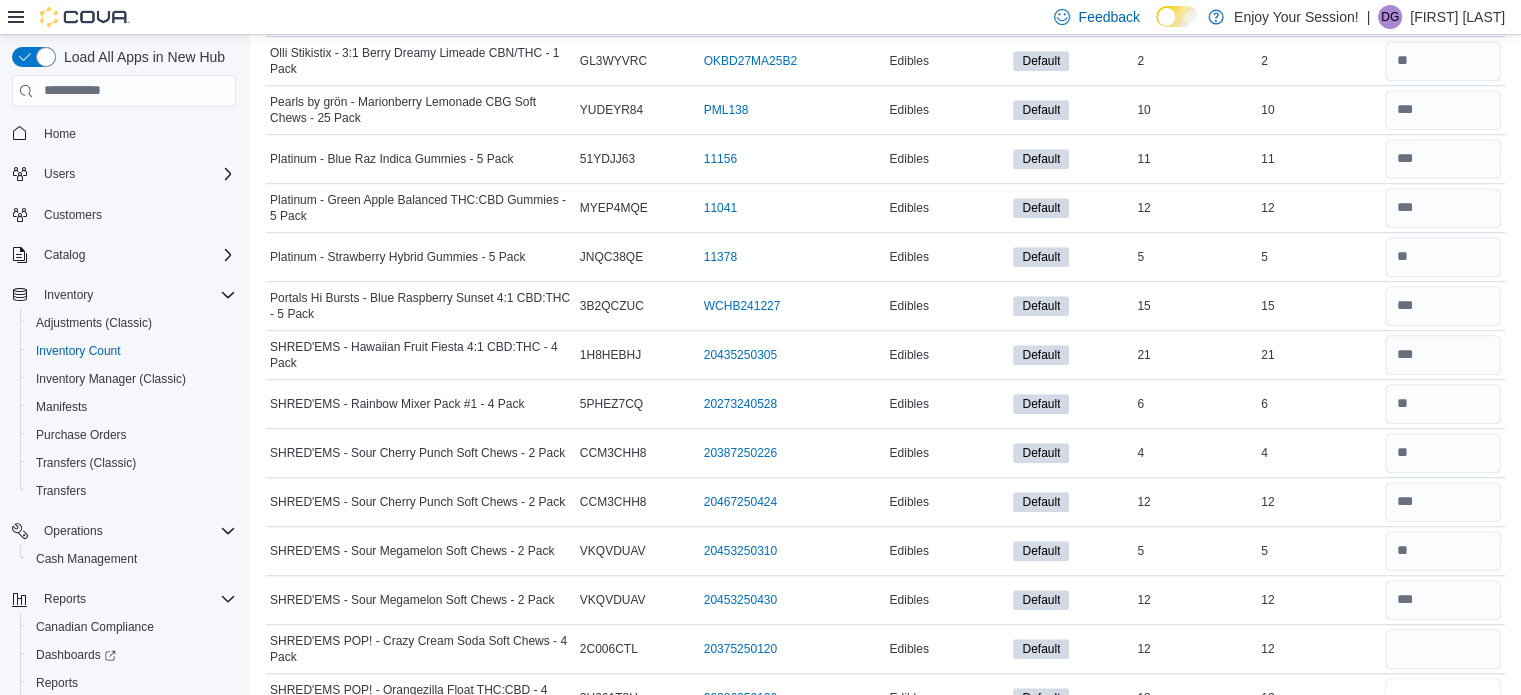 type 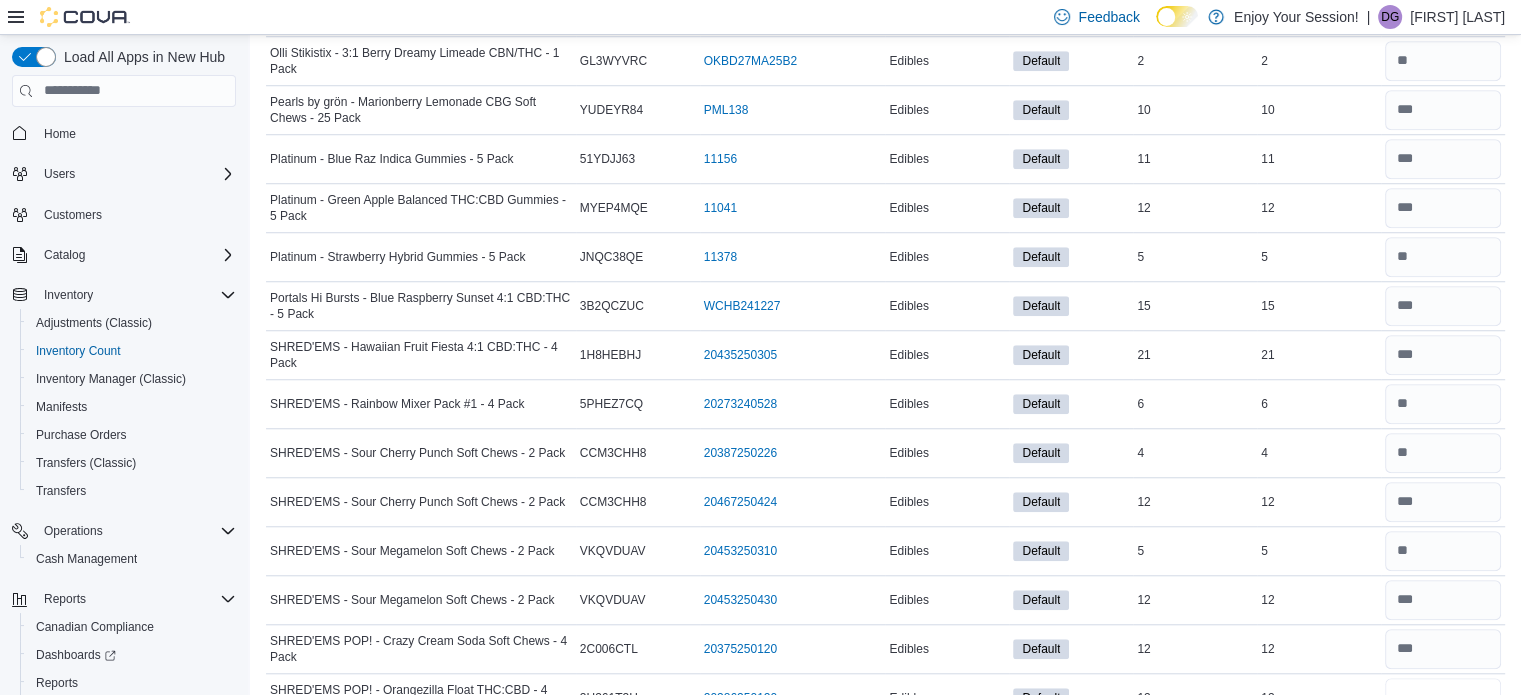 scroll, scrollTop: 1593, scrollLeft: 0, axis: vertical 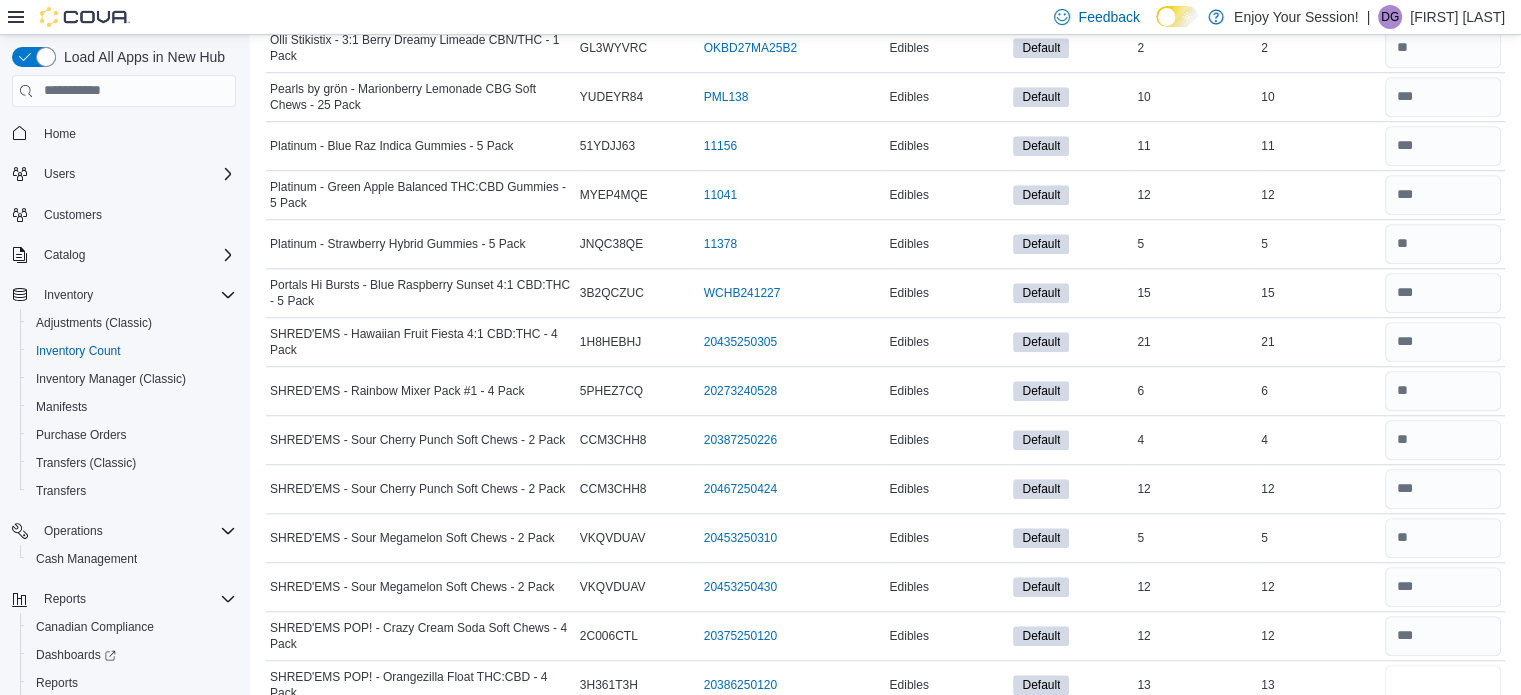 type on "**" 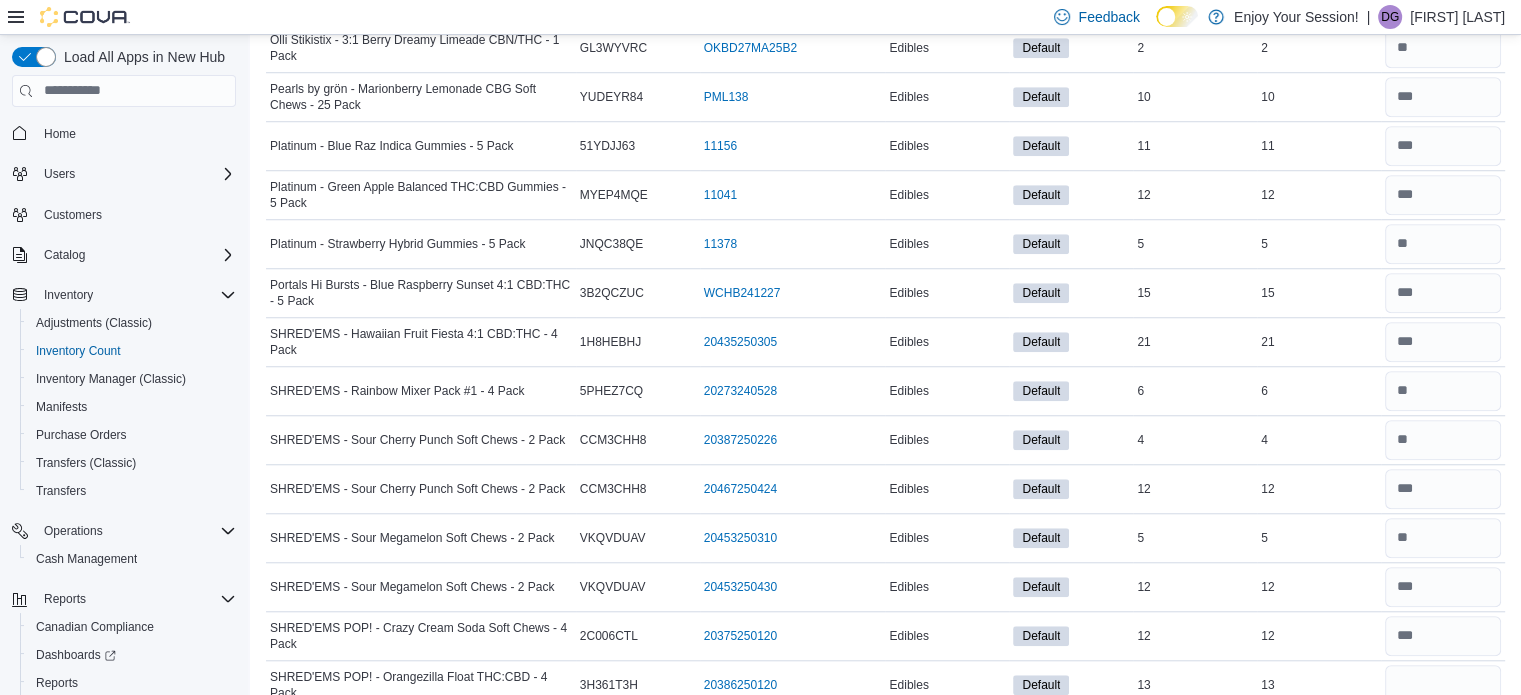 type 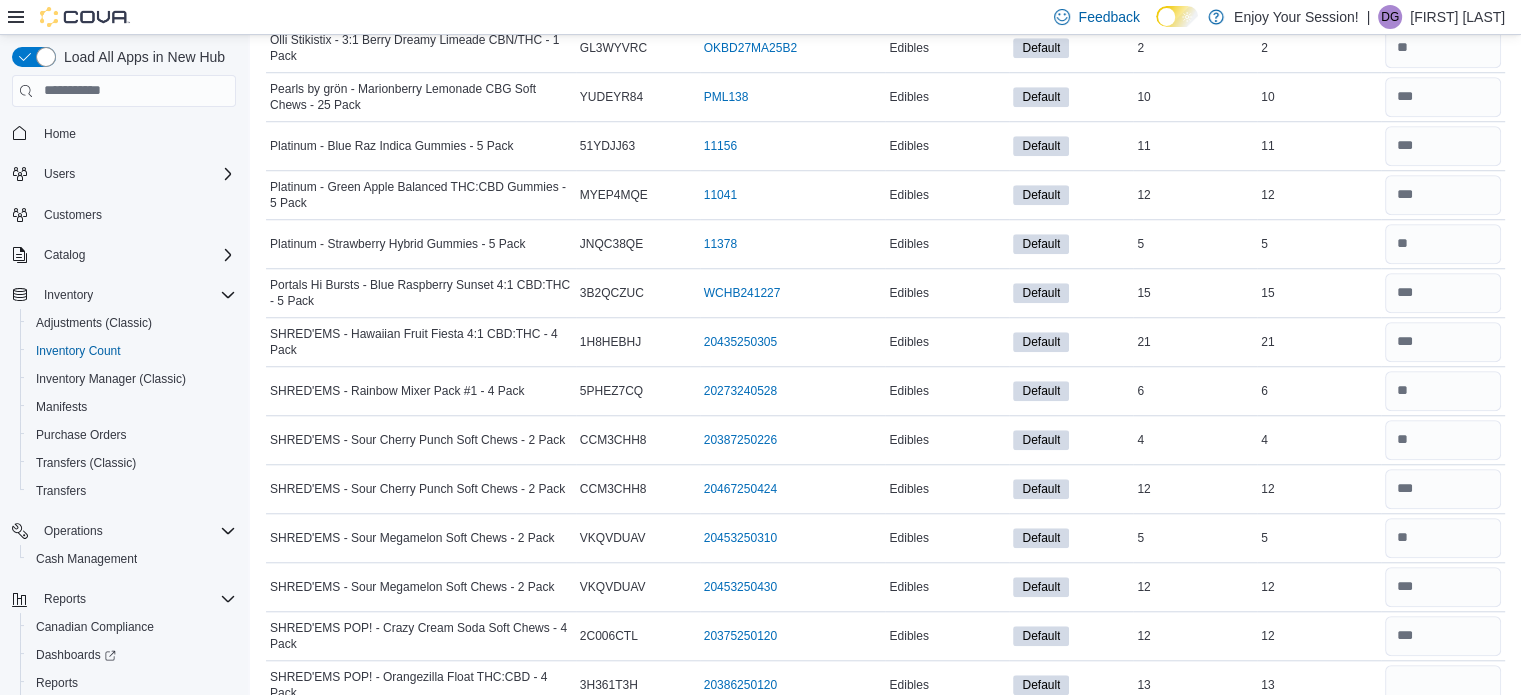 scroll, scrollTop: 1970, scrollLeft: 0, axis: vertical 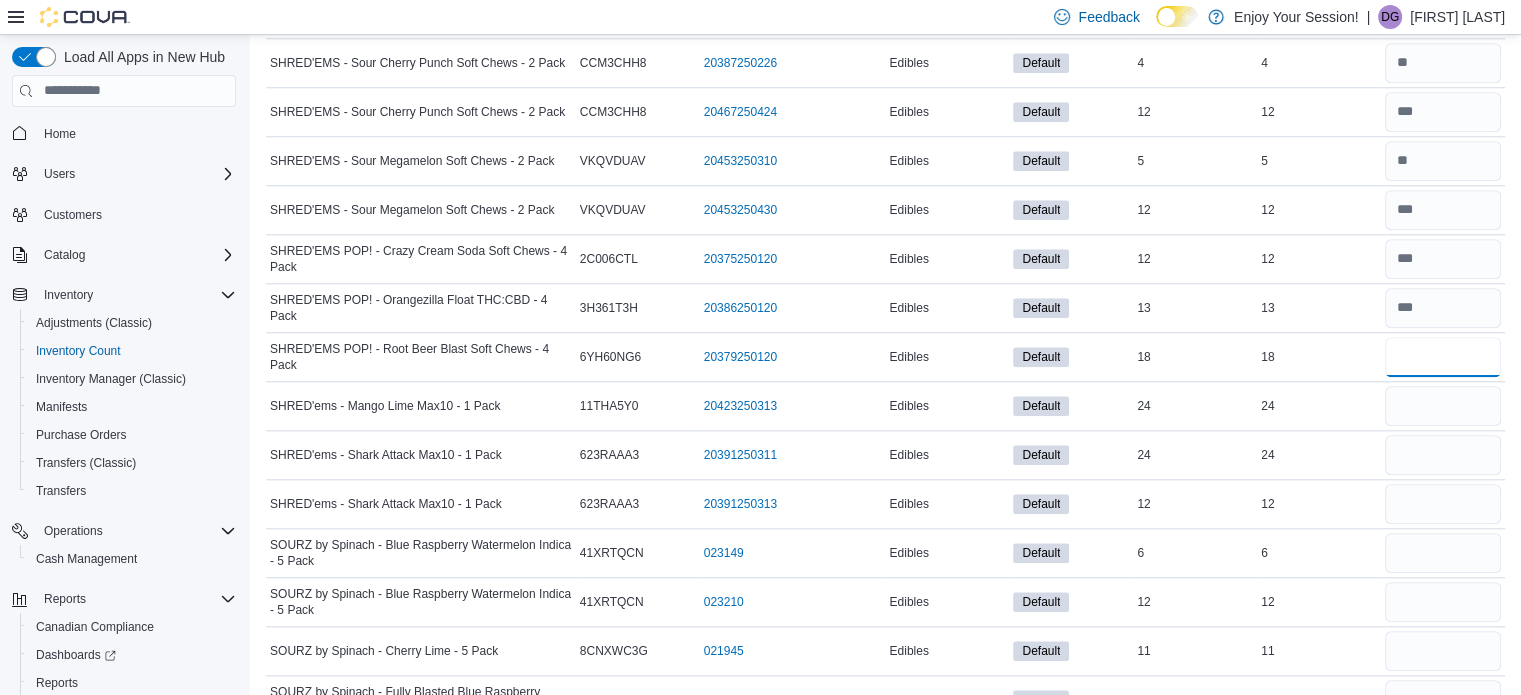 type on "**" 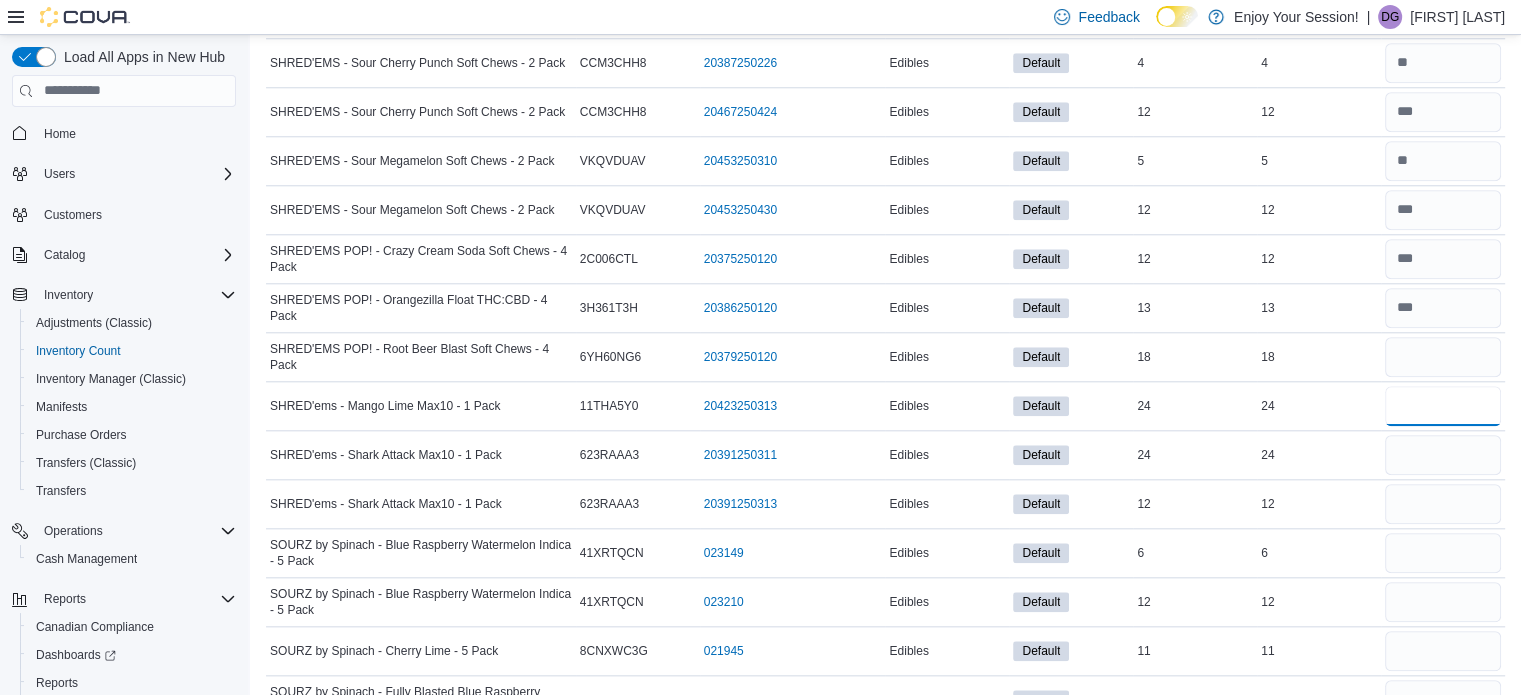 type 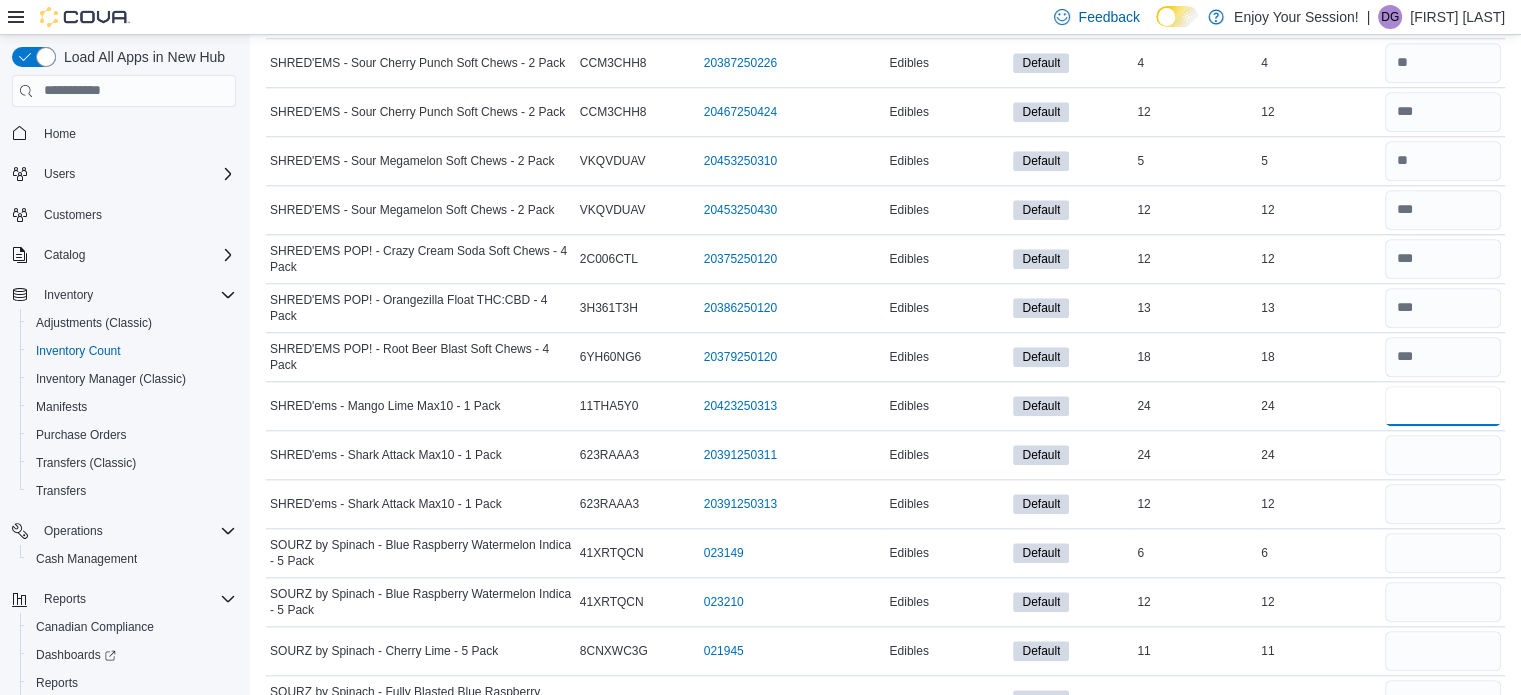 type on "**" 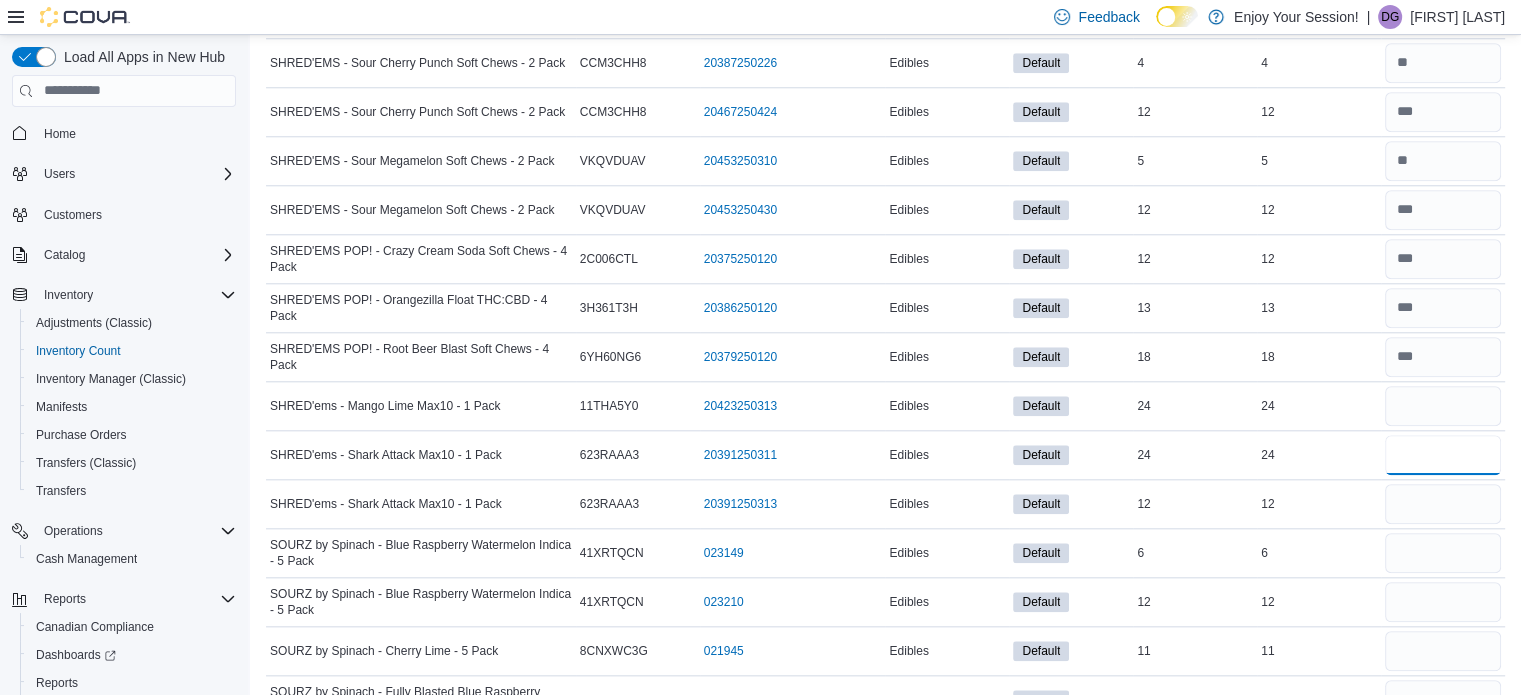 type 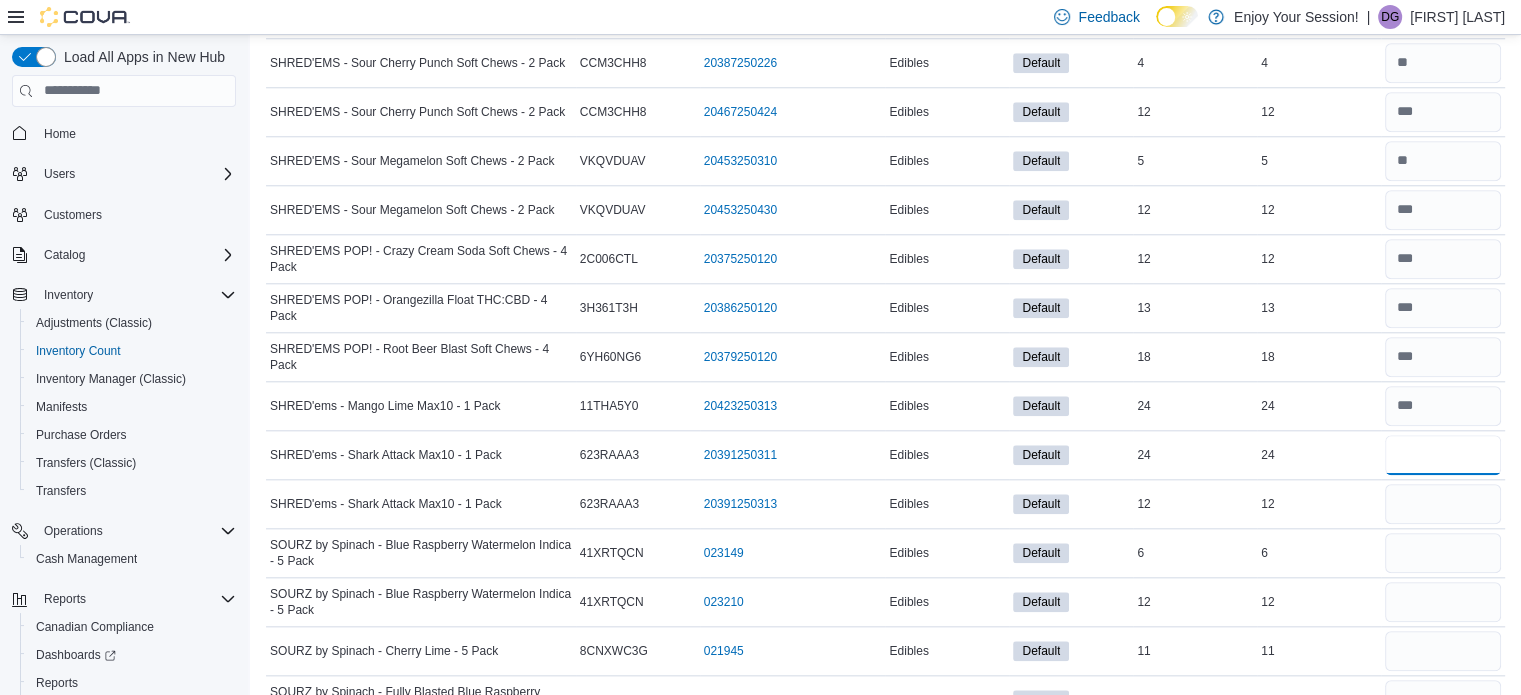 type on "**" 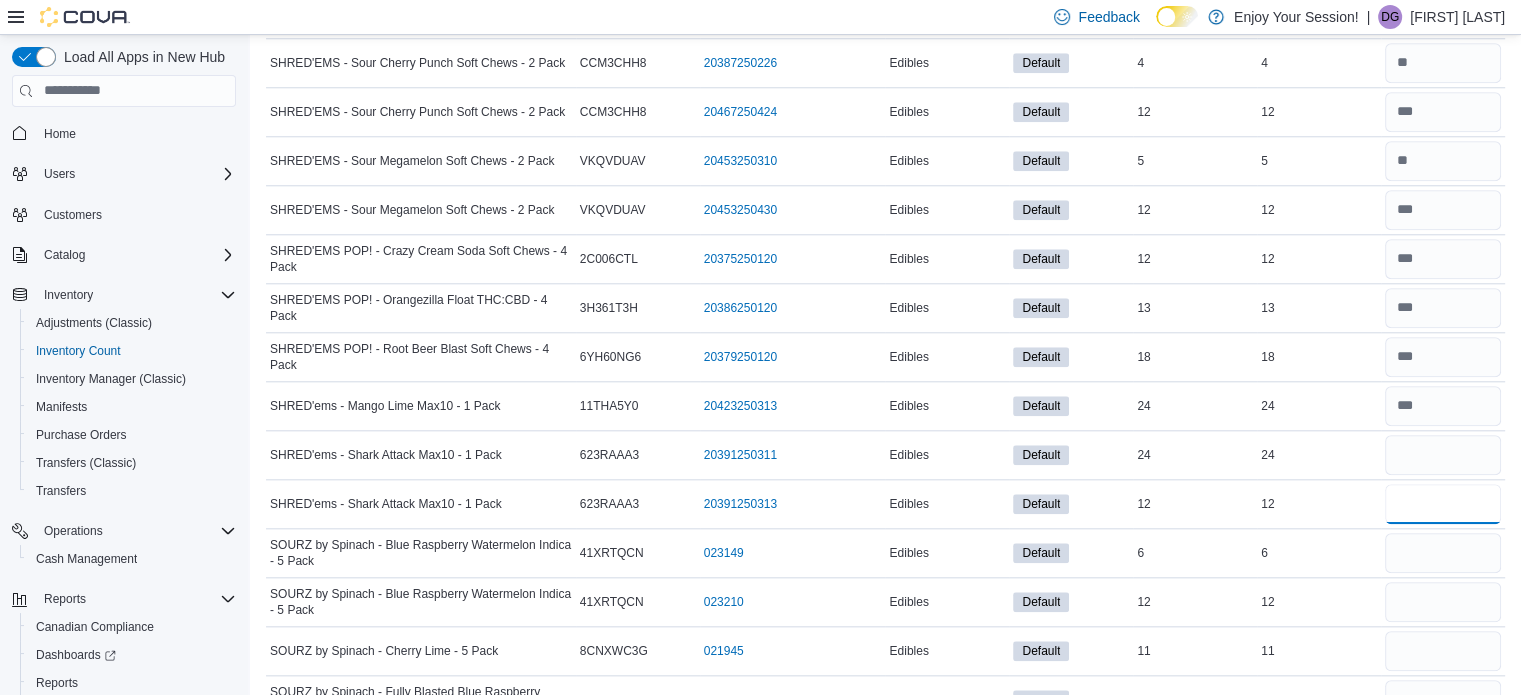 type 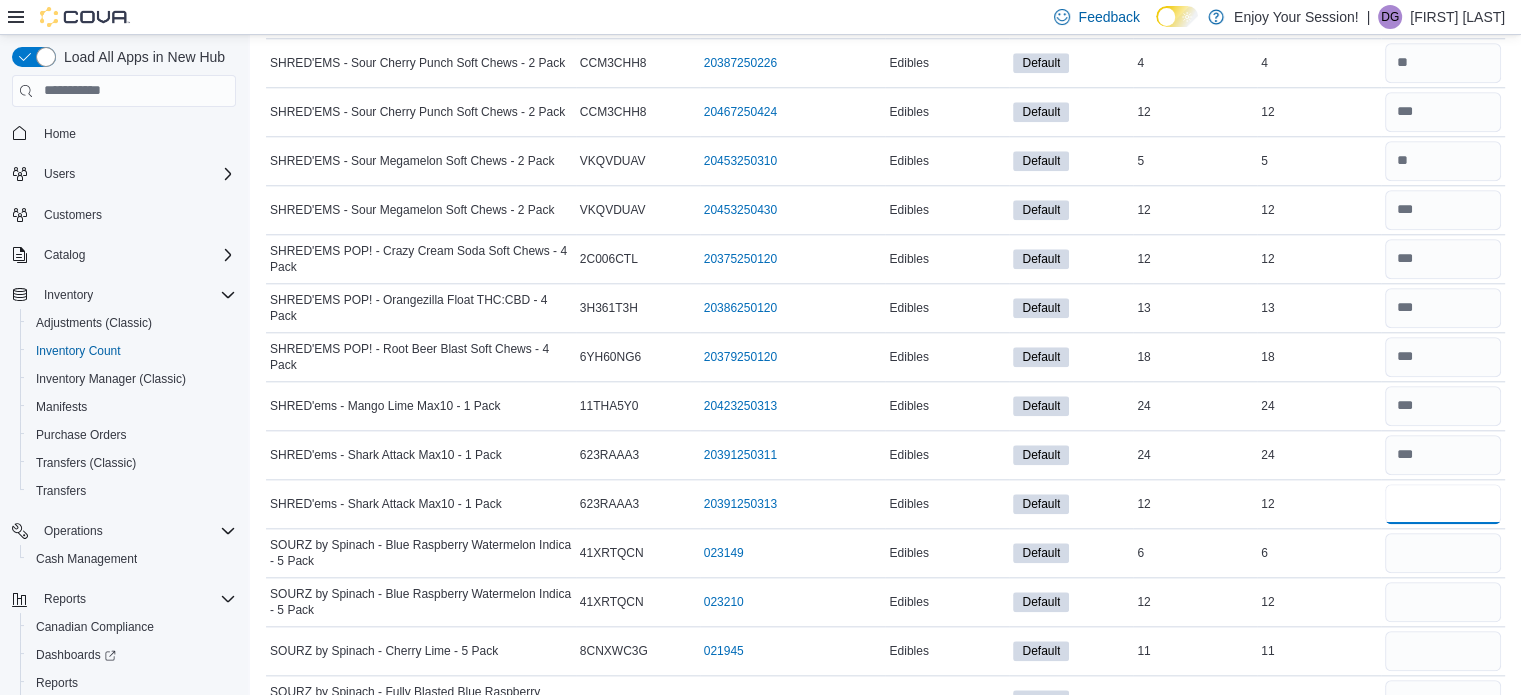 type on "**" 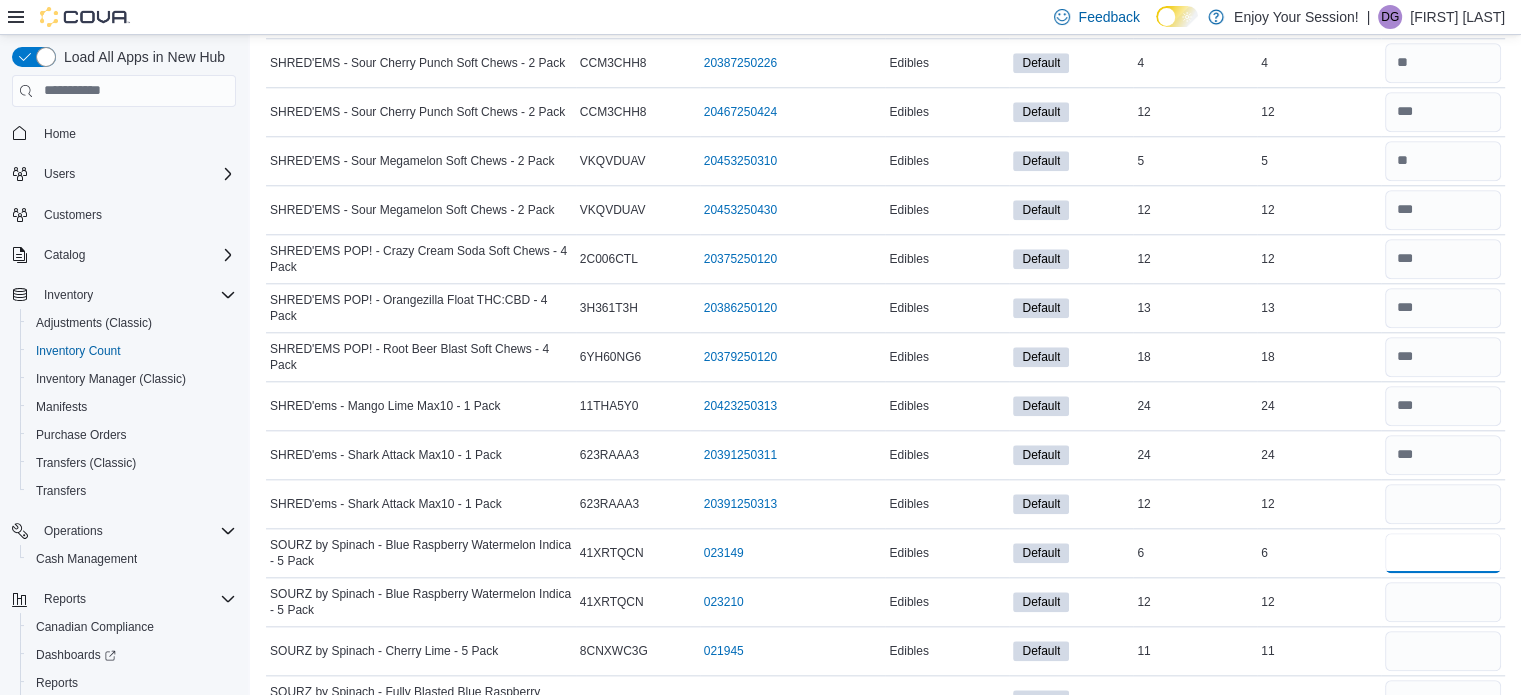 type 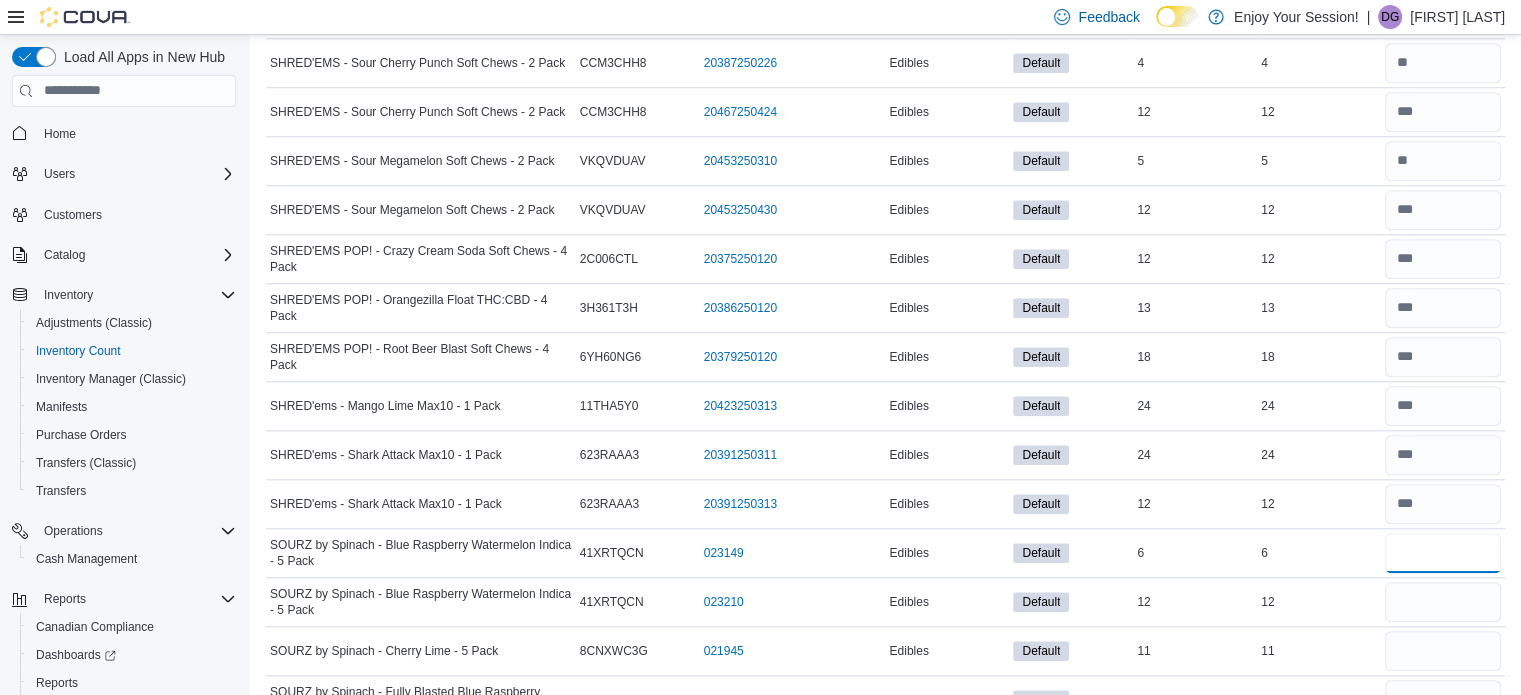 type on "*" 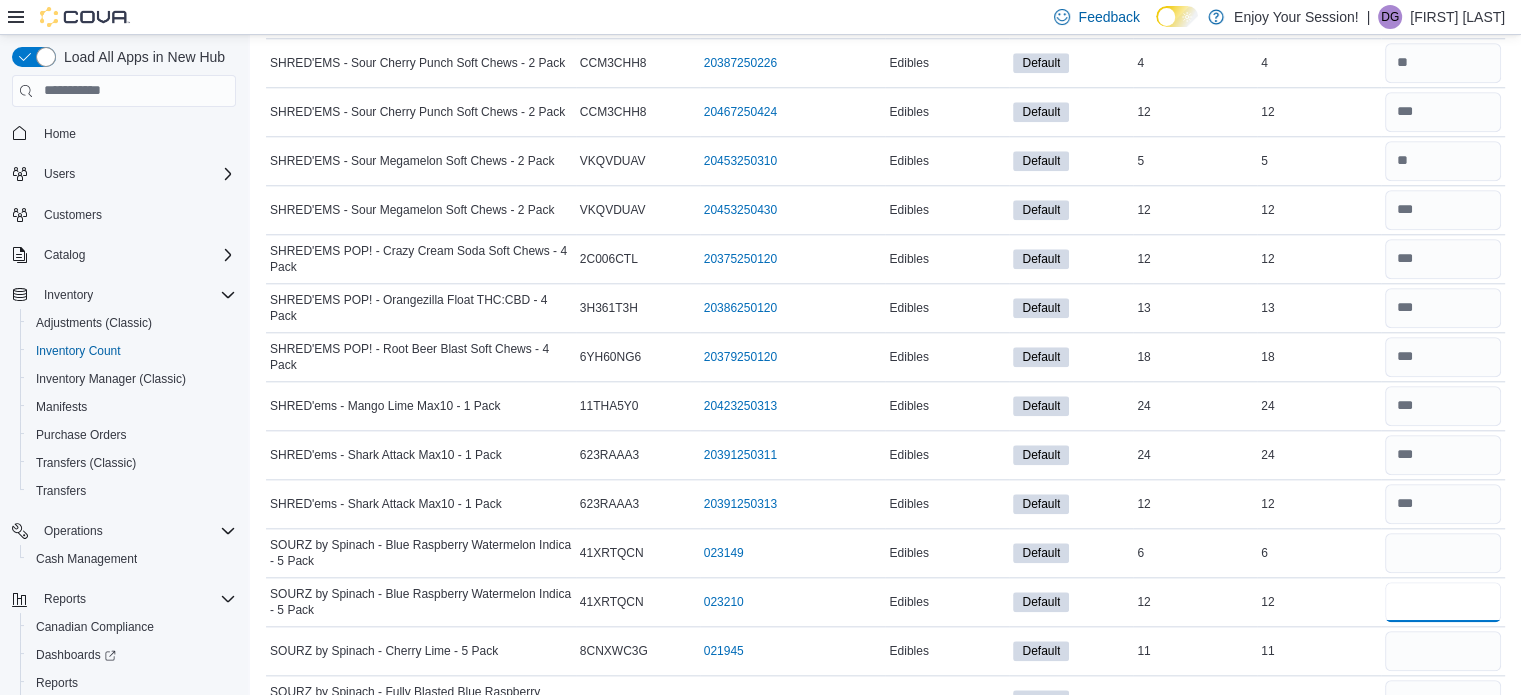 type 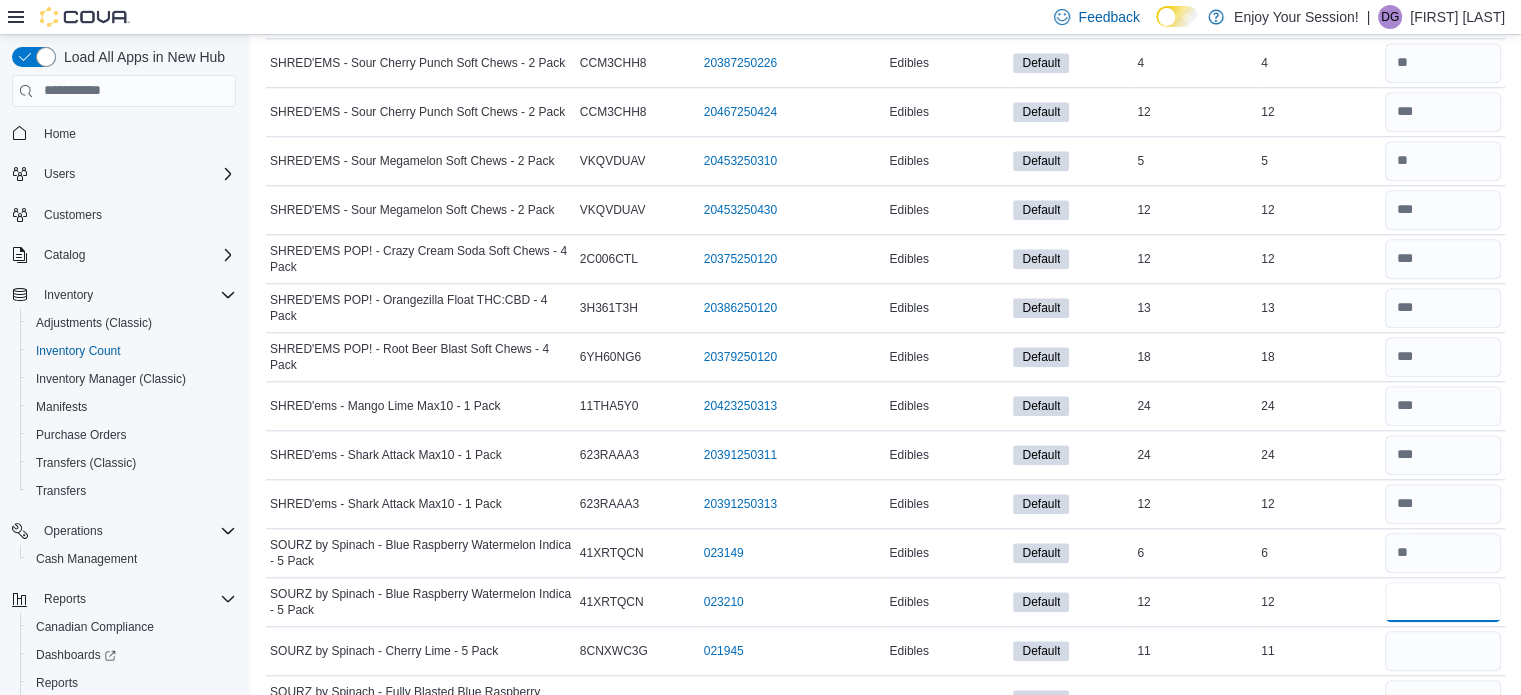 type on "**" 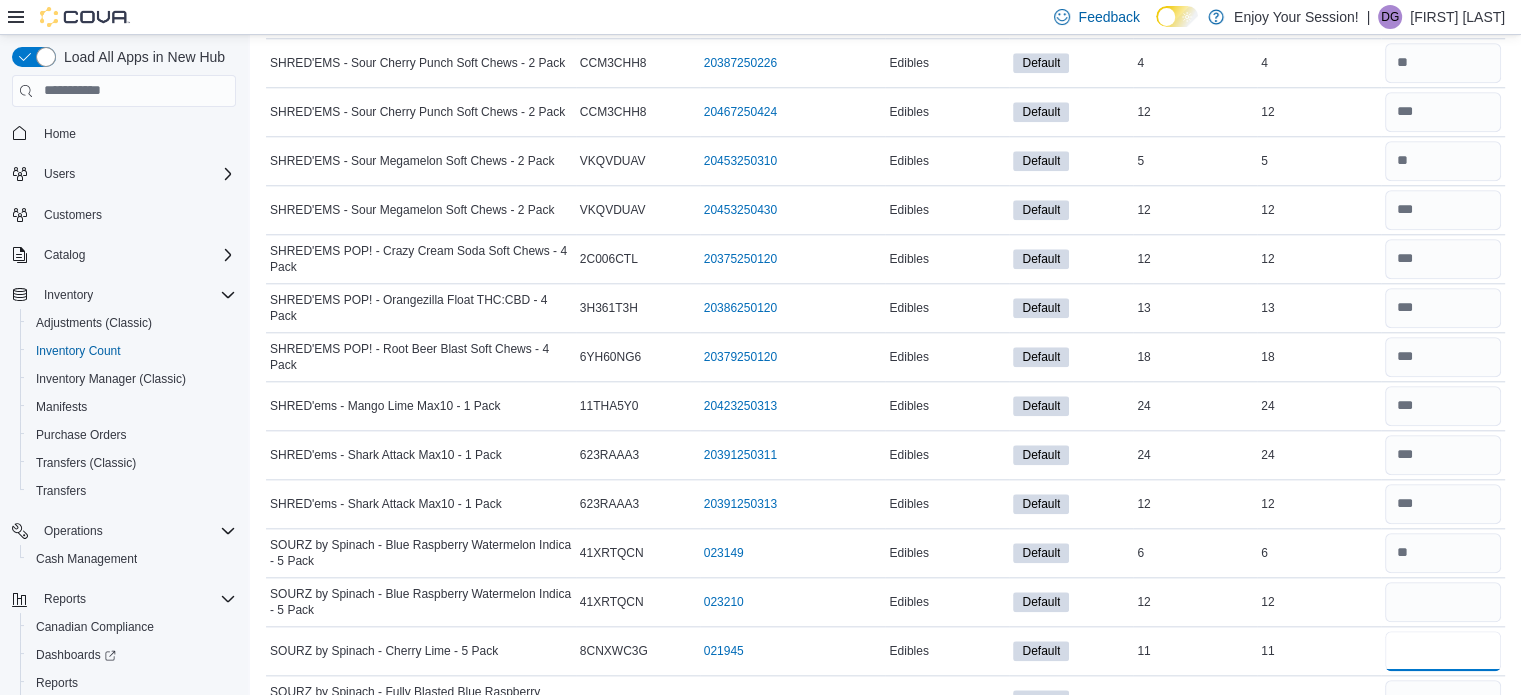 type 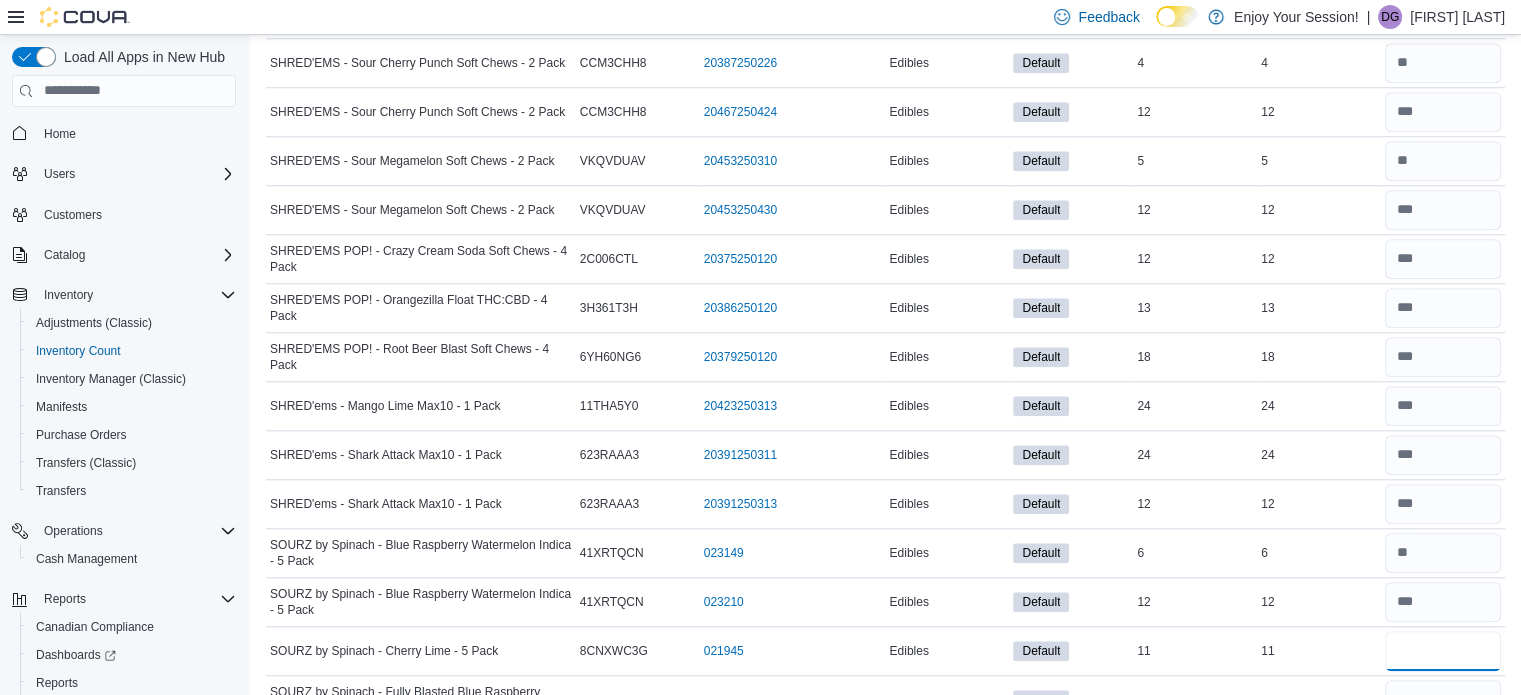 type on "**" 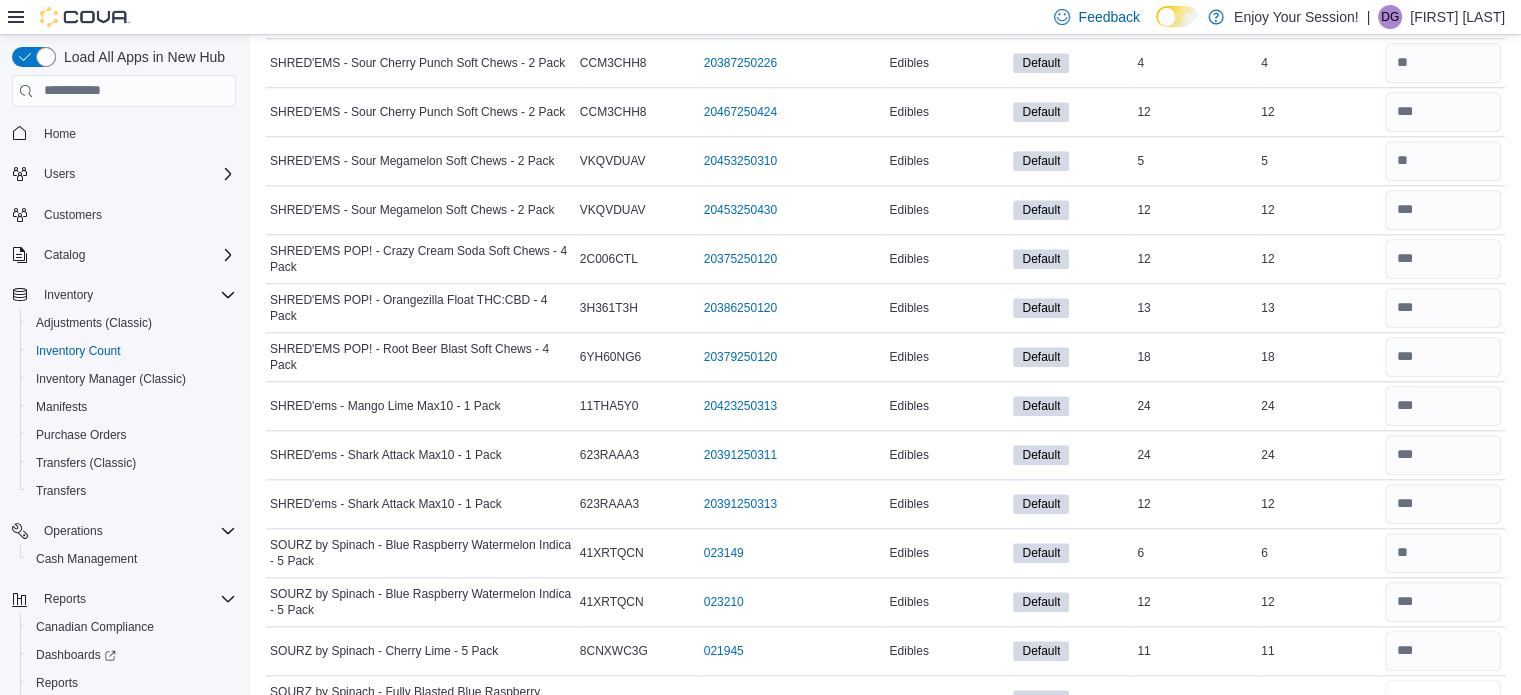 type 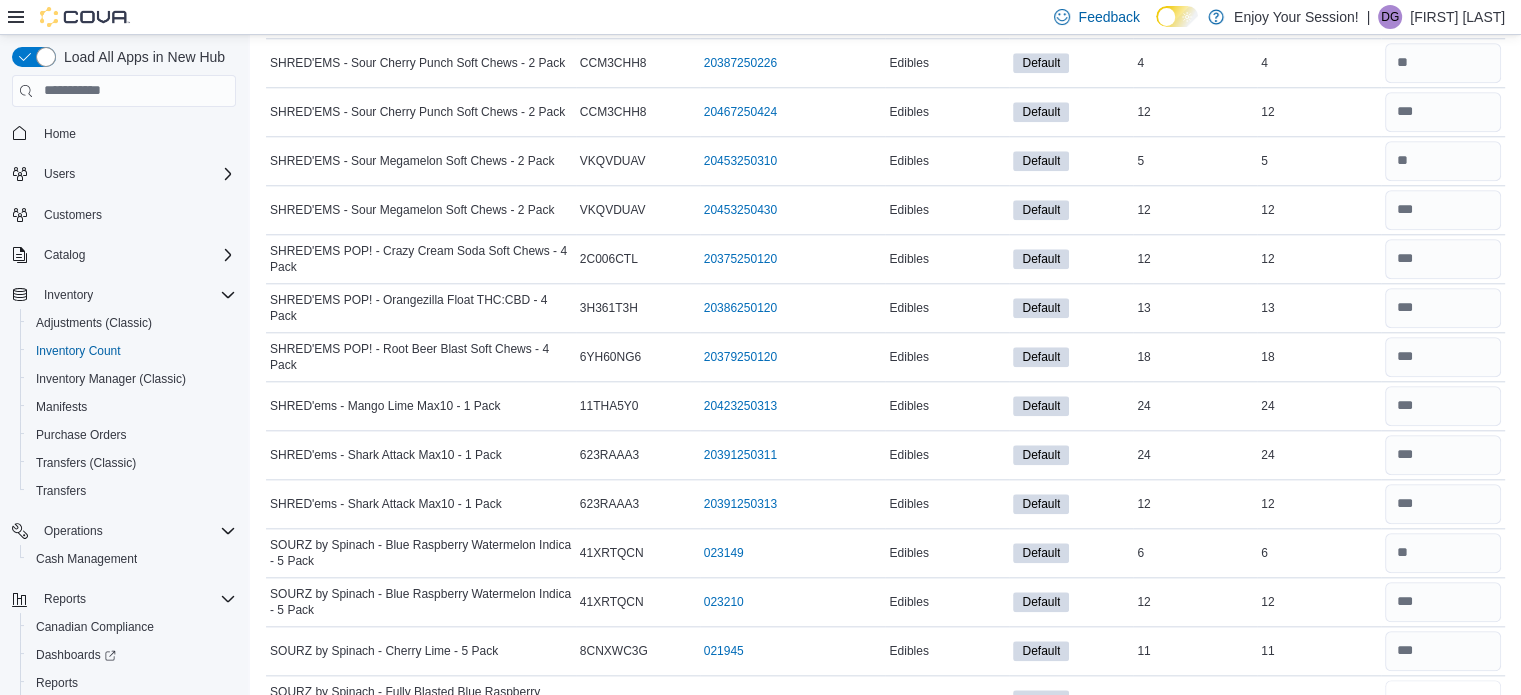 scroll, scrollTop: 1984, scrollLeft: 0, axis: vertical 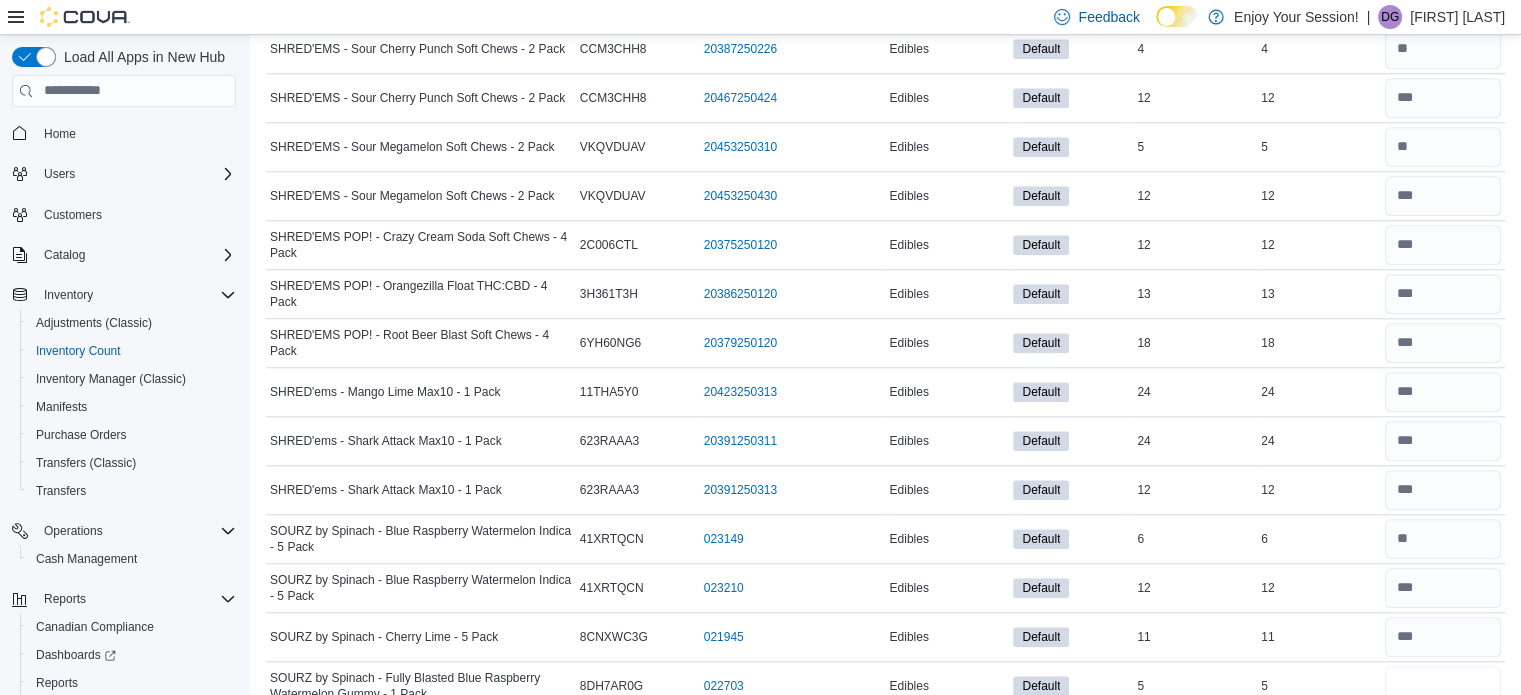 type on "*" 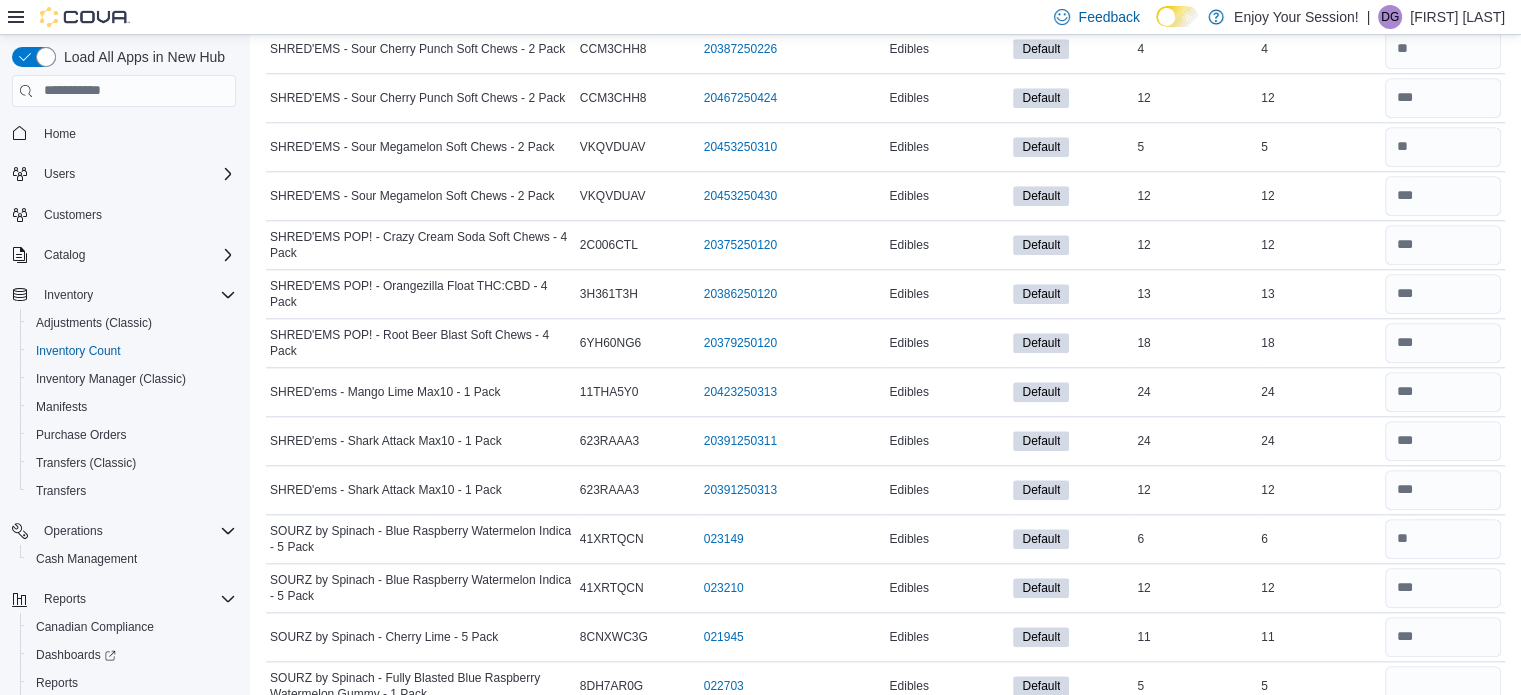 type 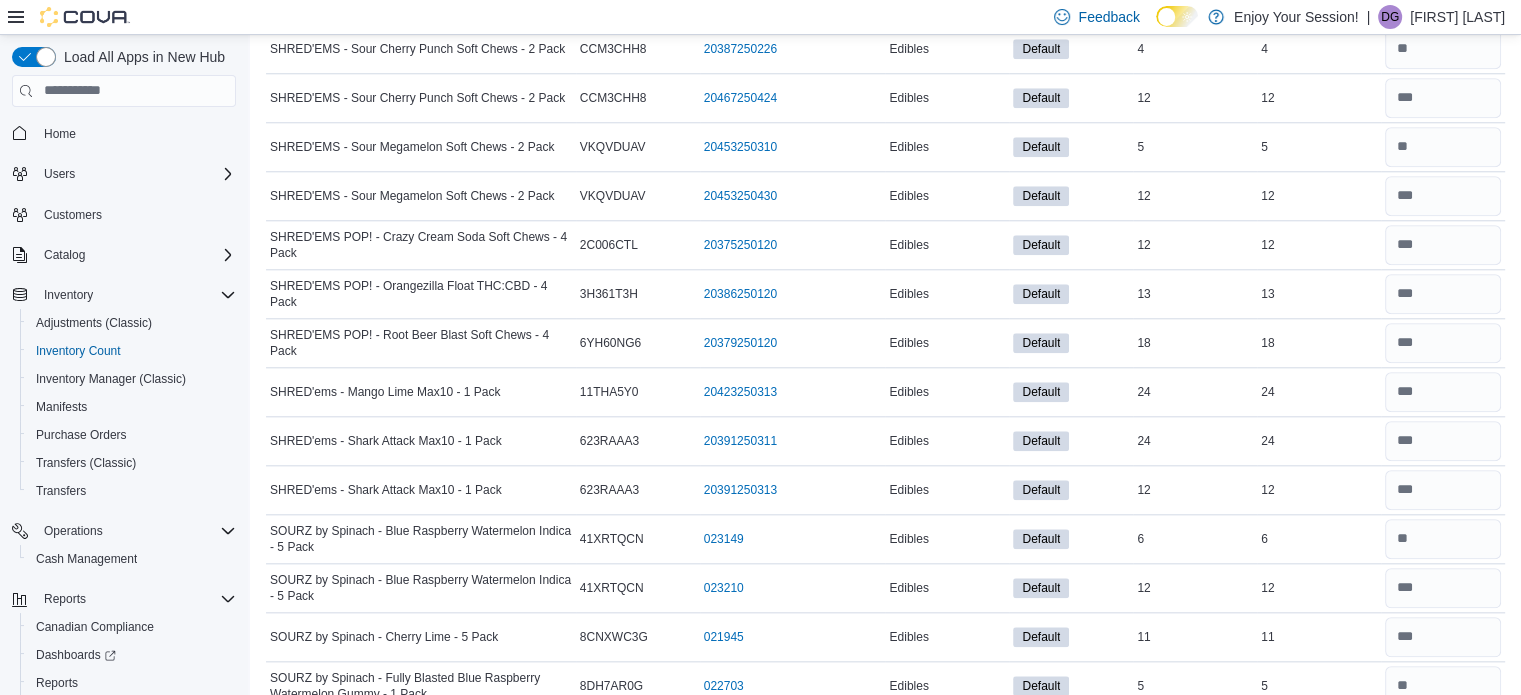 scroll, scrollTop: 2360, scrollLeft: 0, axis: vertical 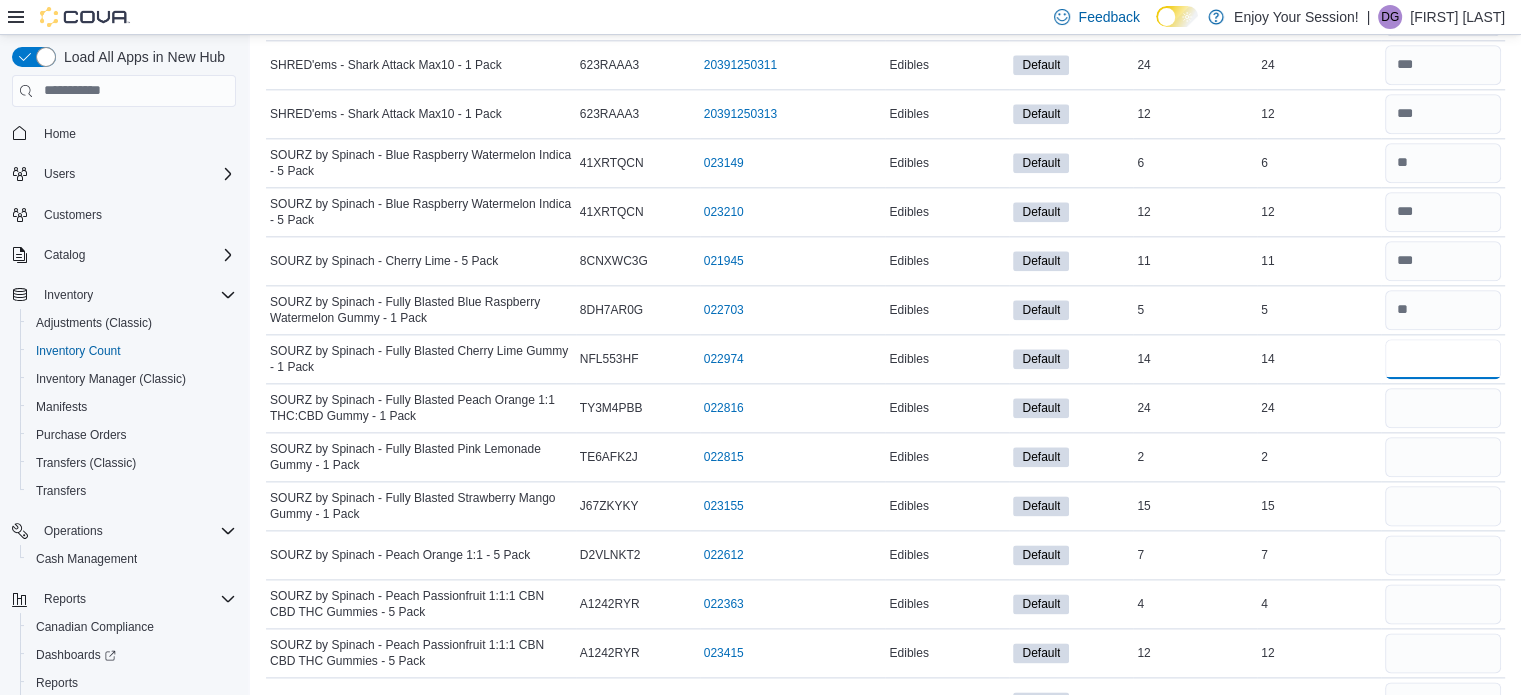 type on "**" 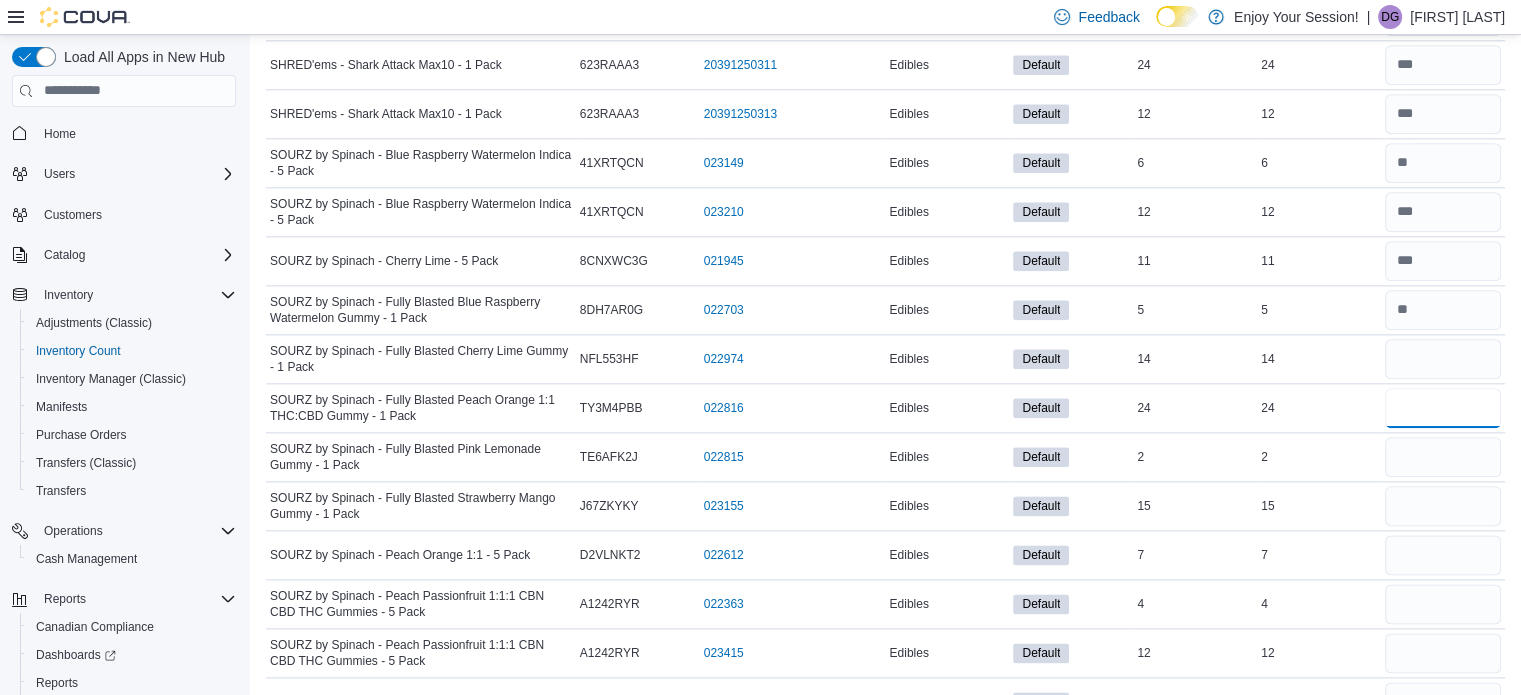 type 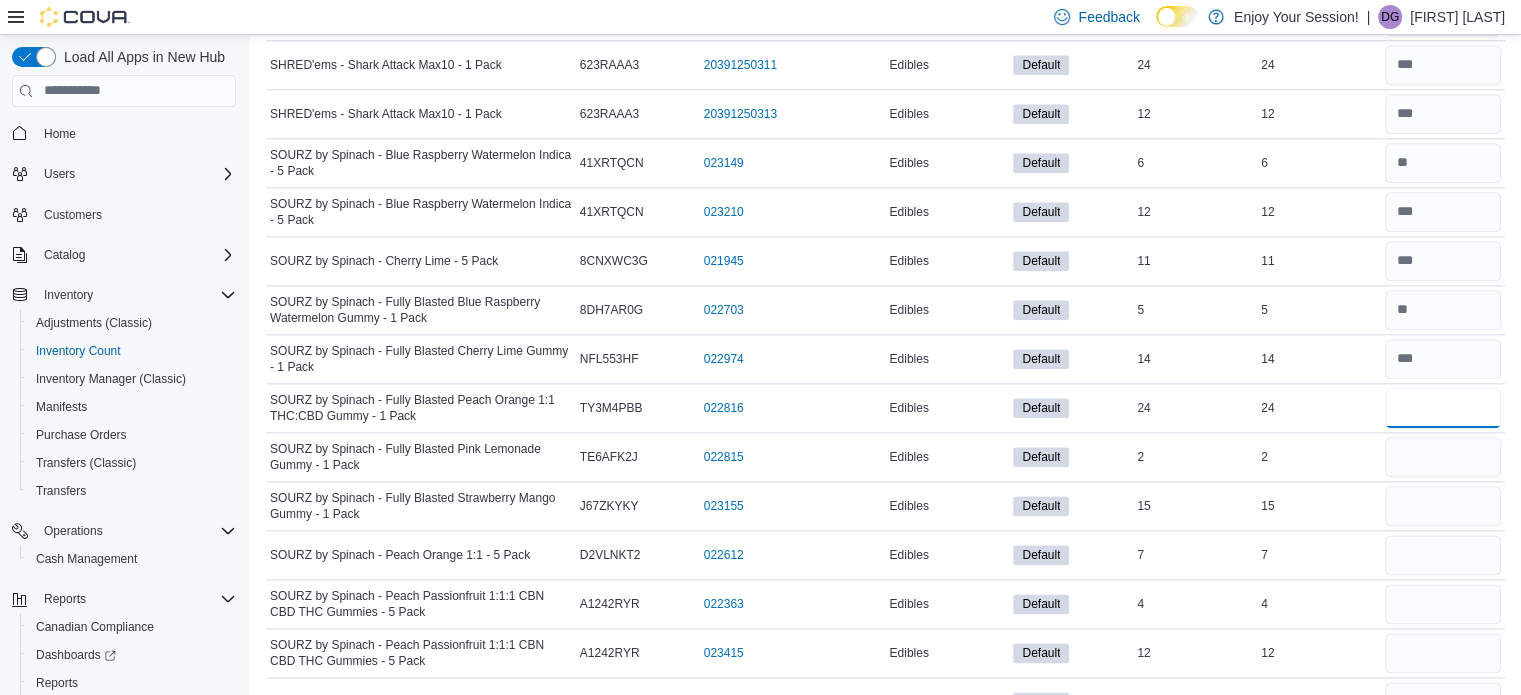 type on "**" 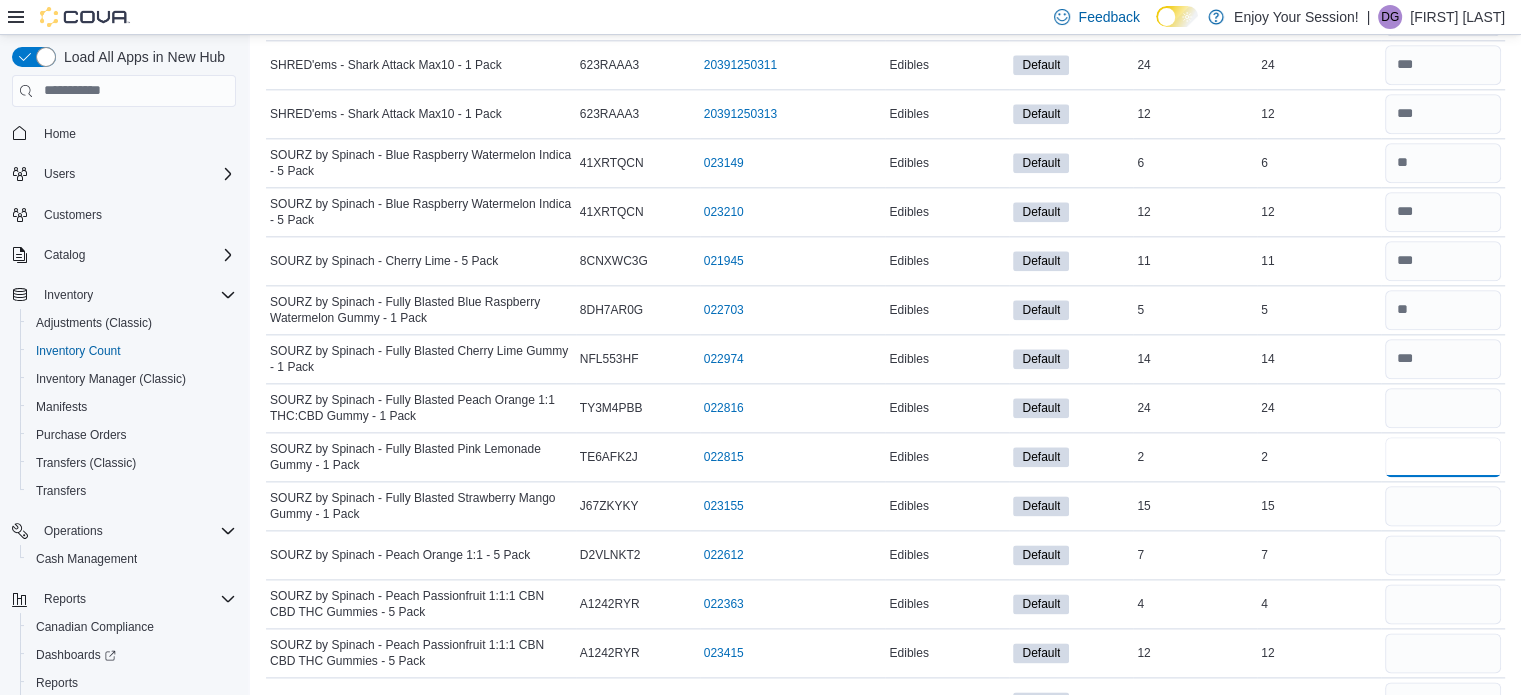 type 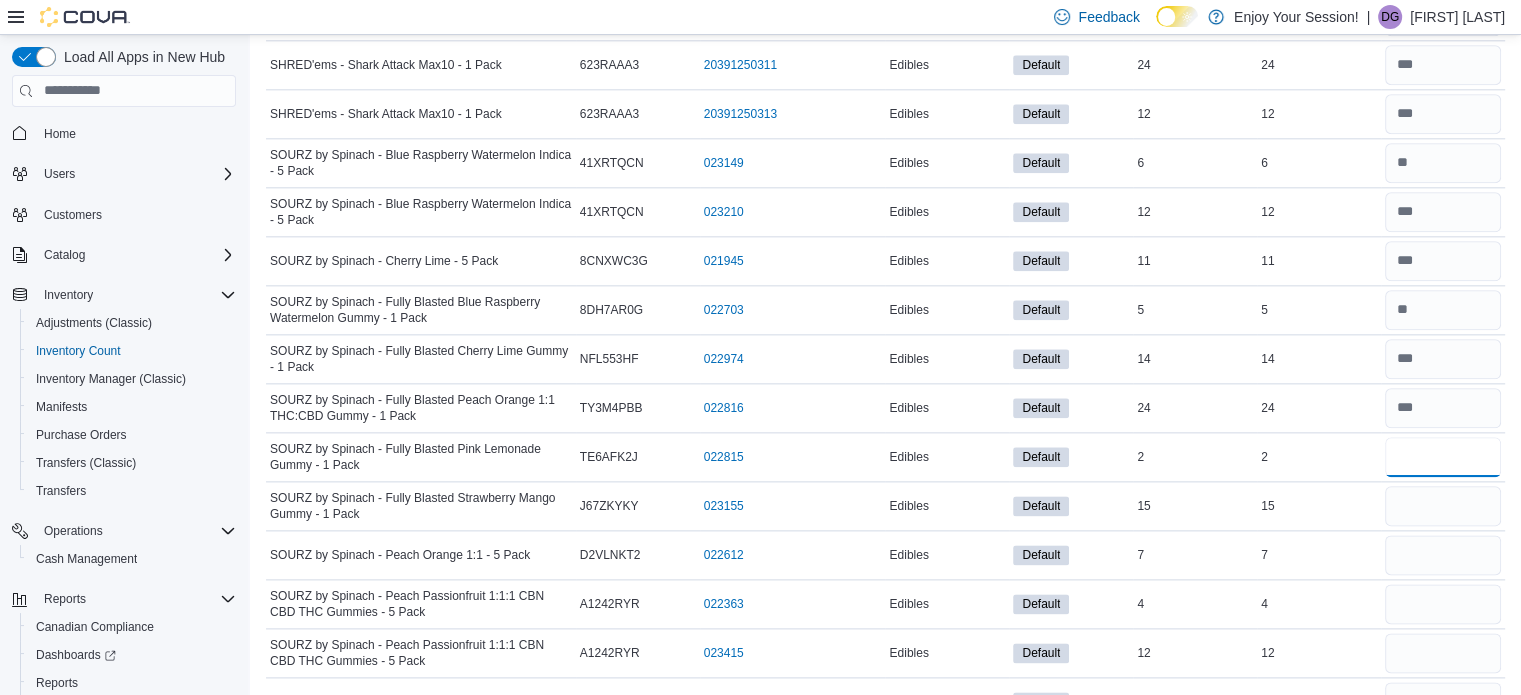 type on "*" 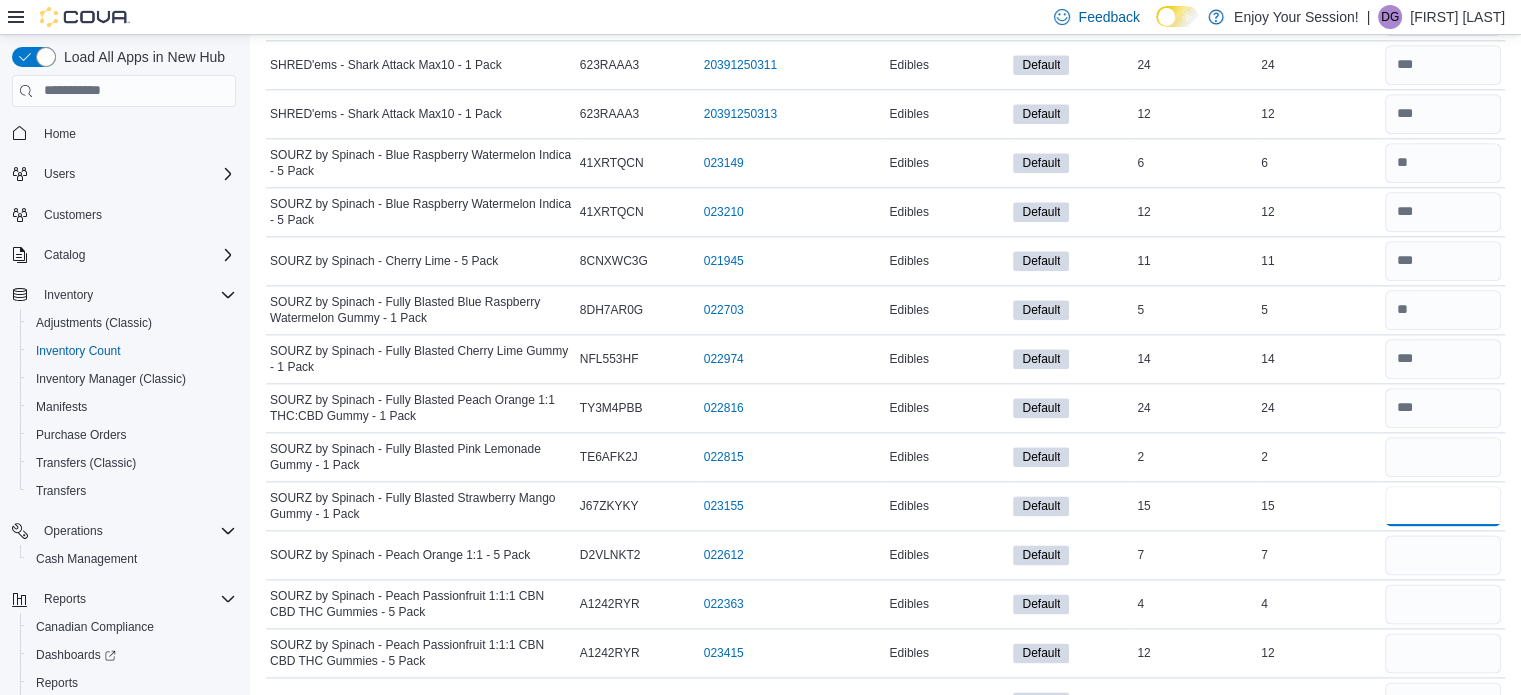 type 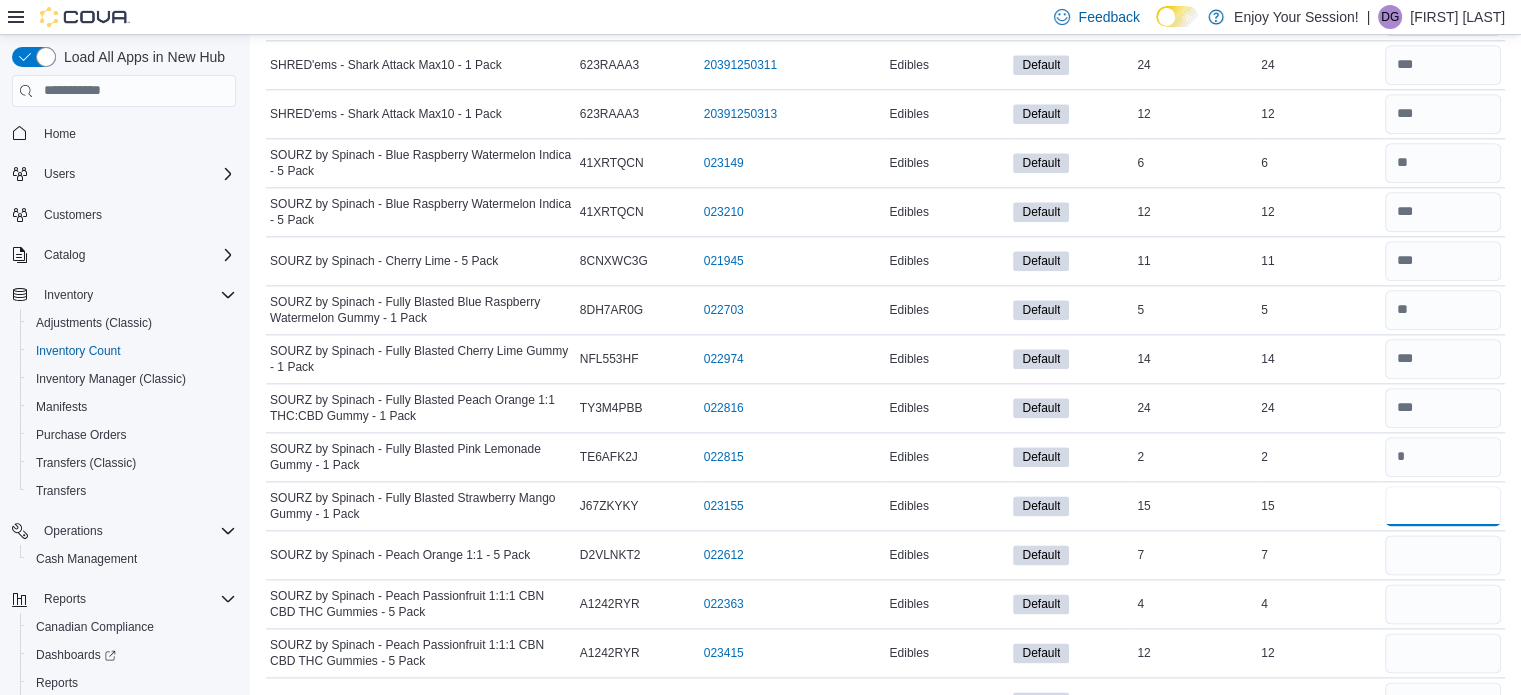 type on "**" 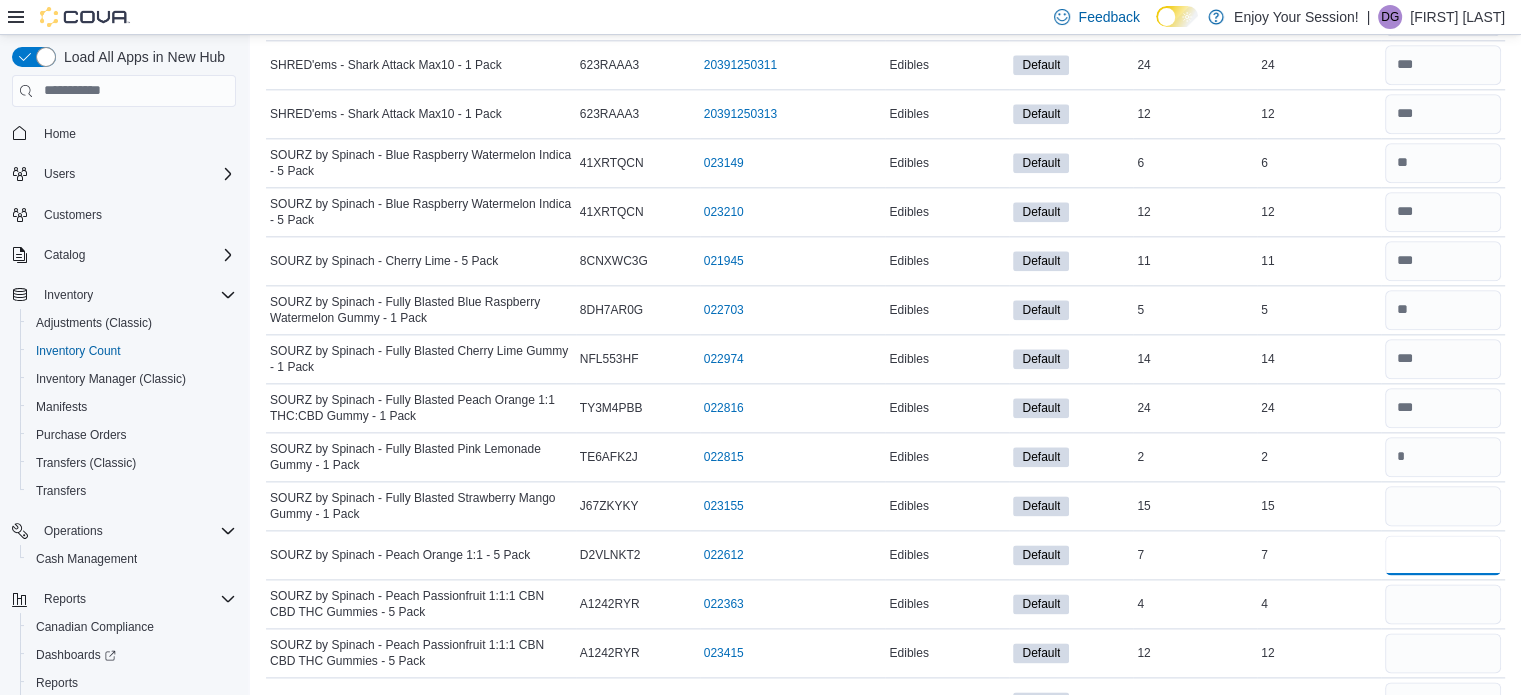 type 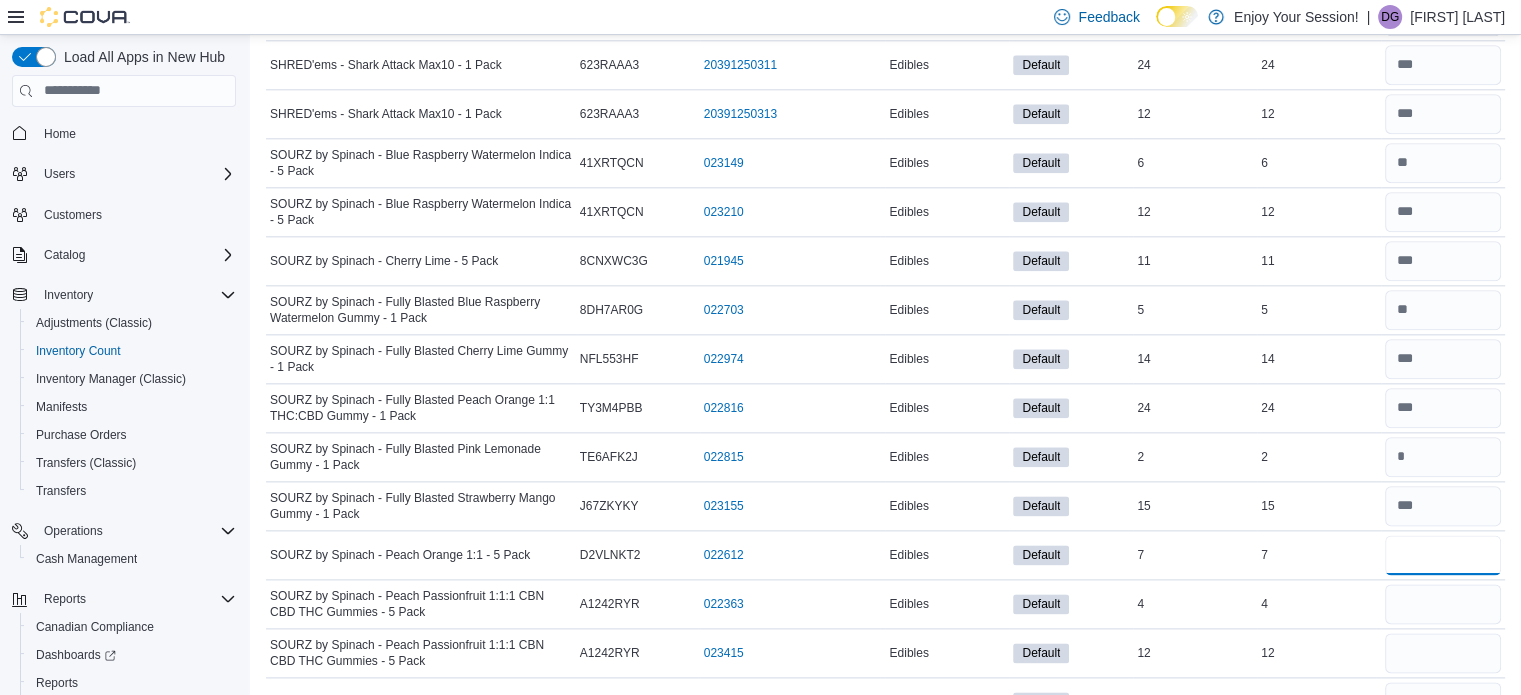 type on "*" 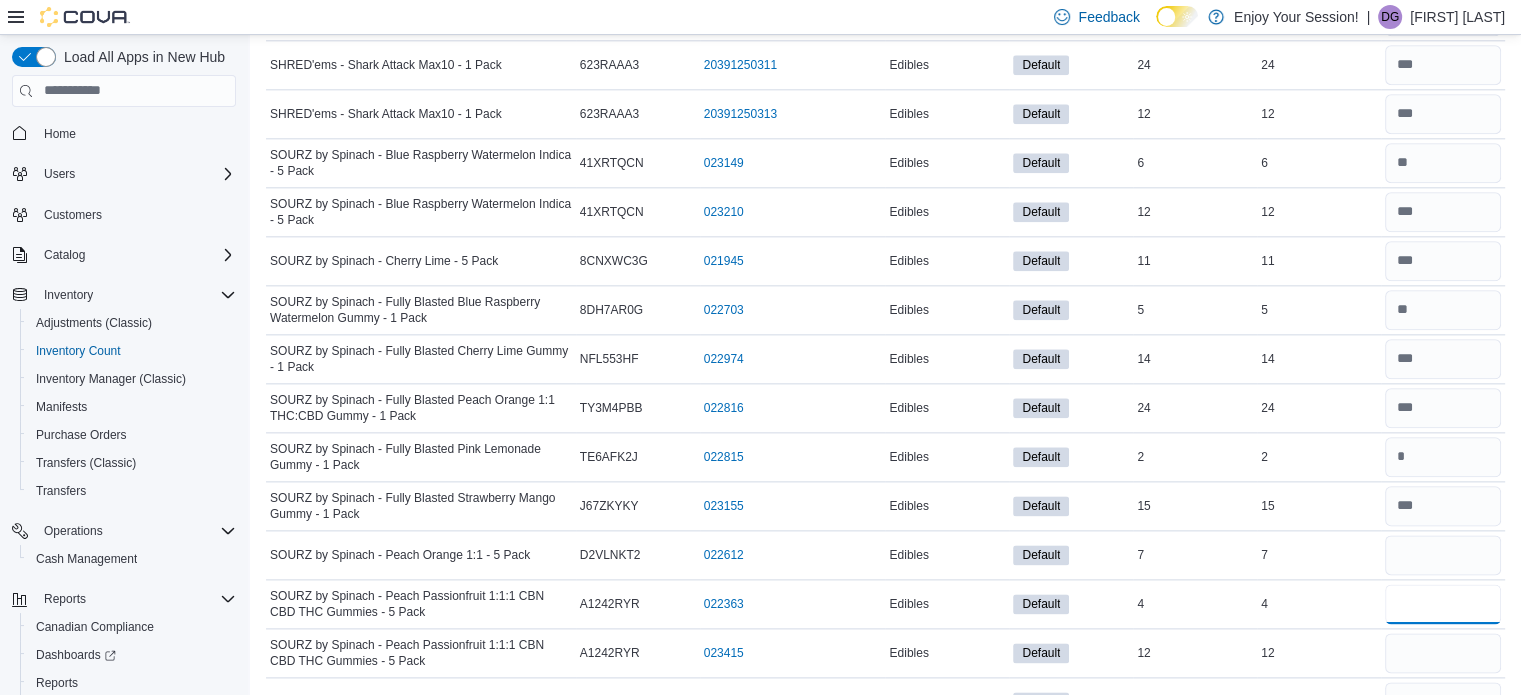 type 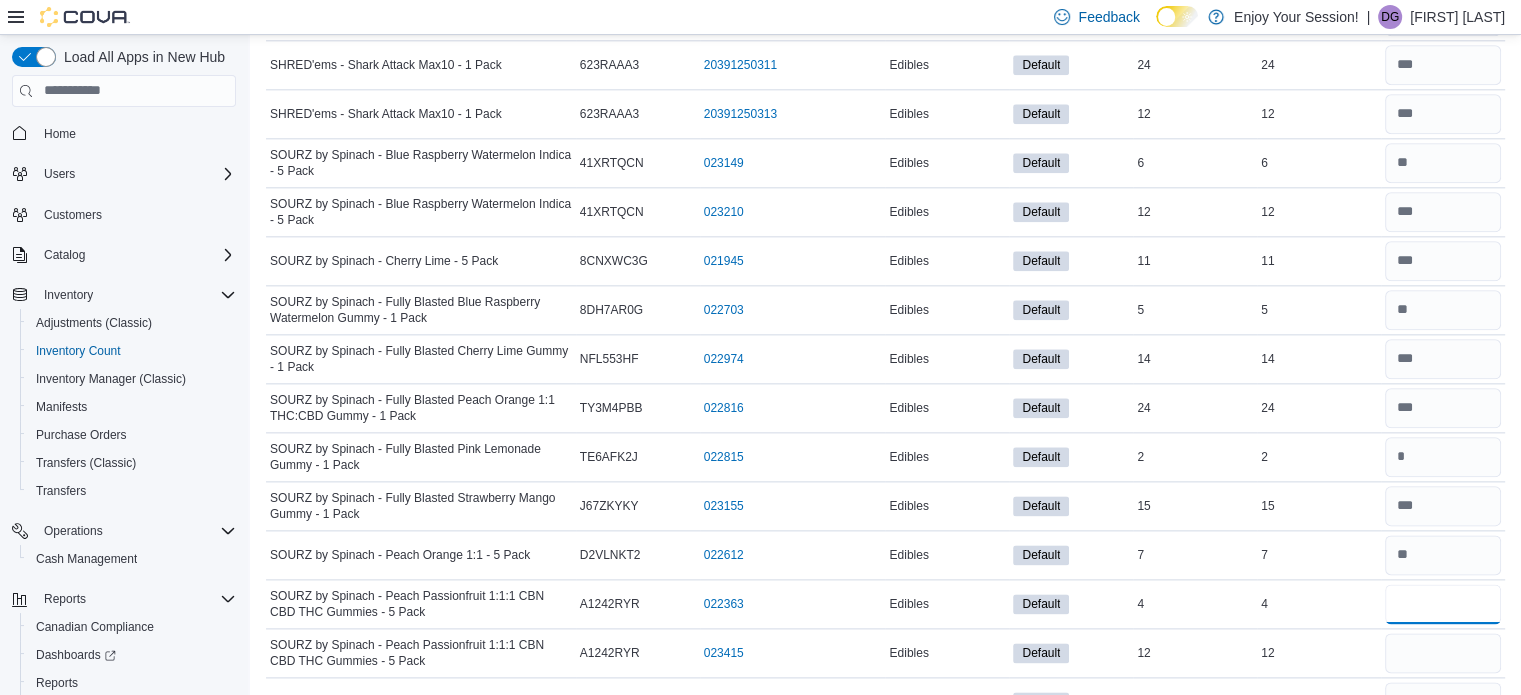 type on "*" 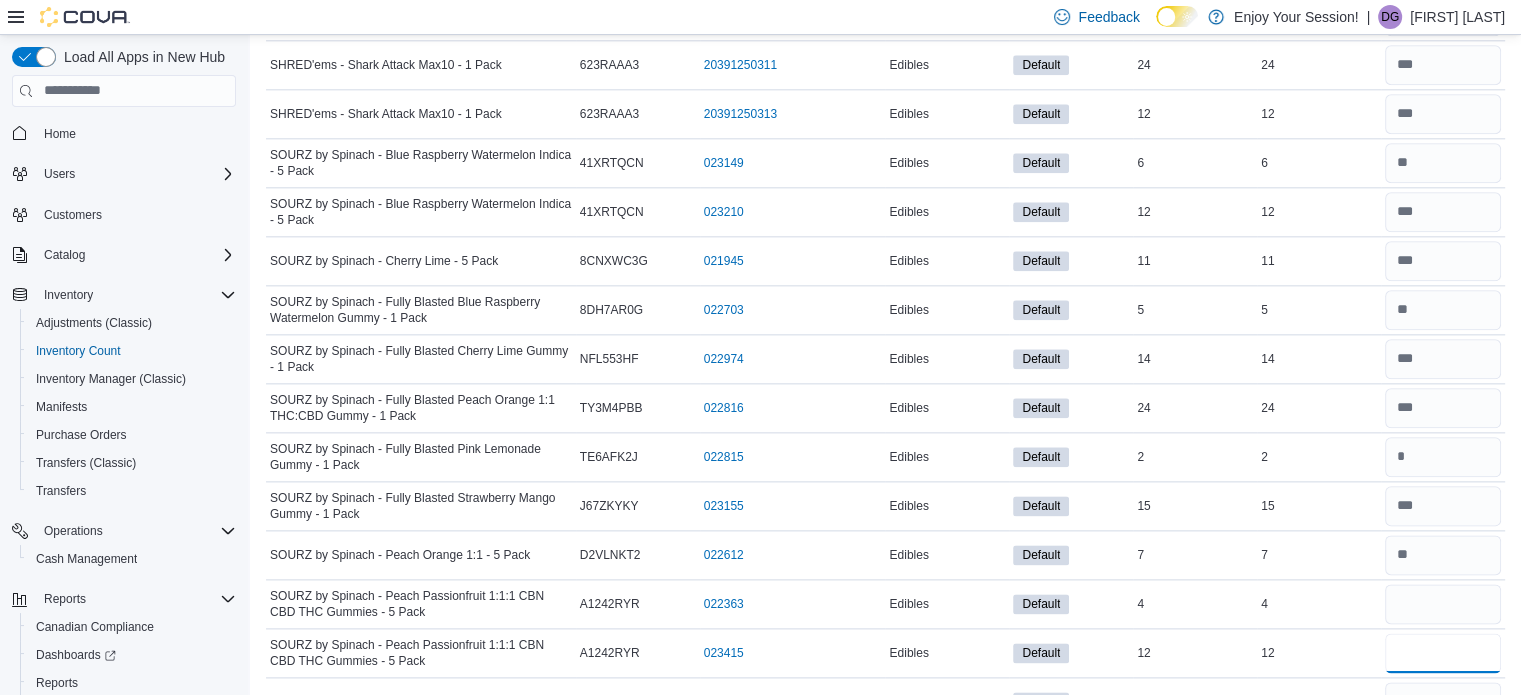 type 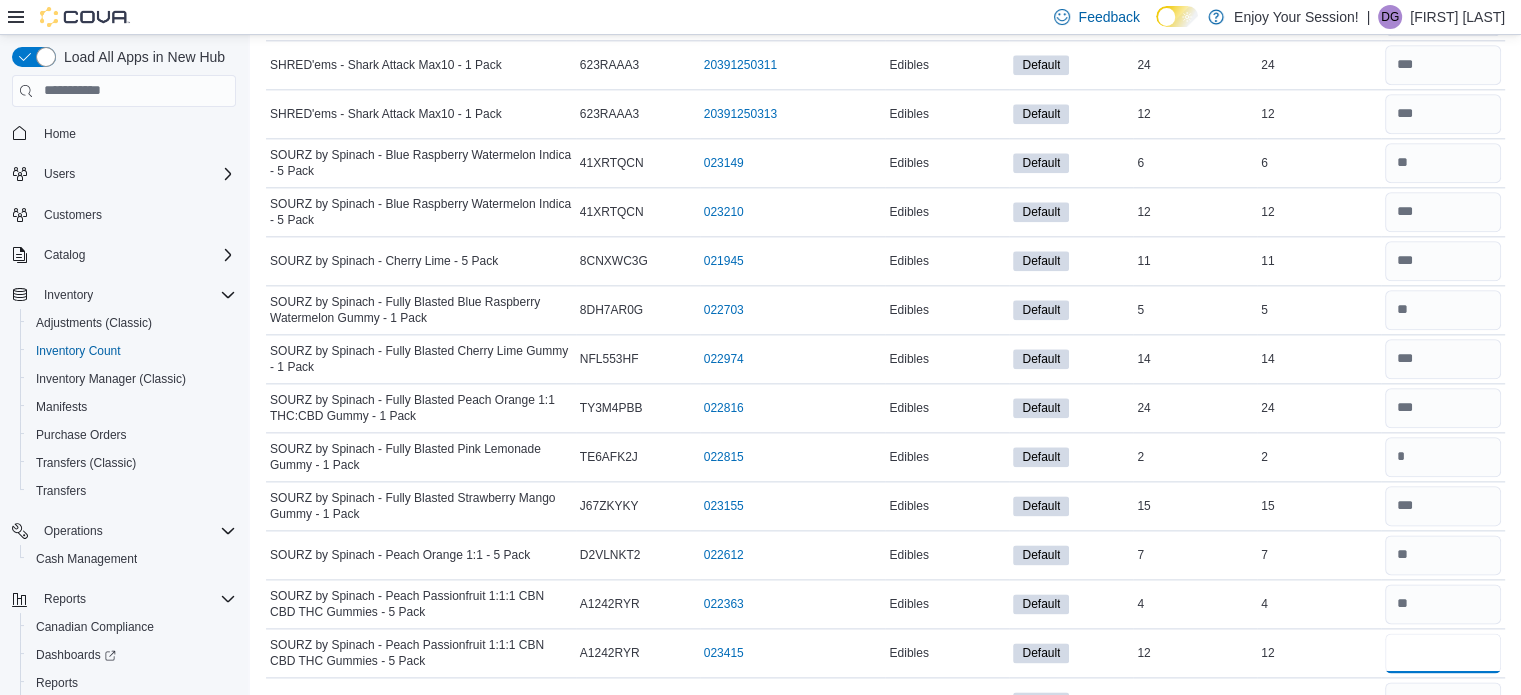 type on "**" 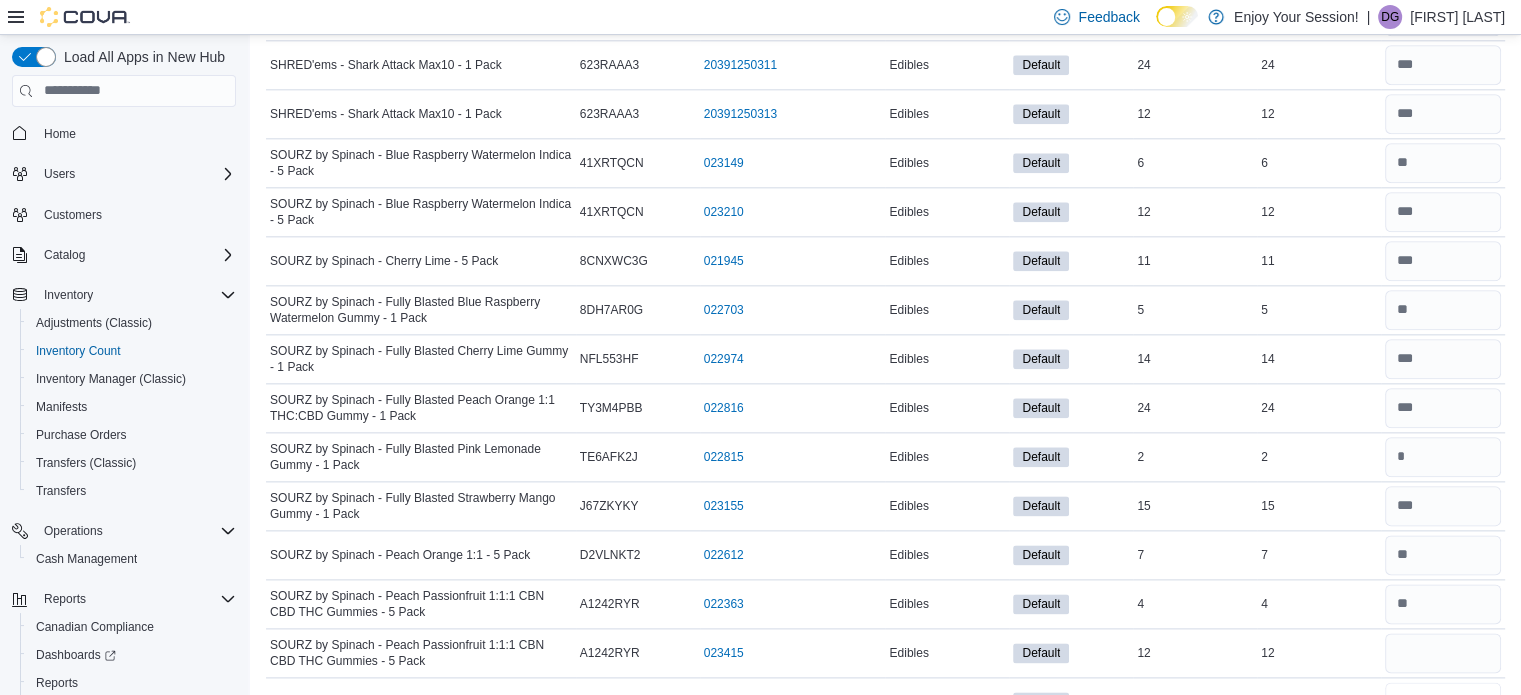 type 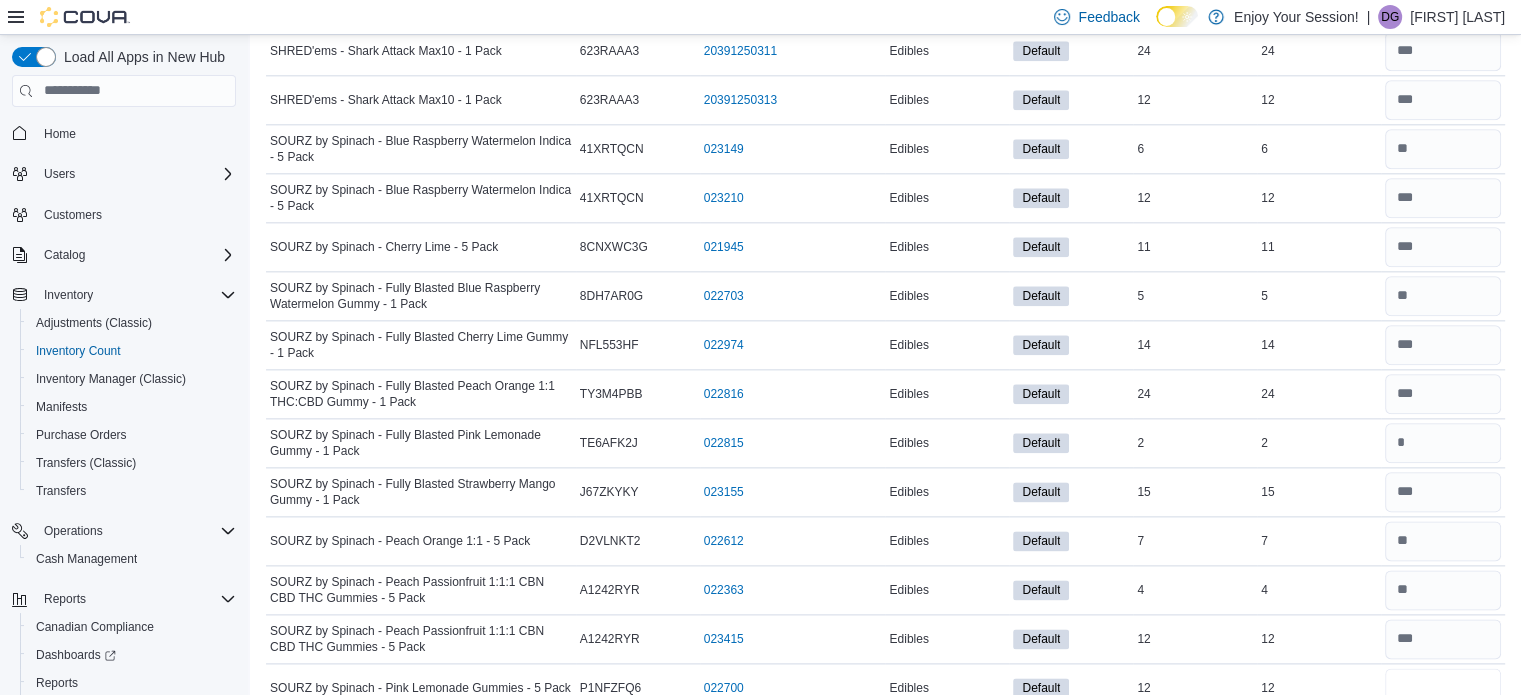 type on "**" 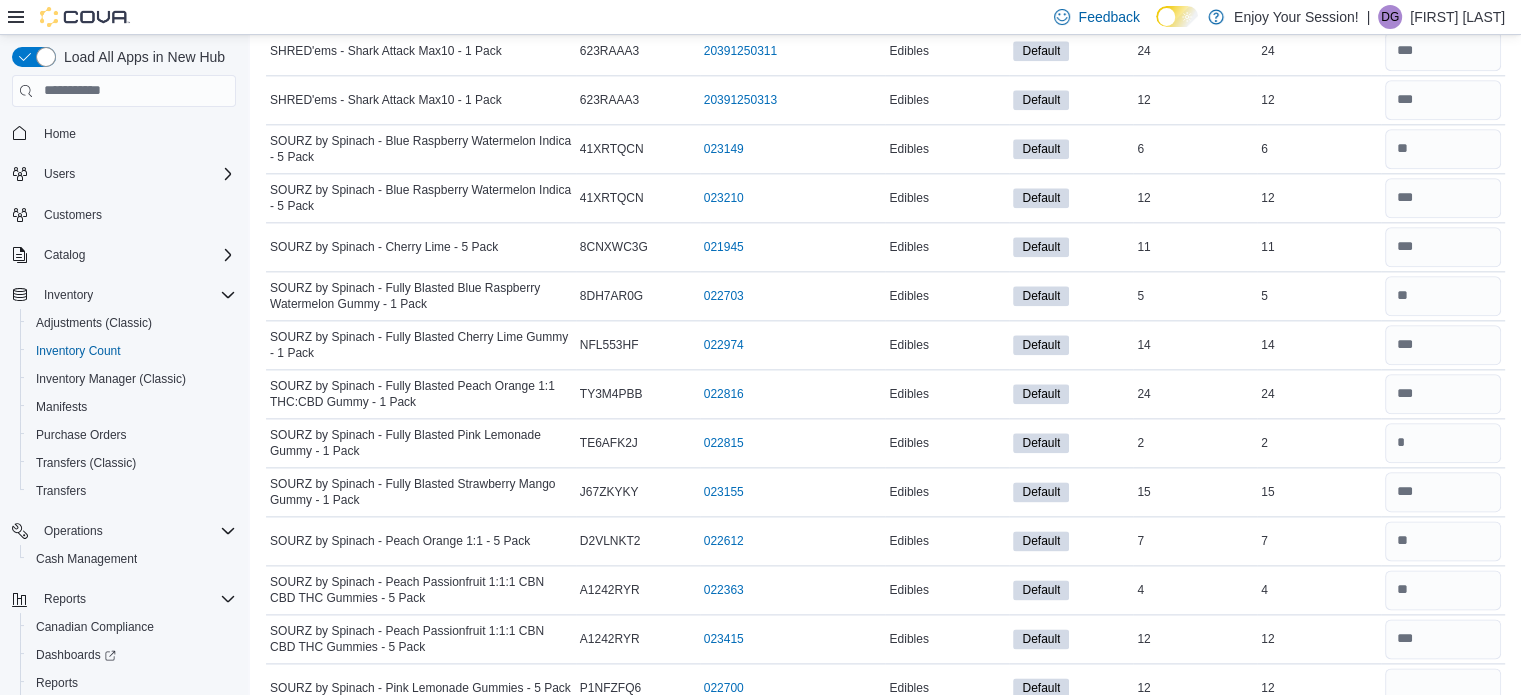 type 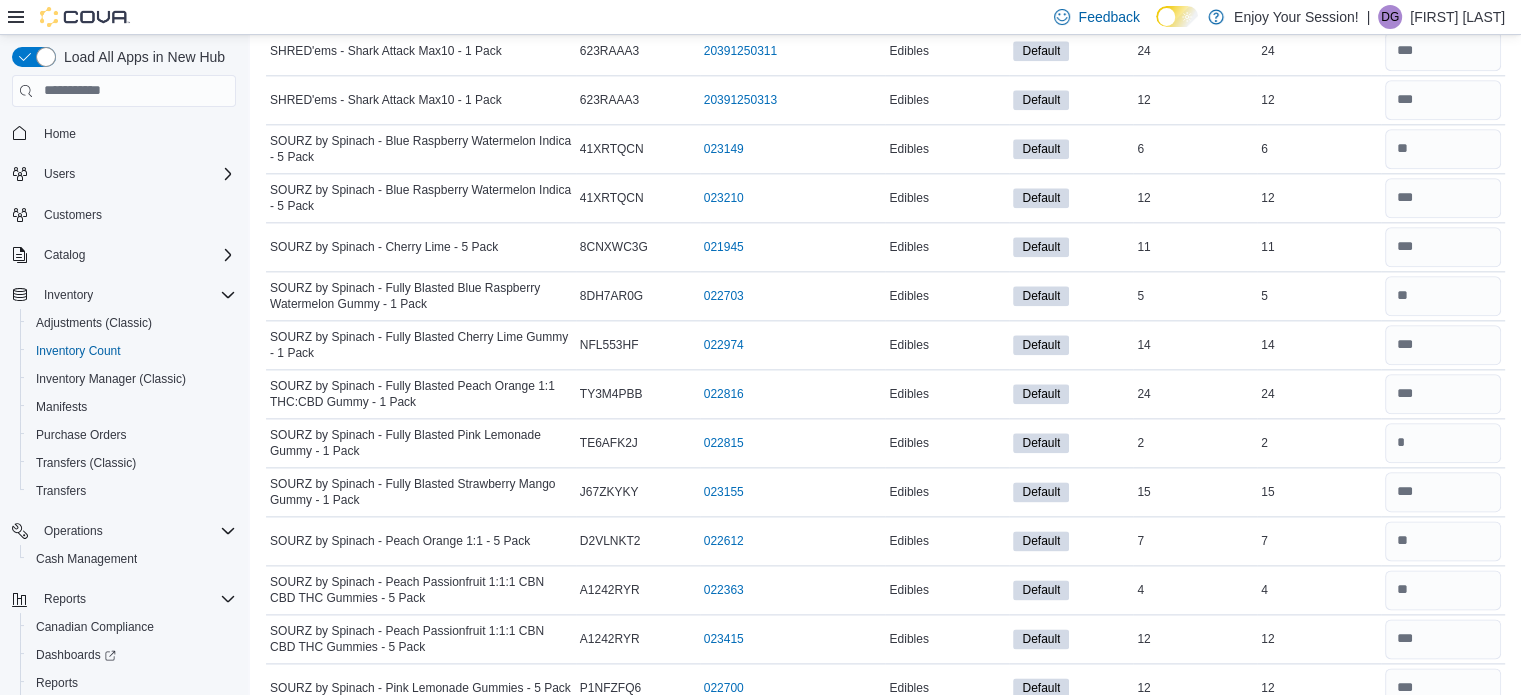 scroll, scrollTop: 2751, scrollLeft: 0, axis: vertical 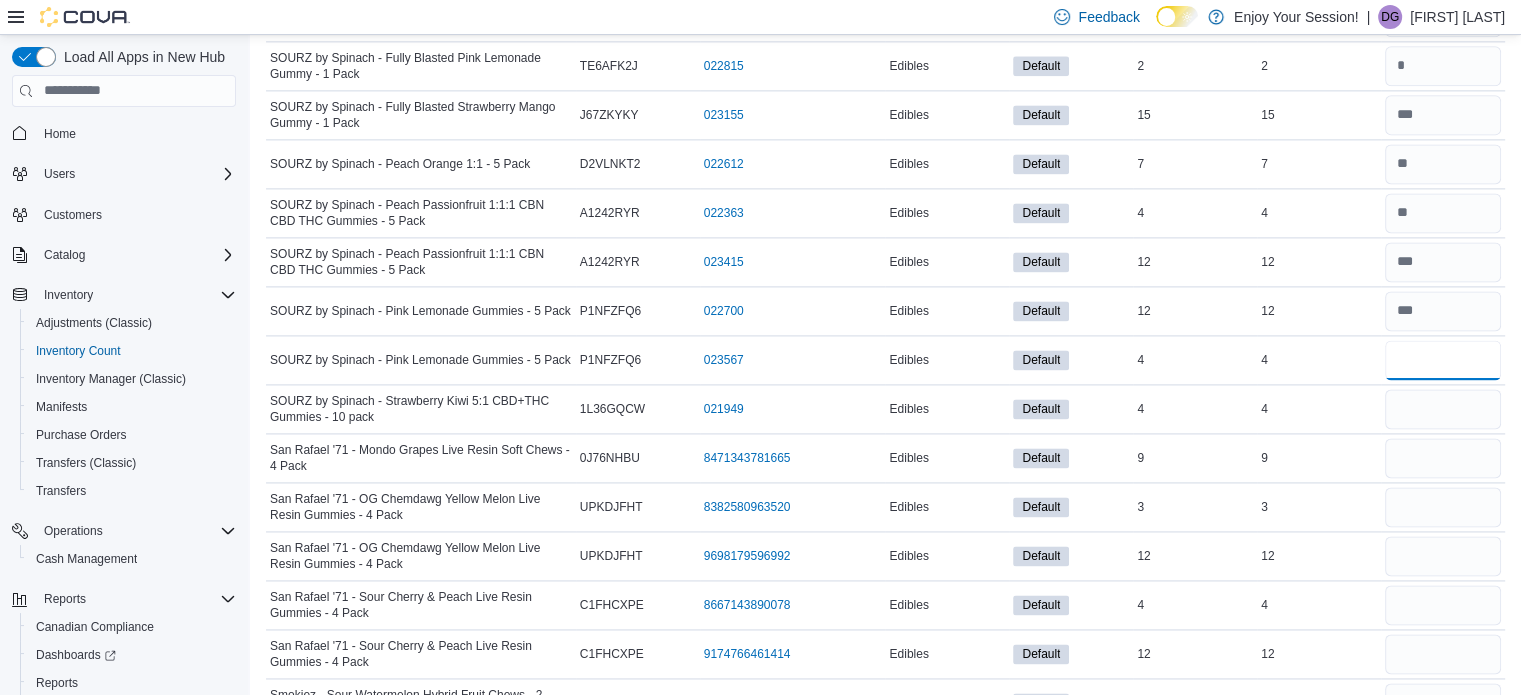 type on "*" 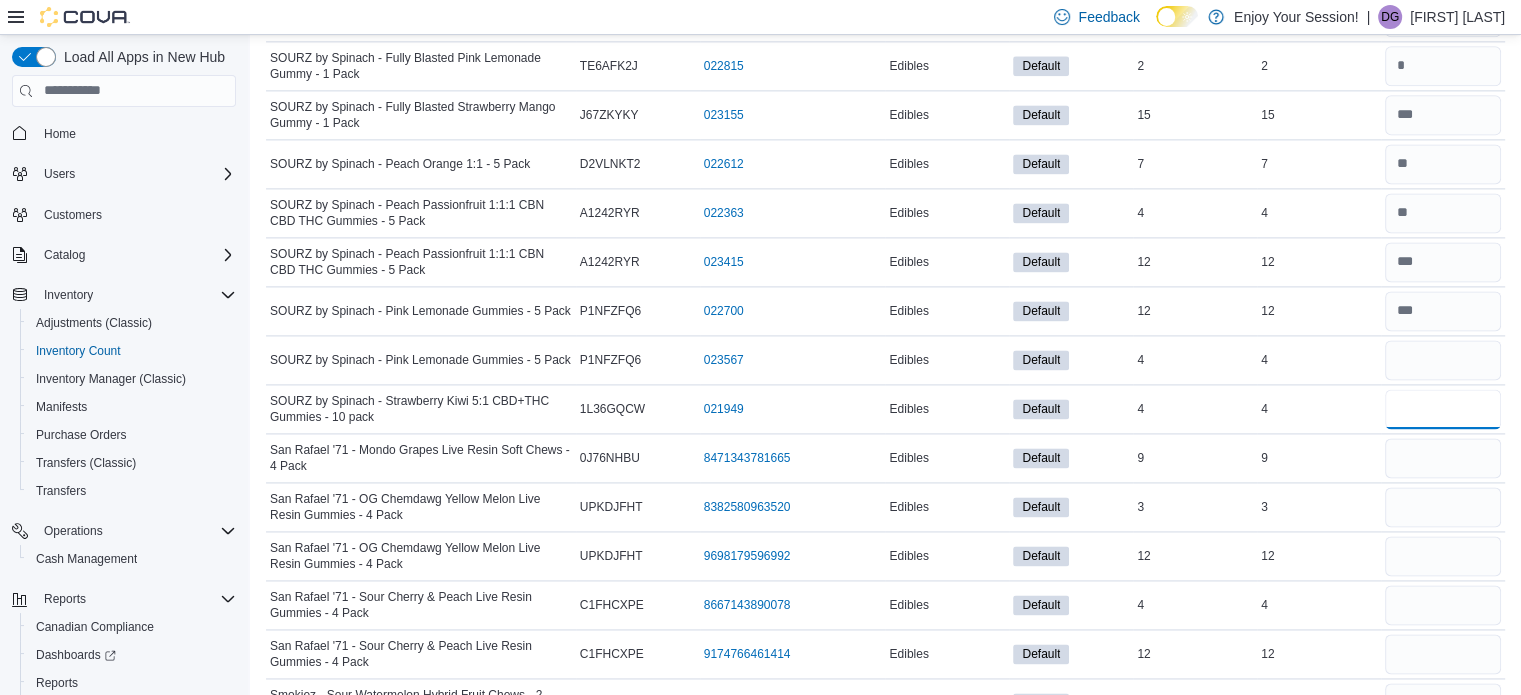 type 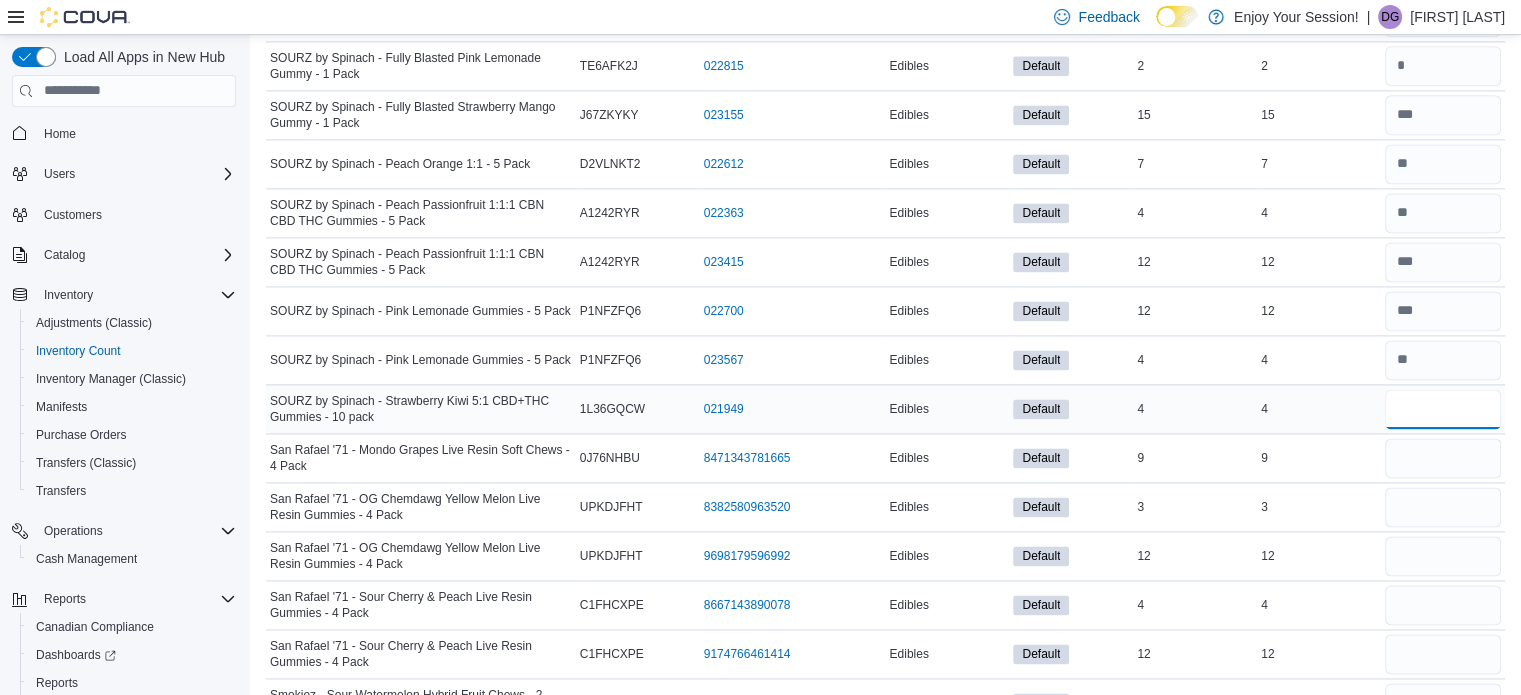type on "*" 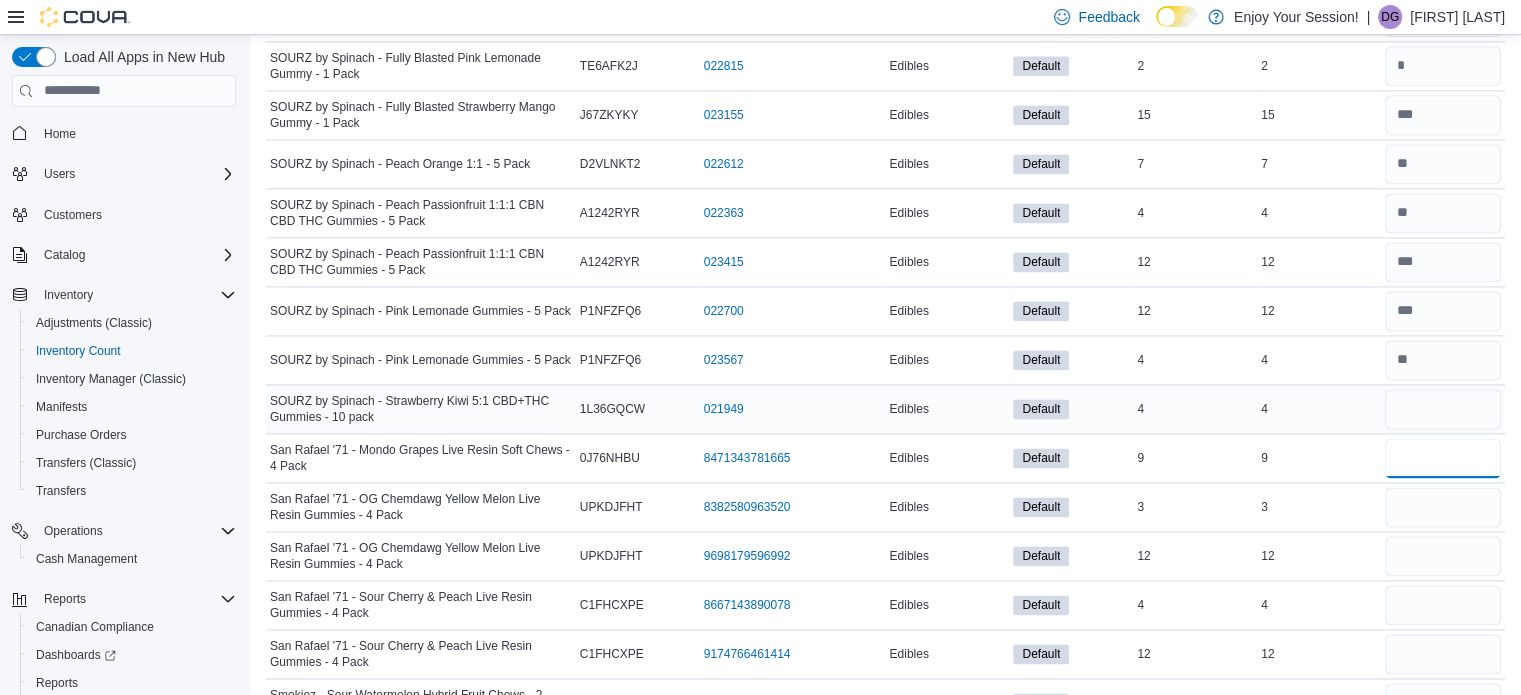 type 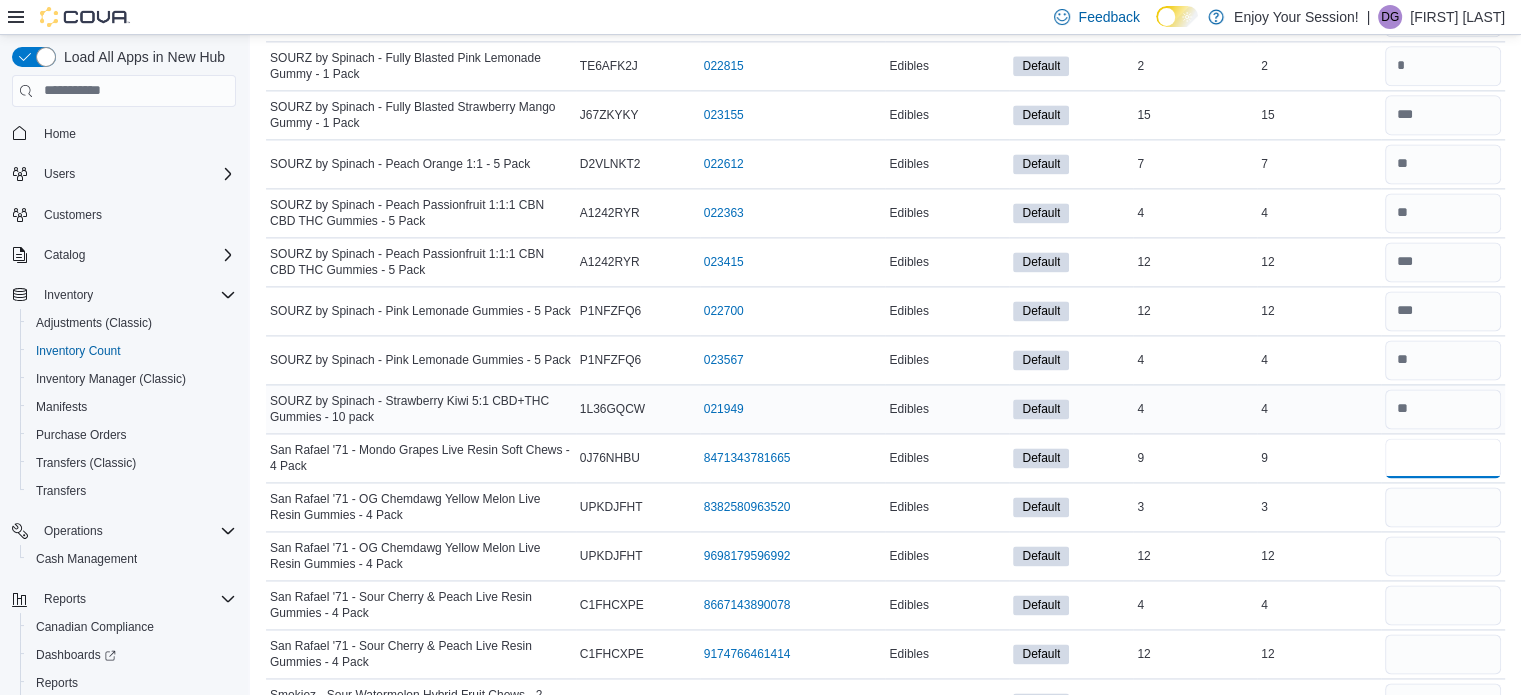 type on "*" 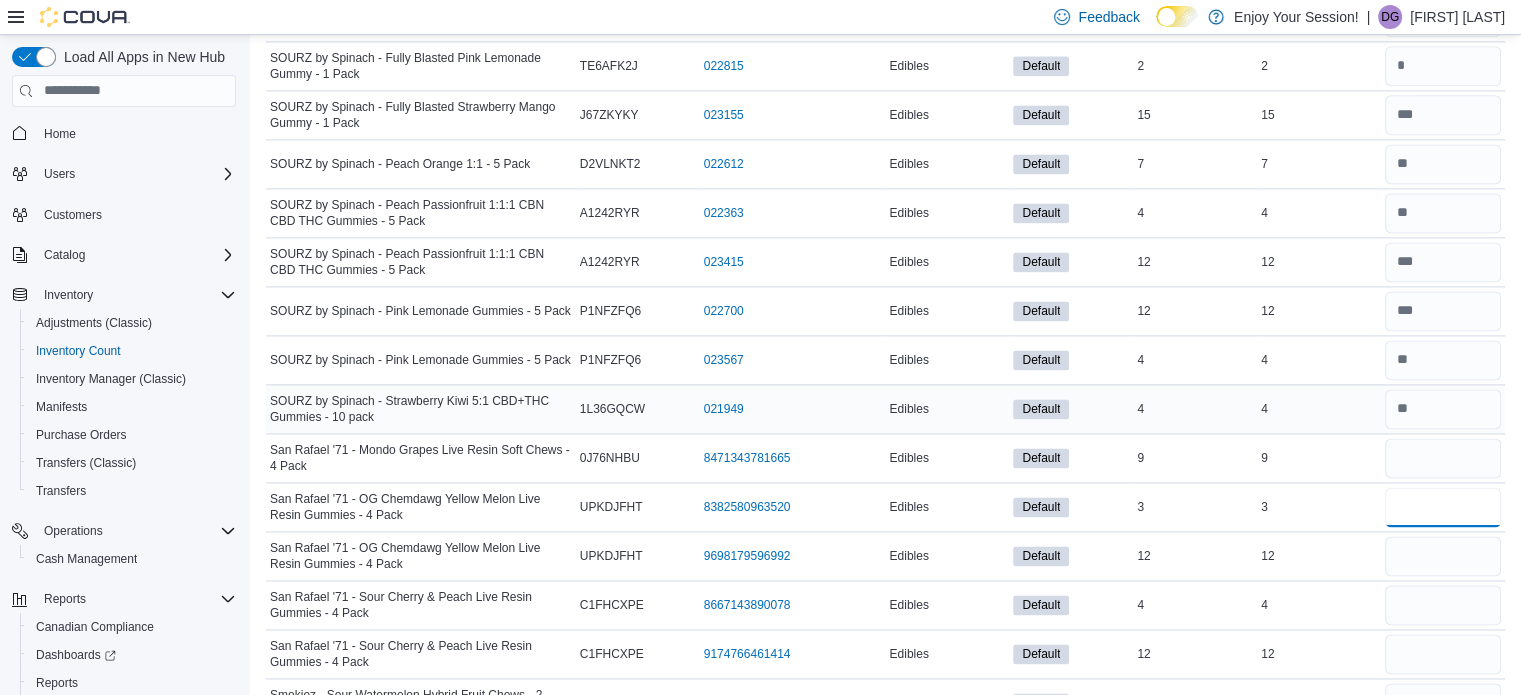 type 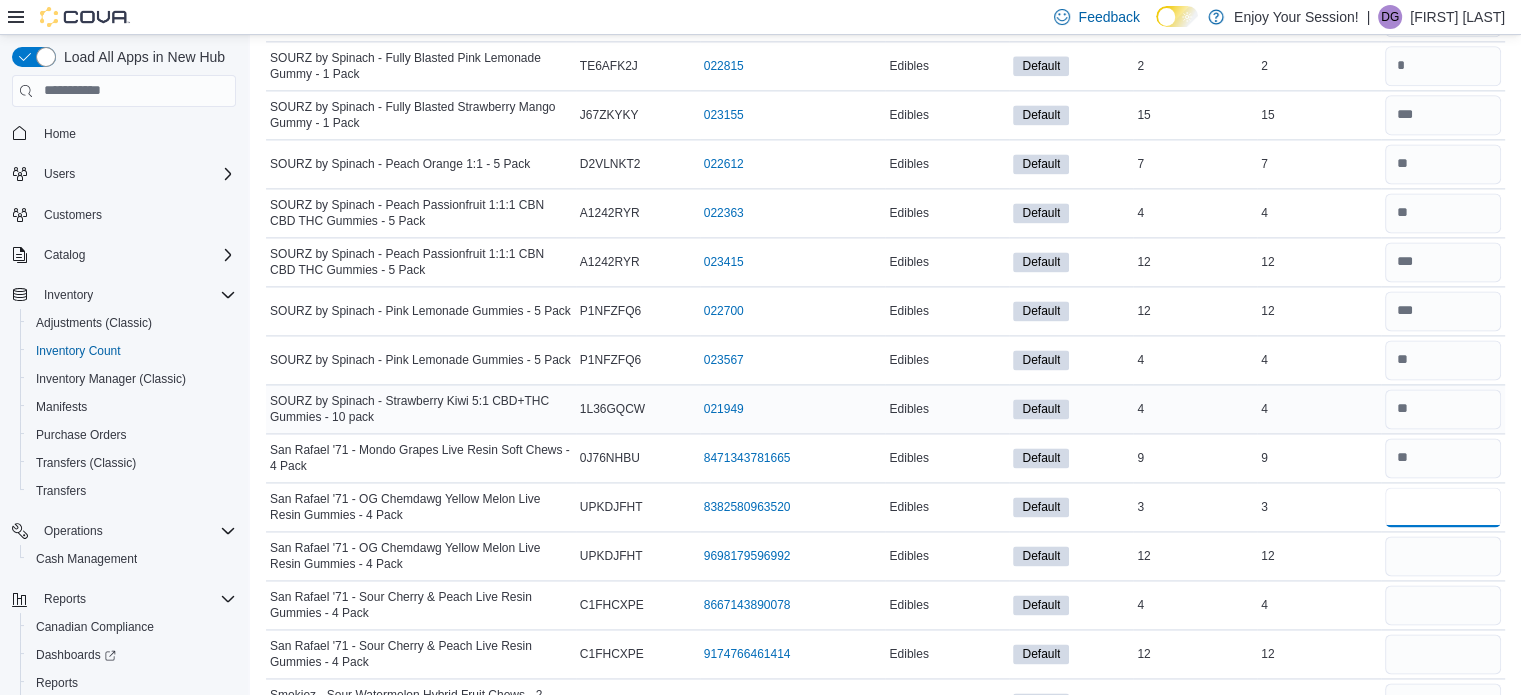 type on "*" 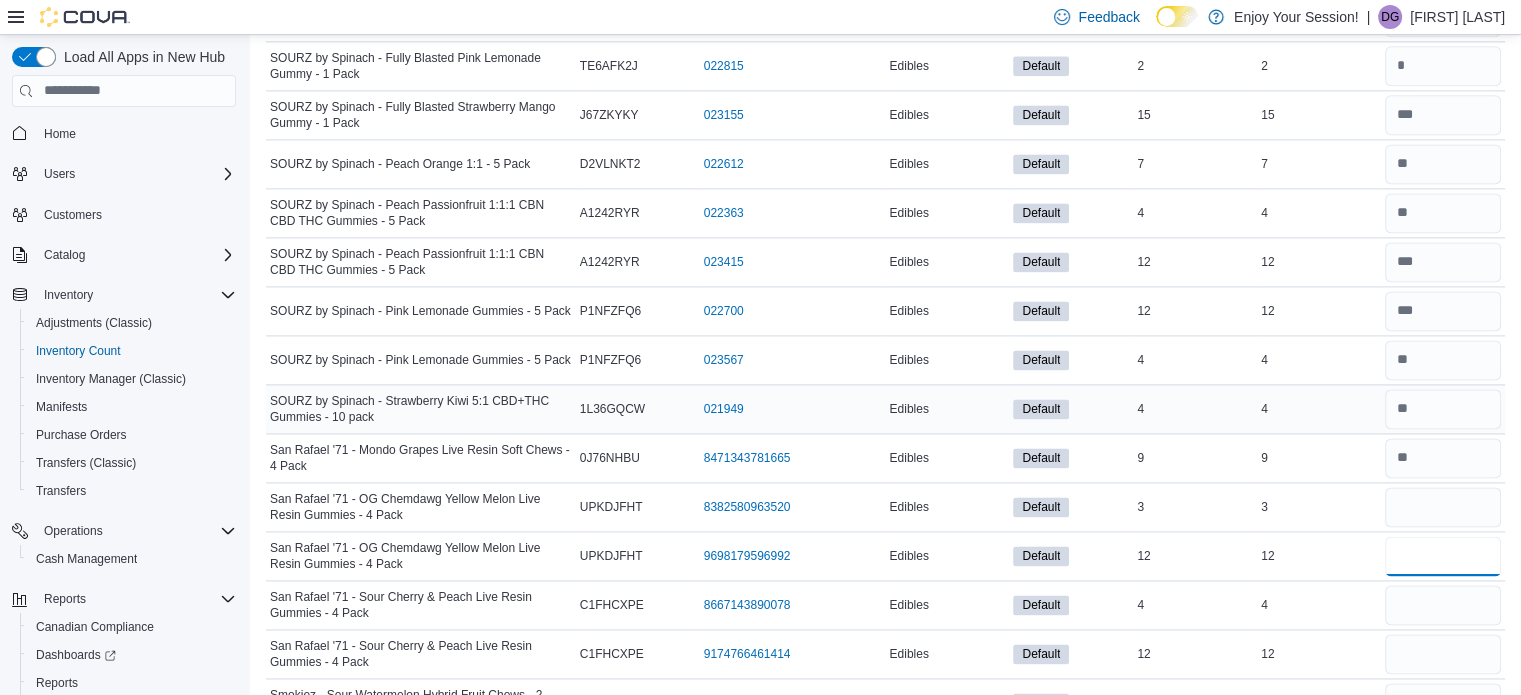 type 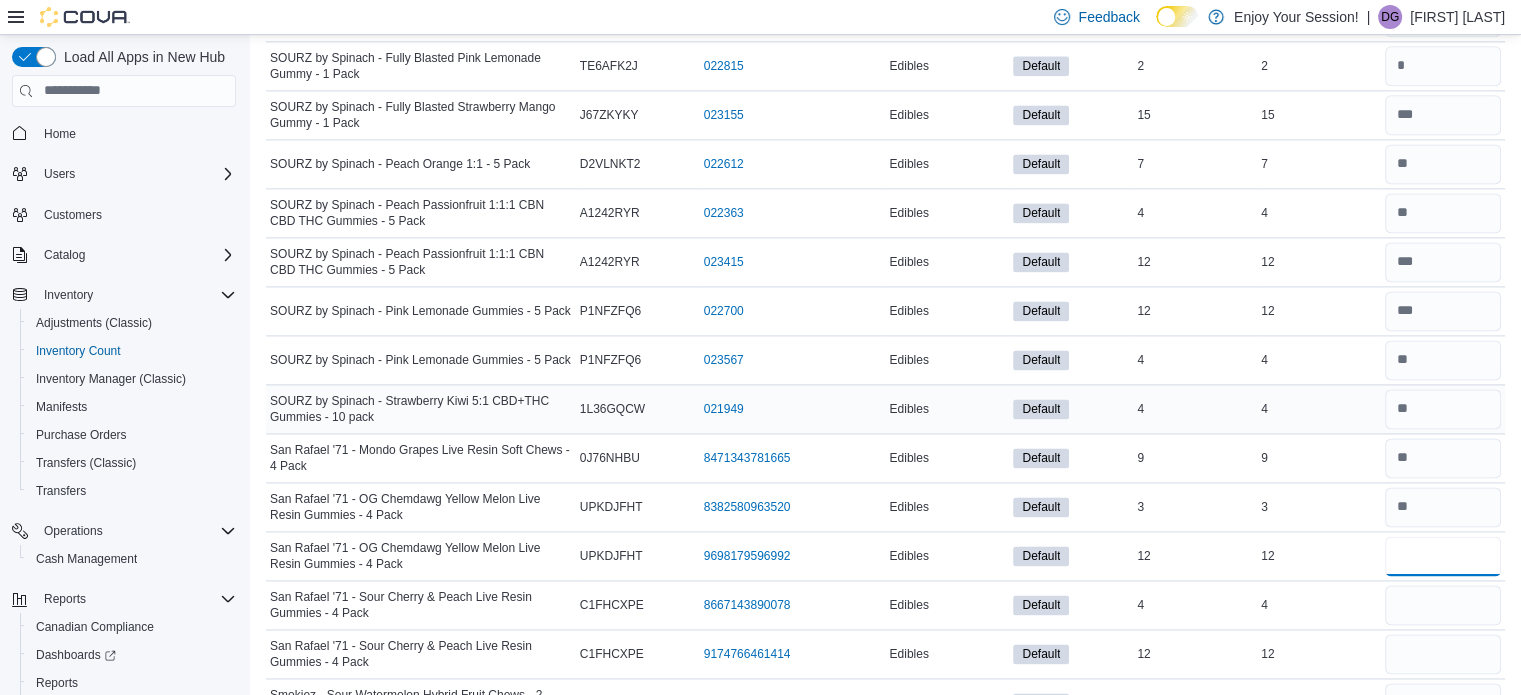 type on "**" 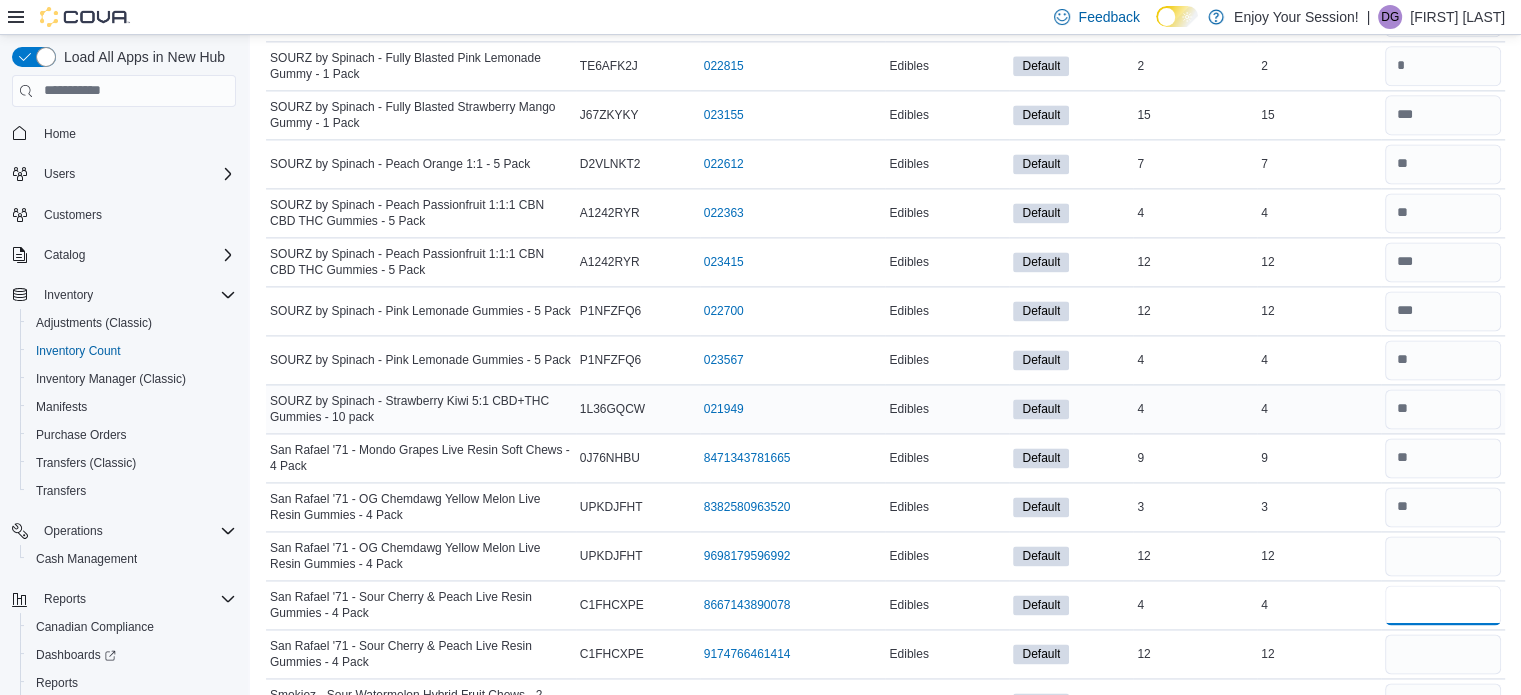 type 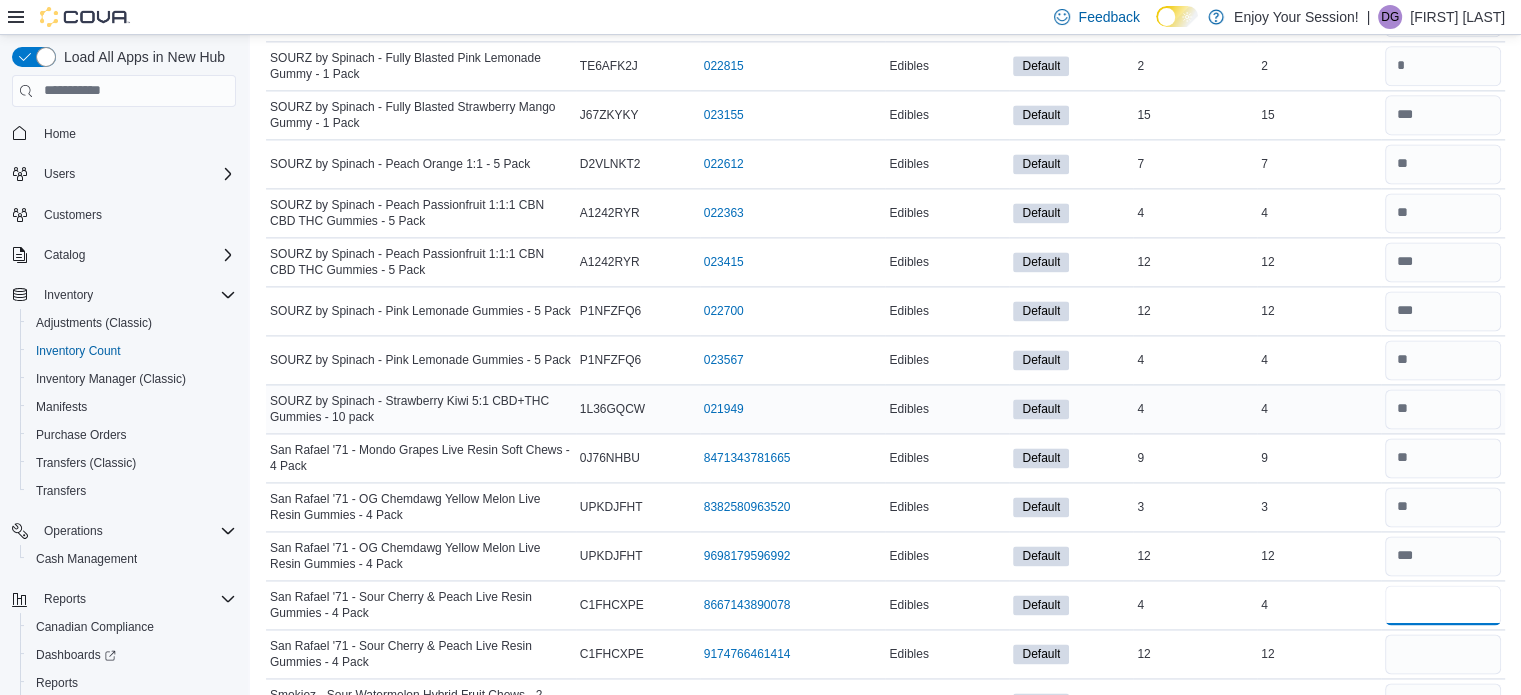 type on "*" 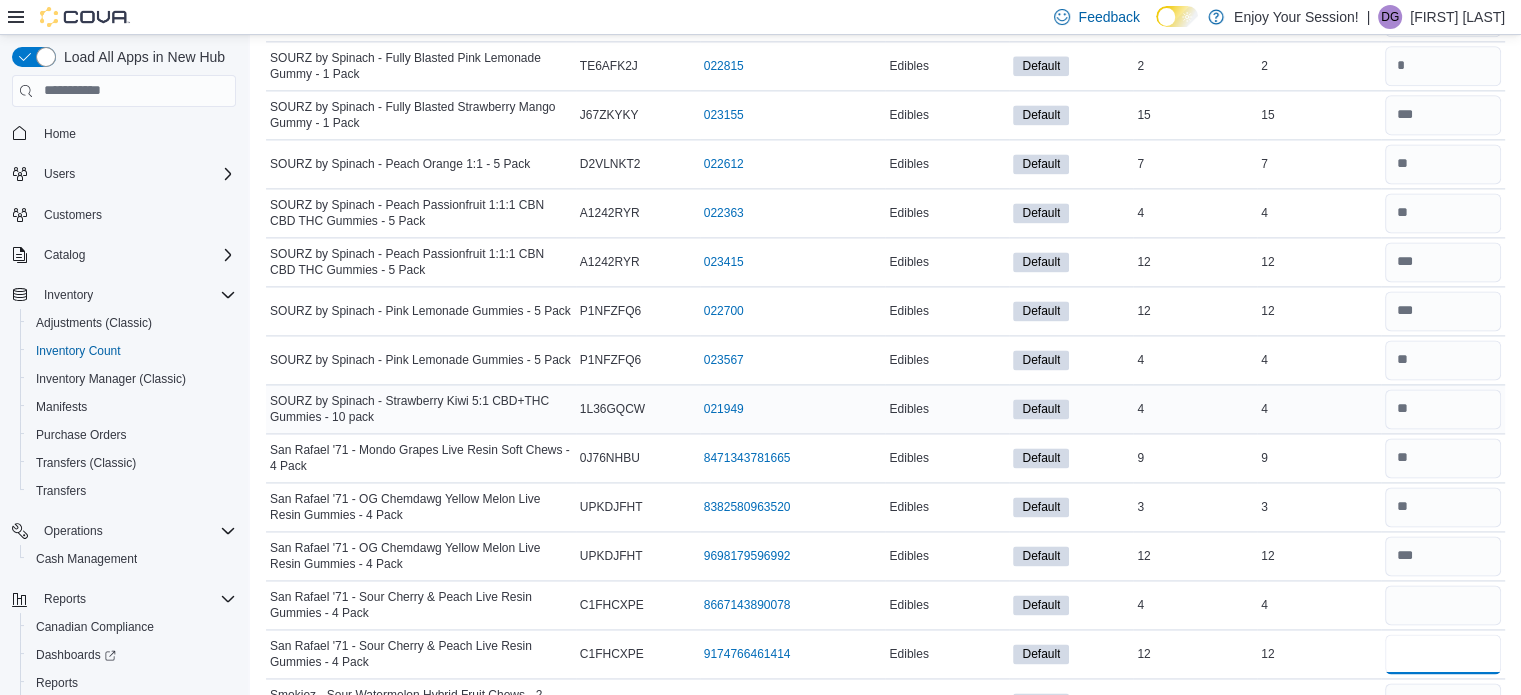 type 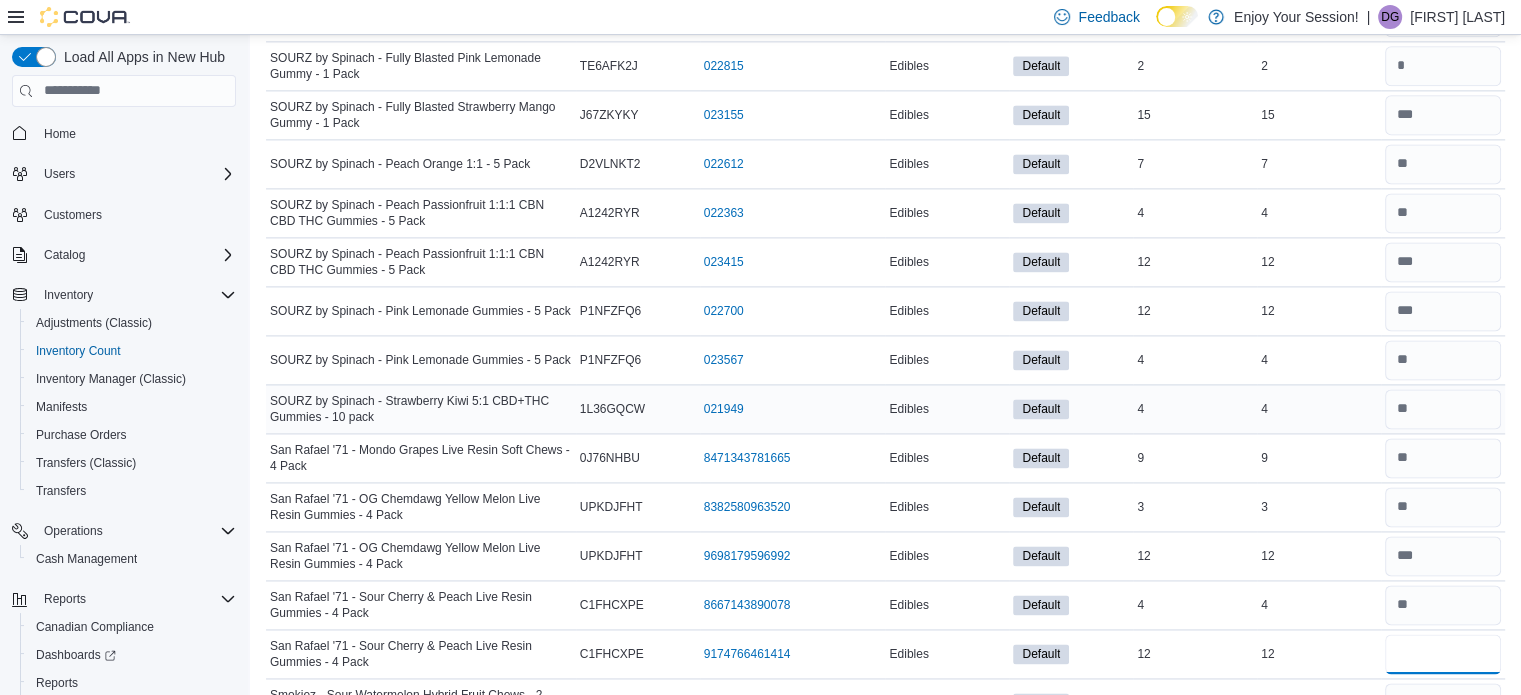 type on "**" 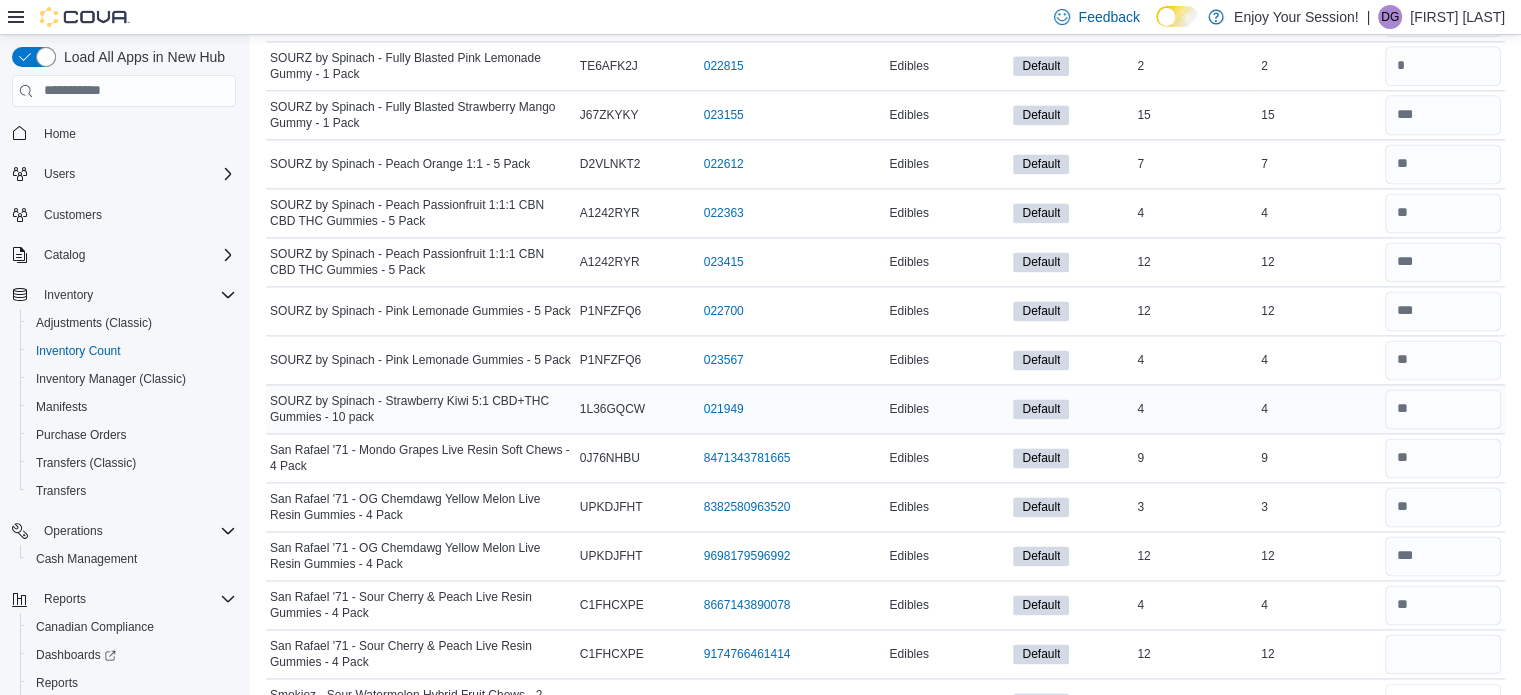 type 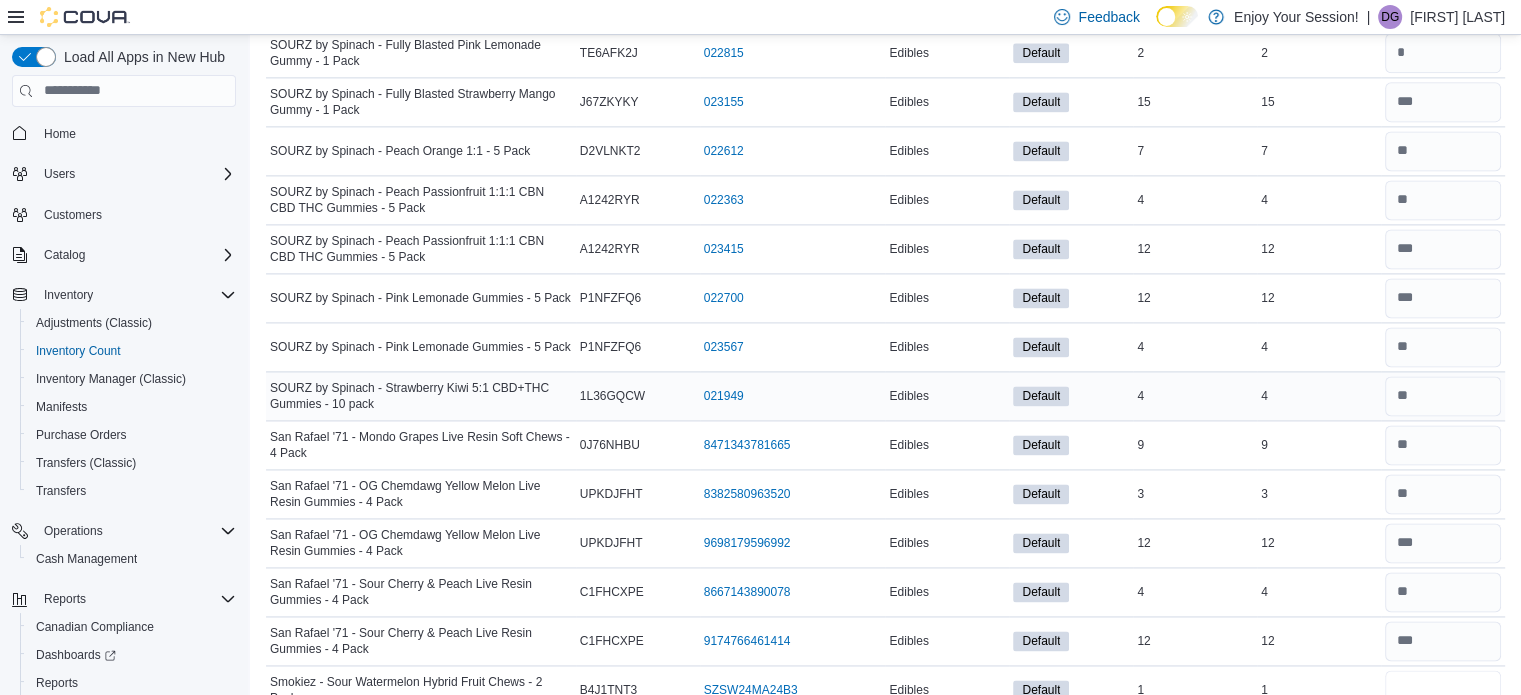 type on "*" 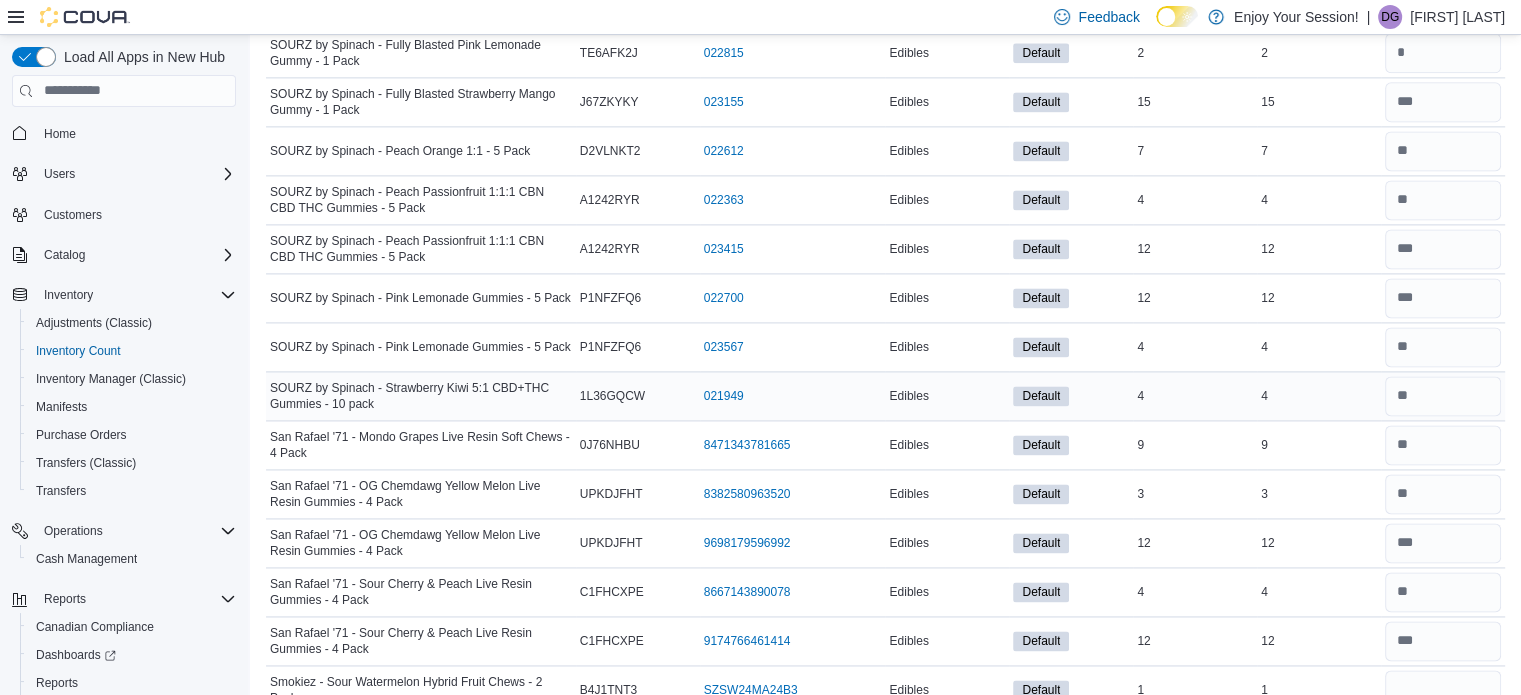 type 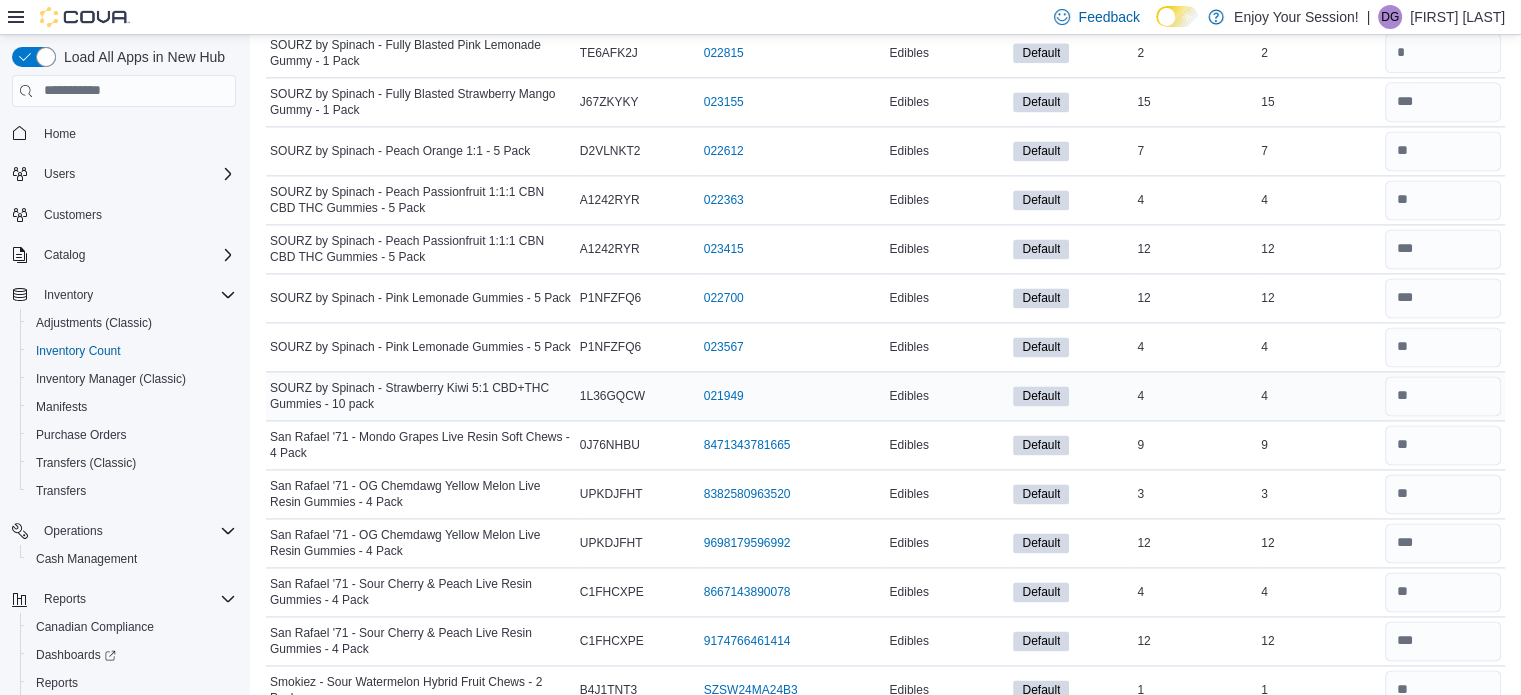 scroll, scrollTop: 3141, scrollLeft: 0, axis: vertical 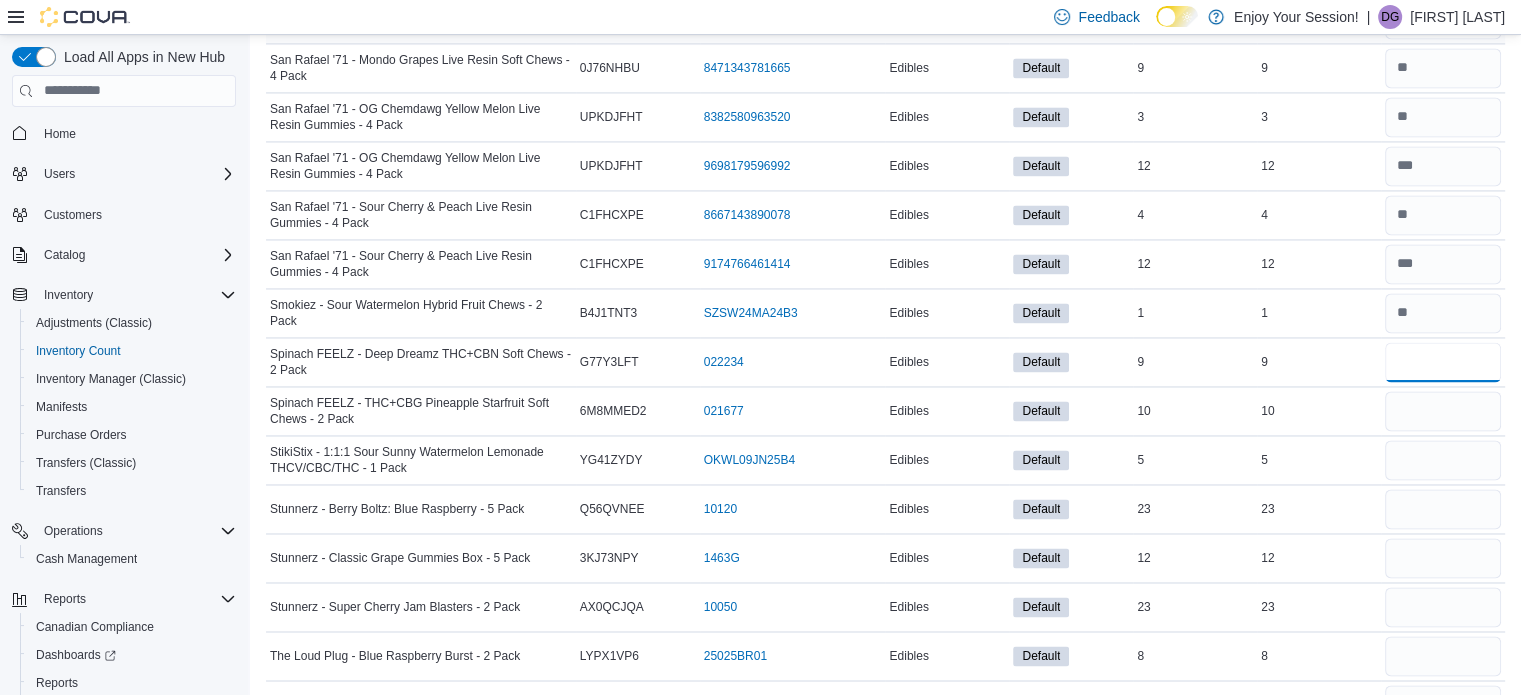 type on "*" 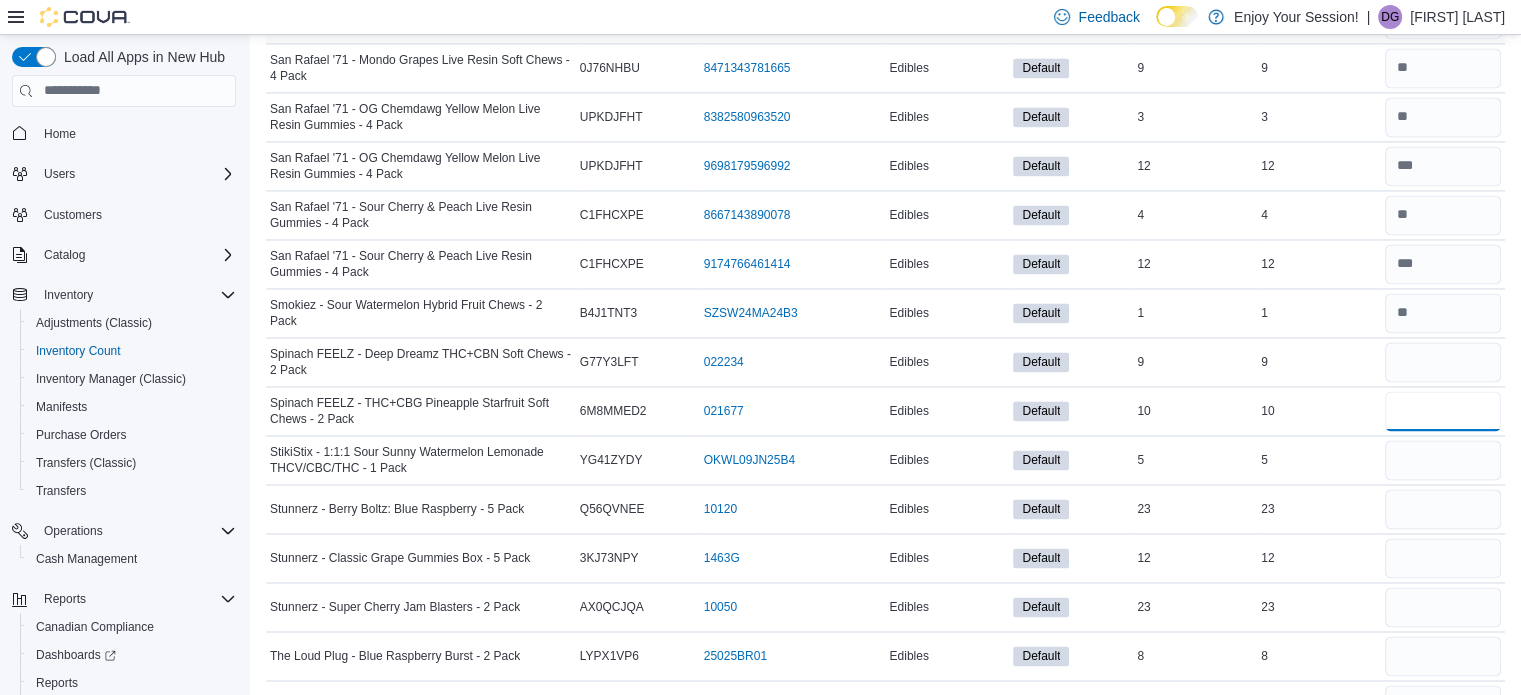 type 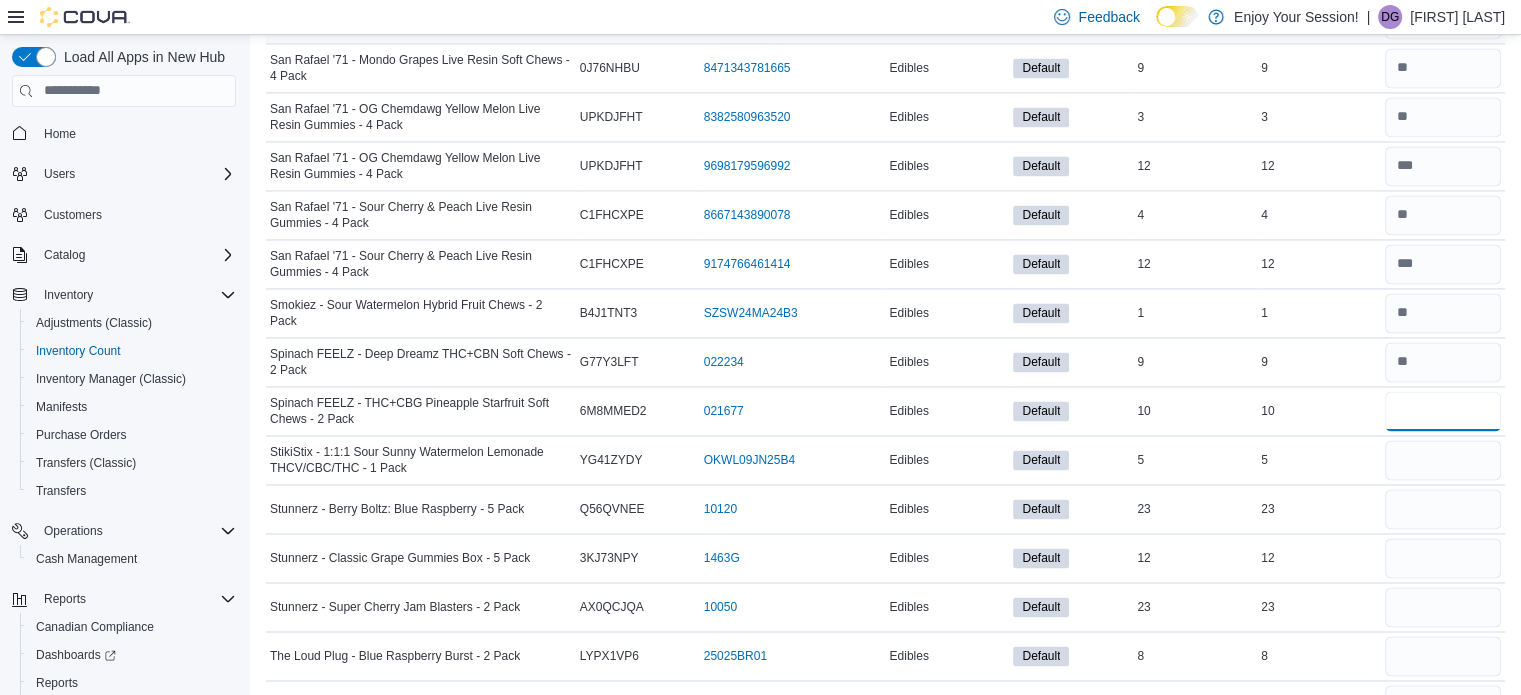 type on "**" 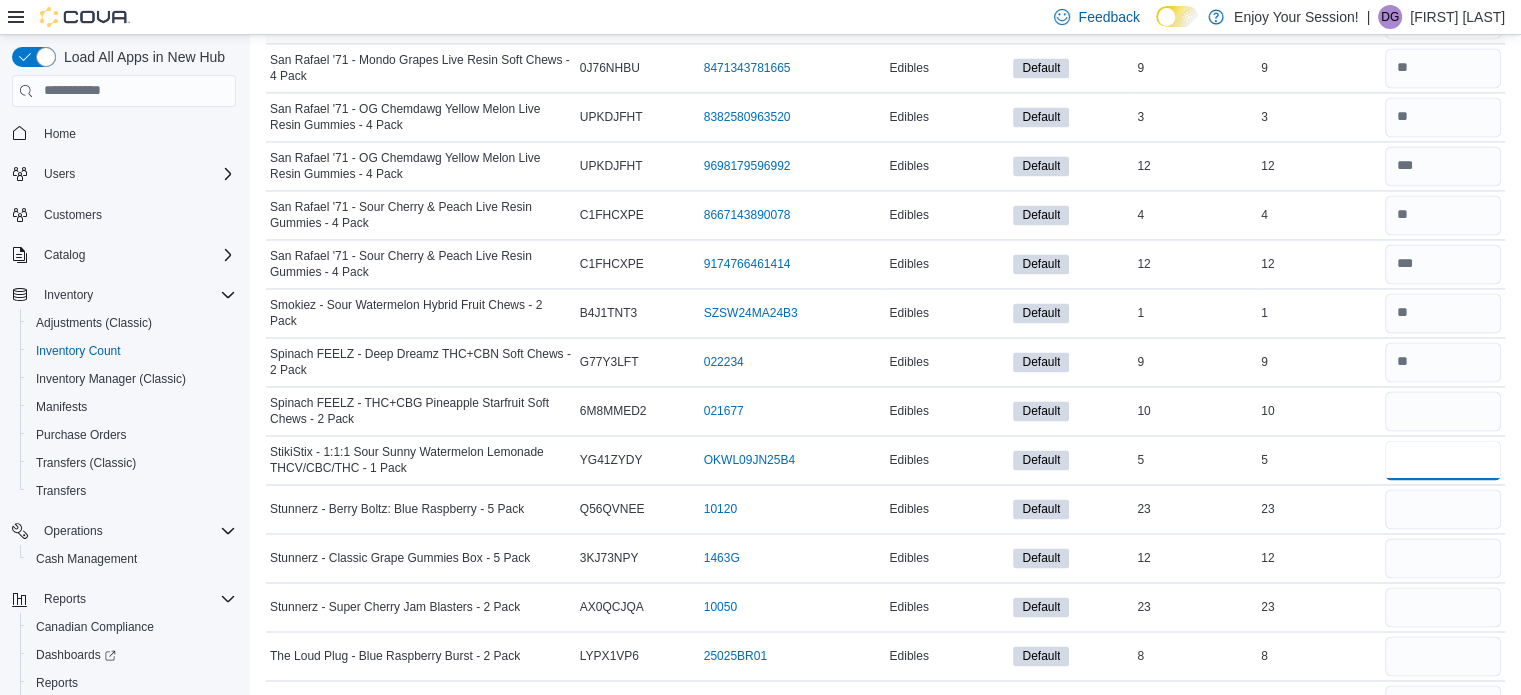 type 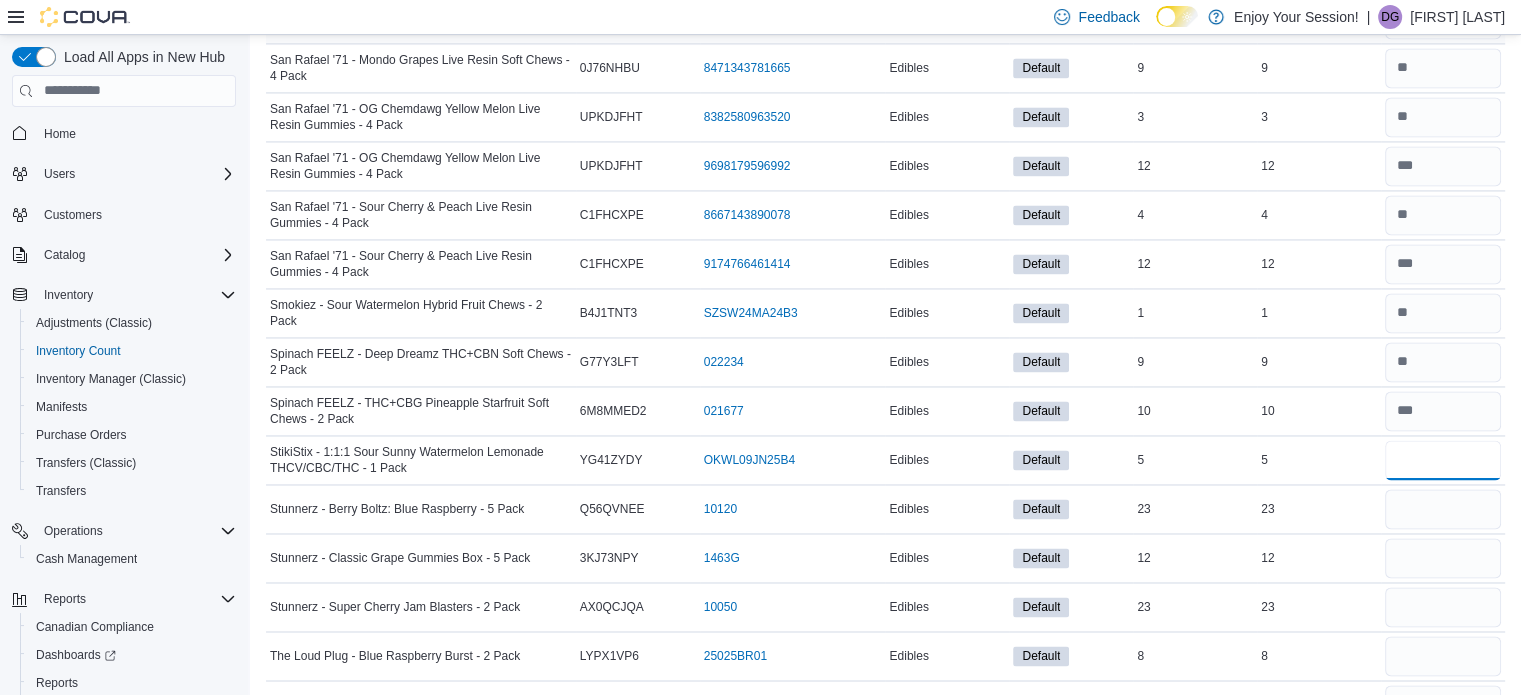 type on "*" 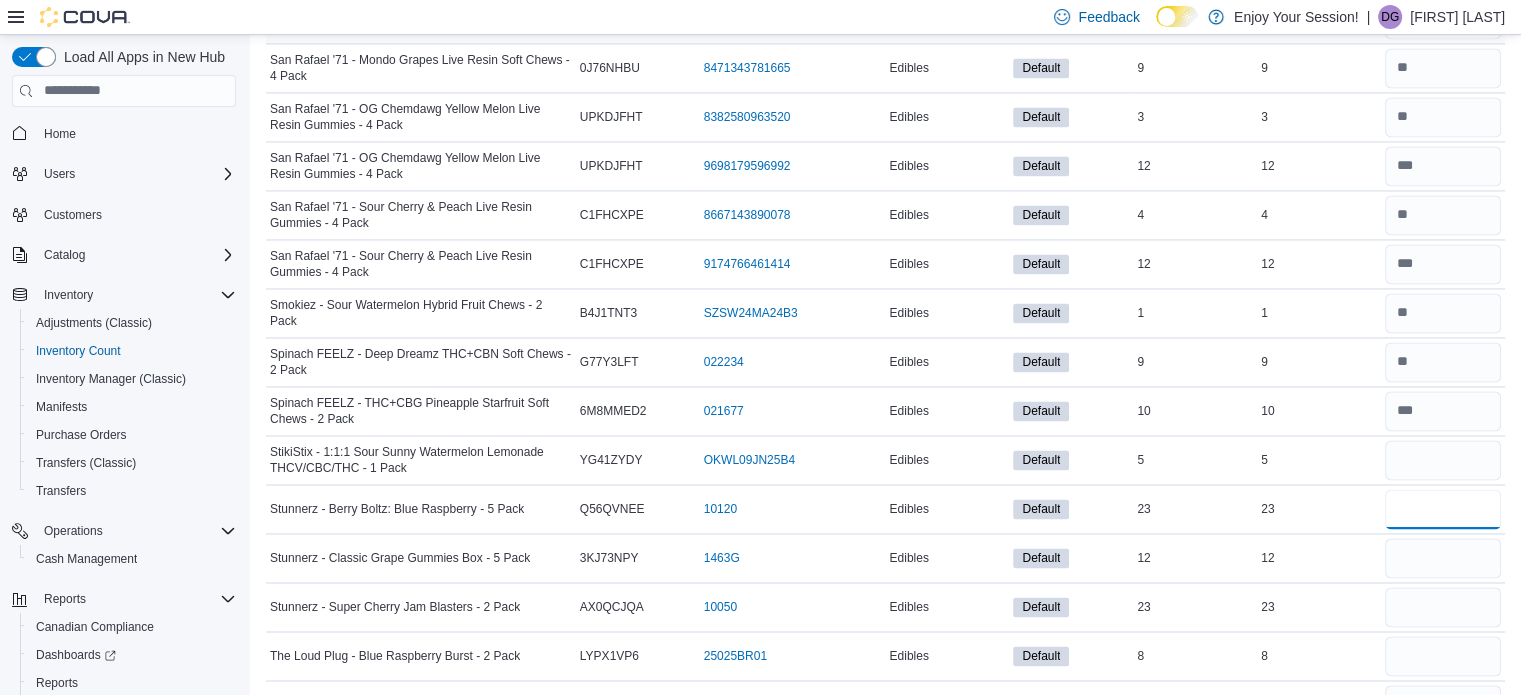 type 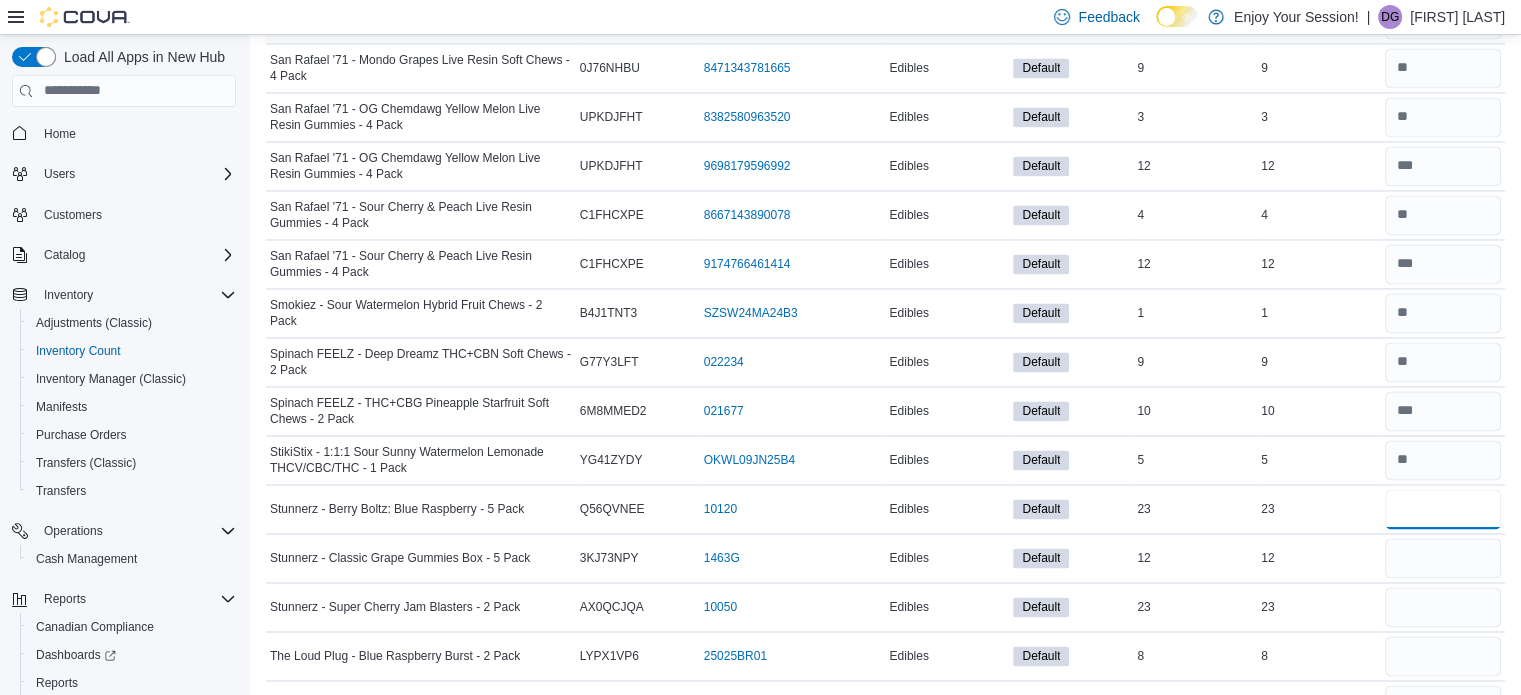 type on "**" 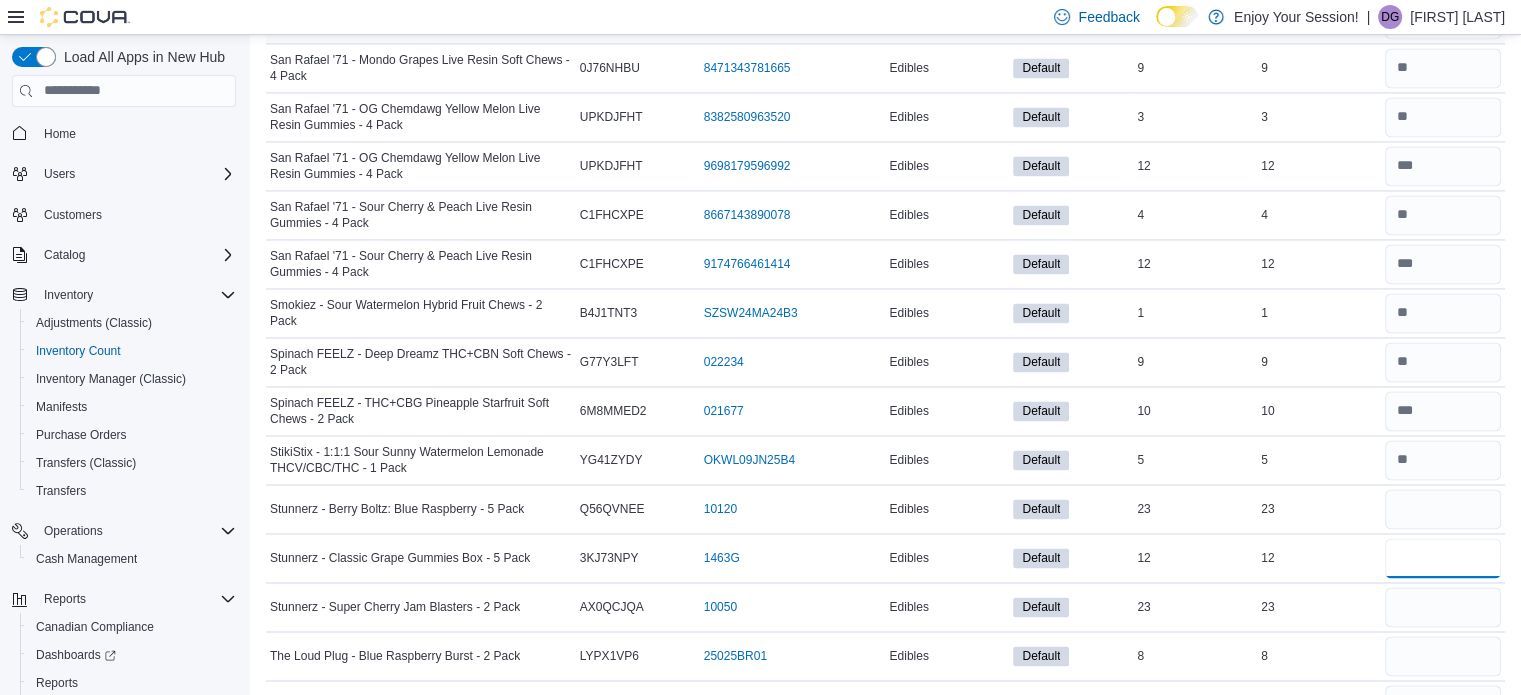type 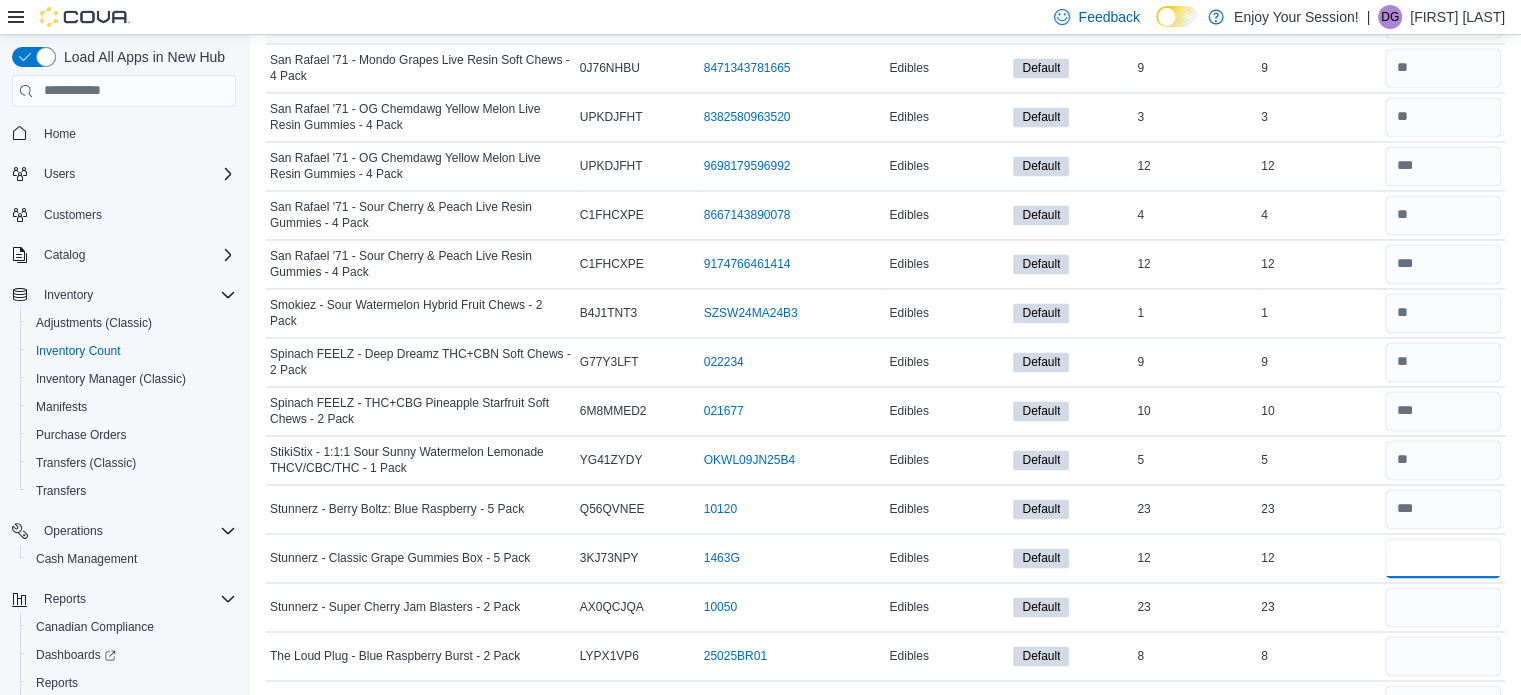 type on "**" 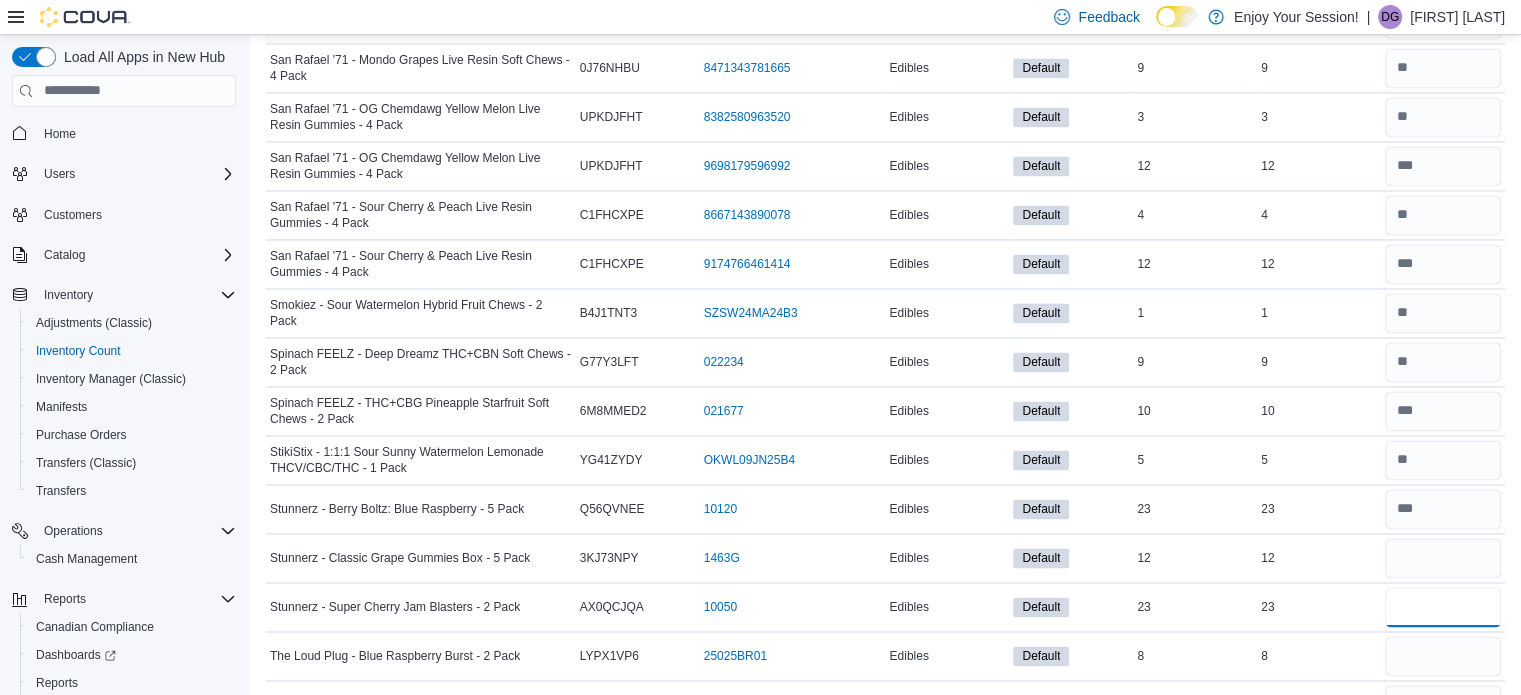 type 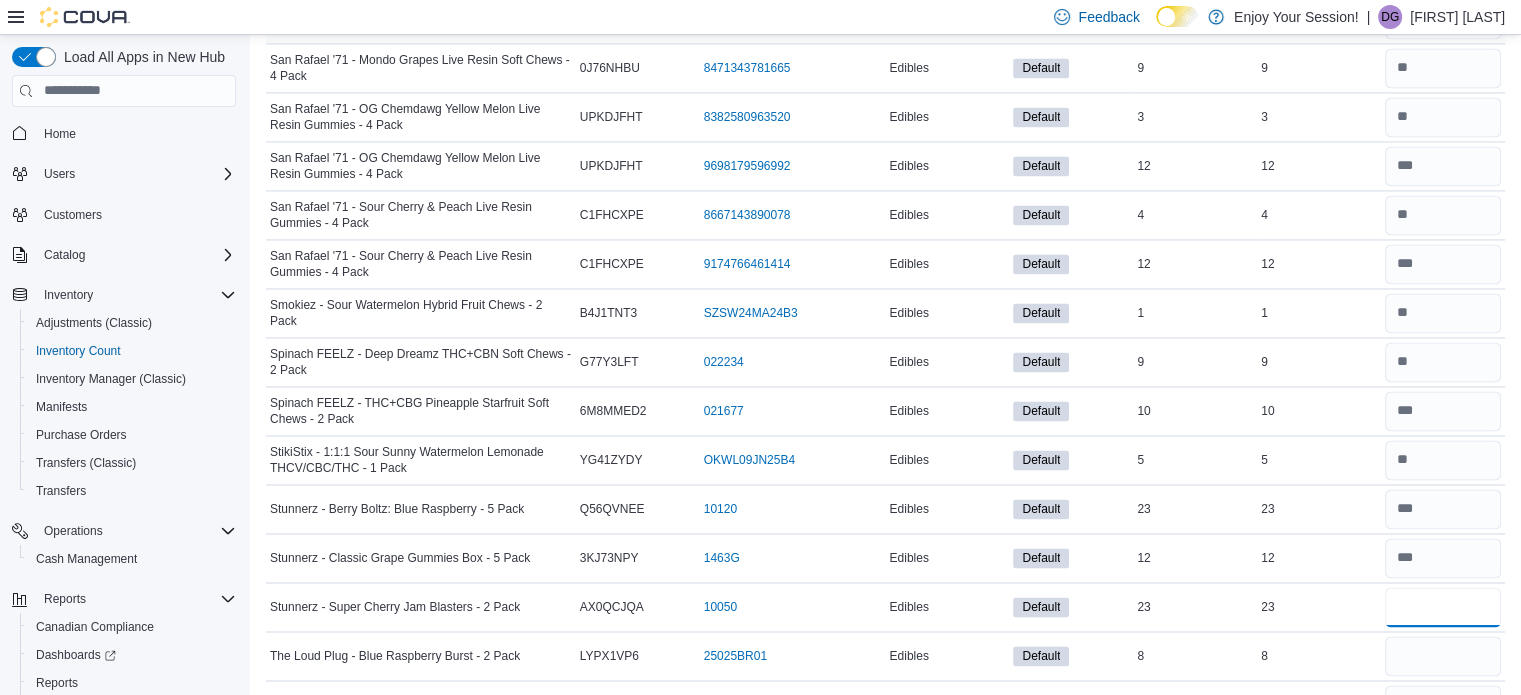 type on "**" 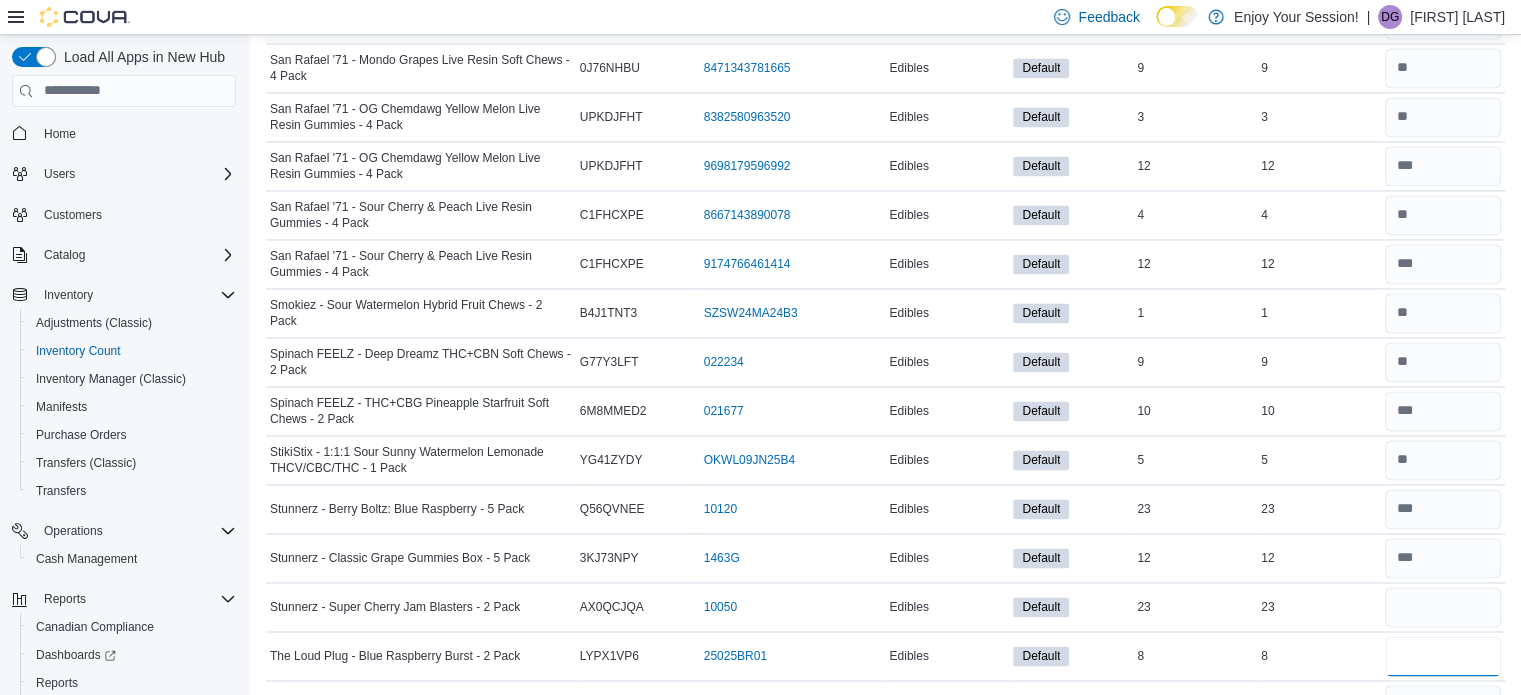 type 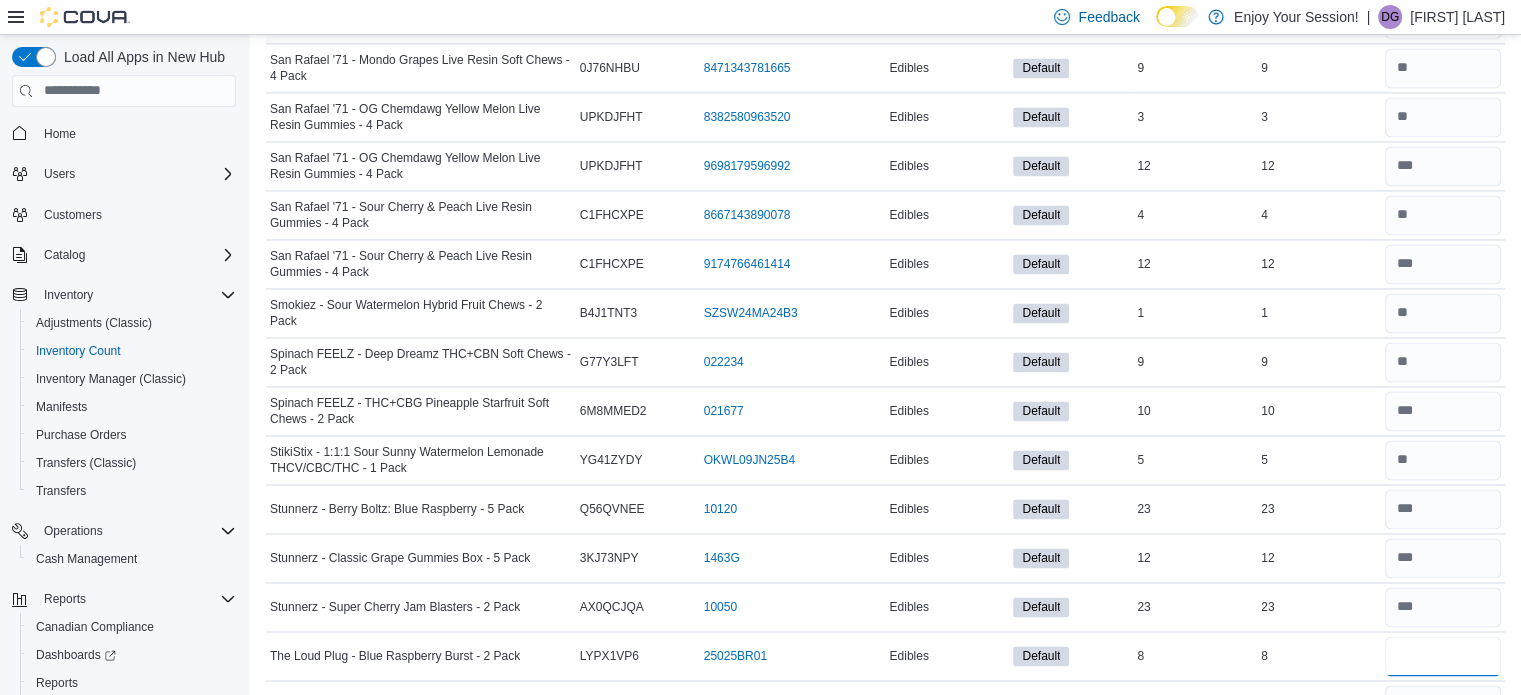 type on "*" 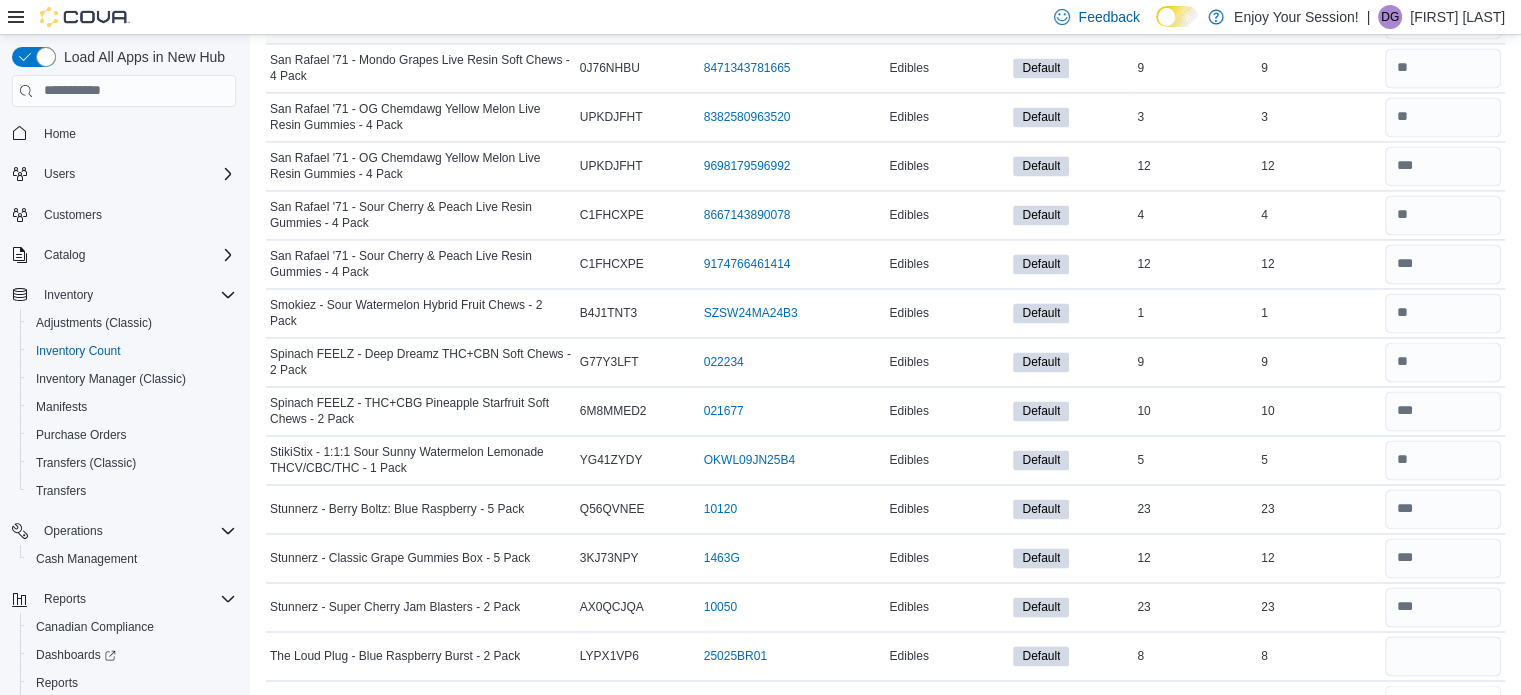 type 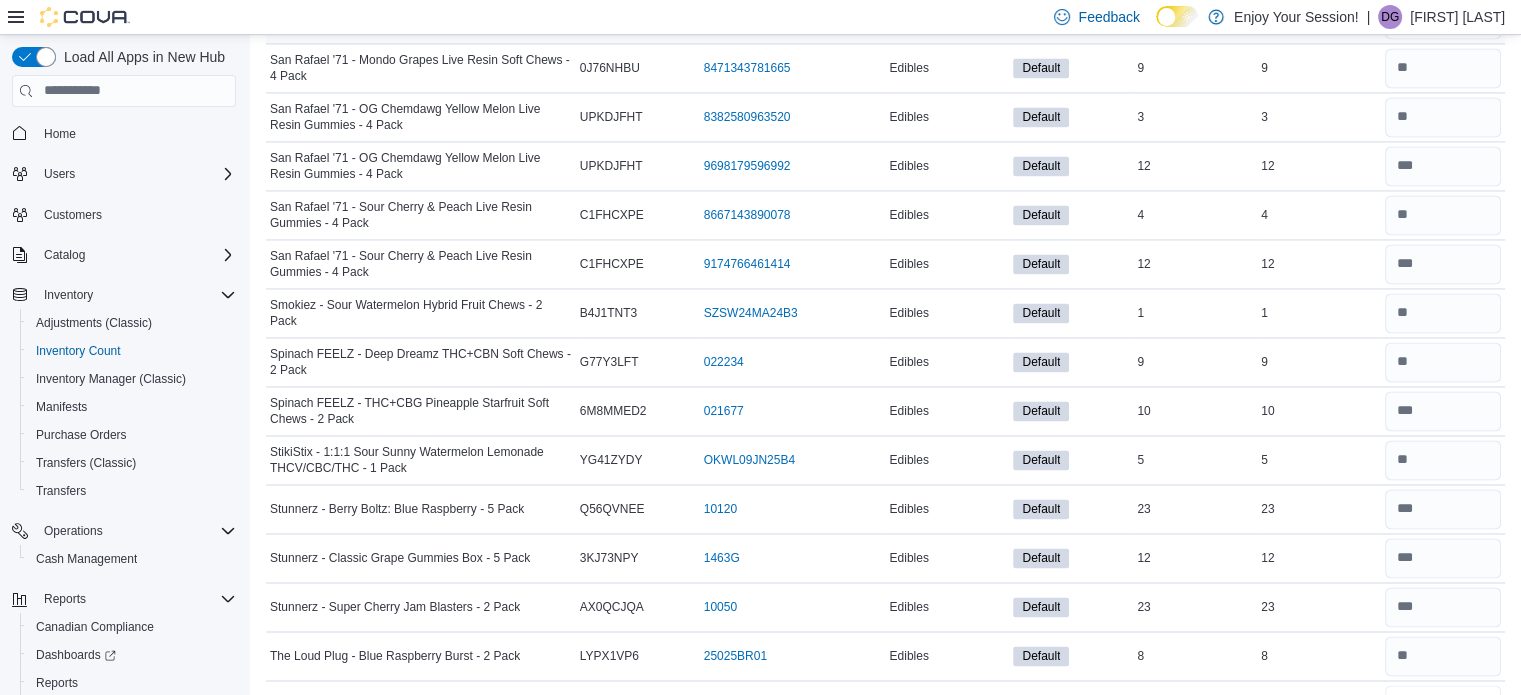 scroll, scrollTop: 3155, scrollLeft: 0, axis: vertical 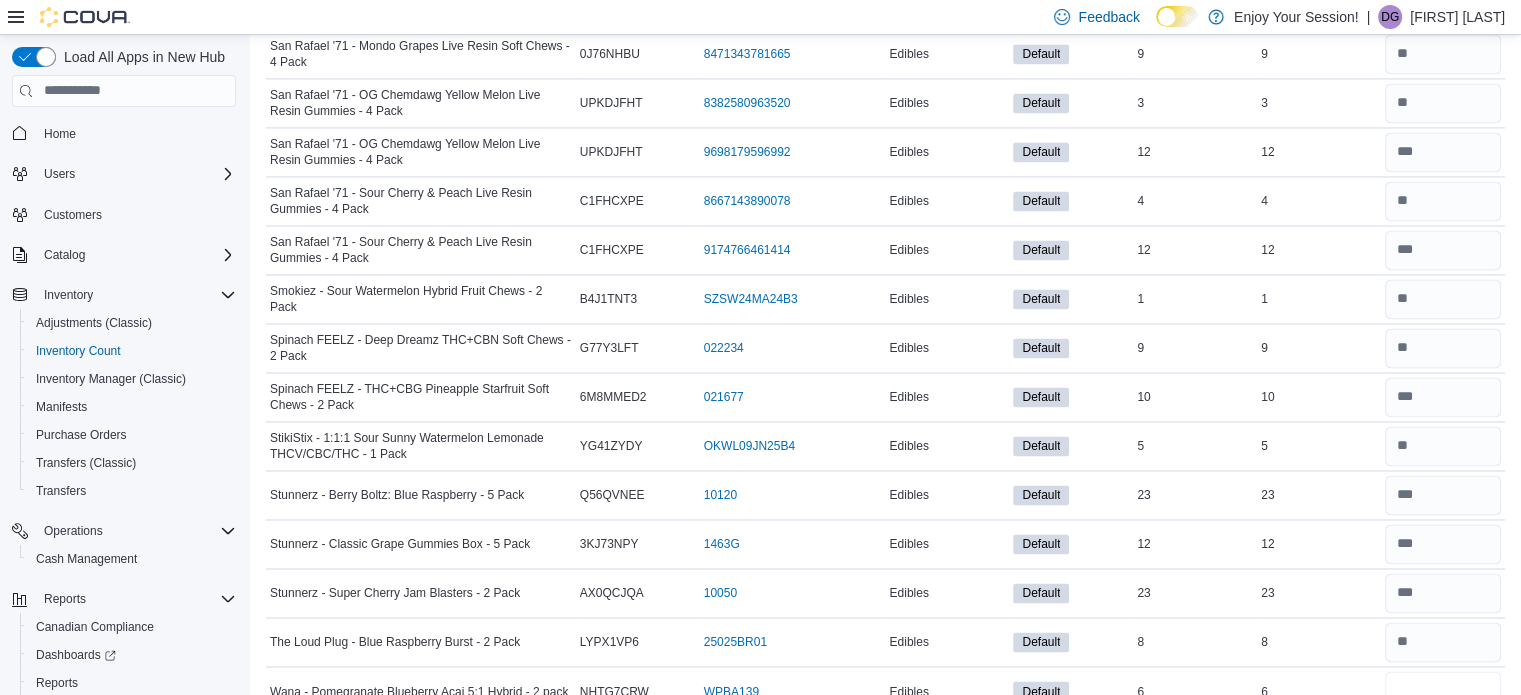 type on "*" 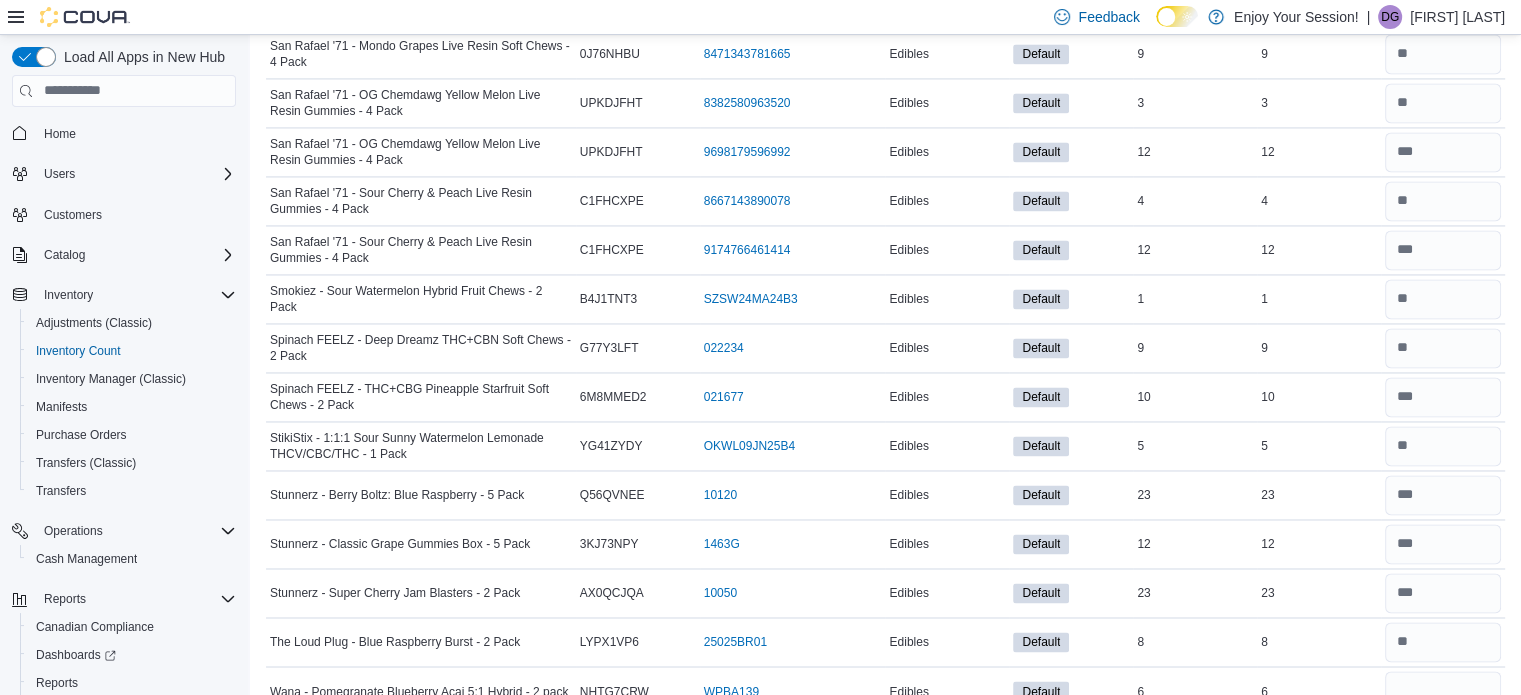 type 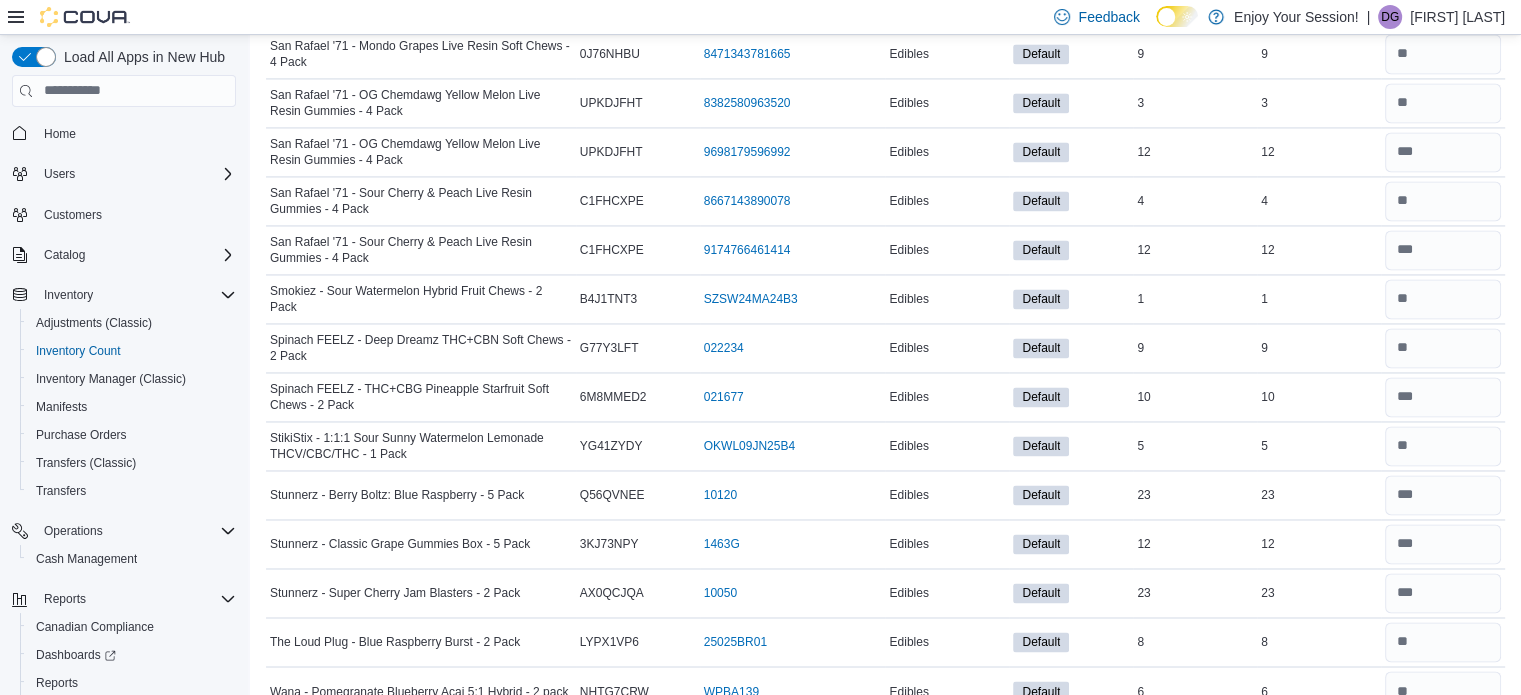 scroll, scrollTop: 3532, scrollLeft: 0, axis: vertical 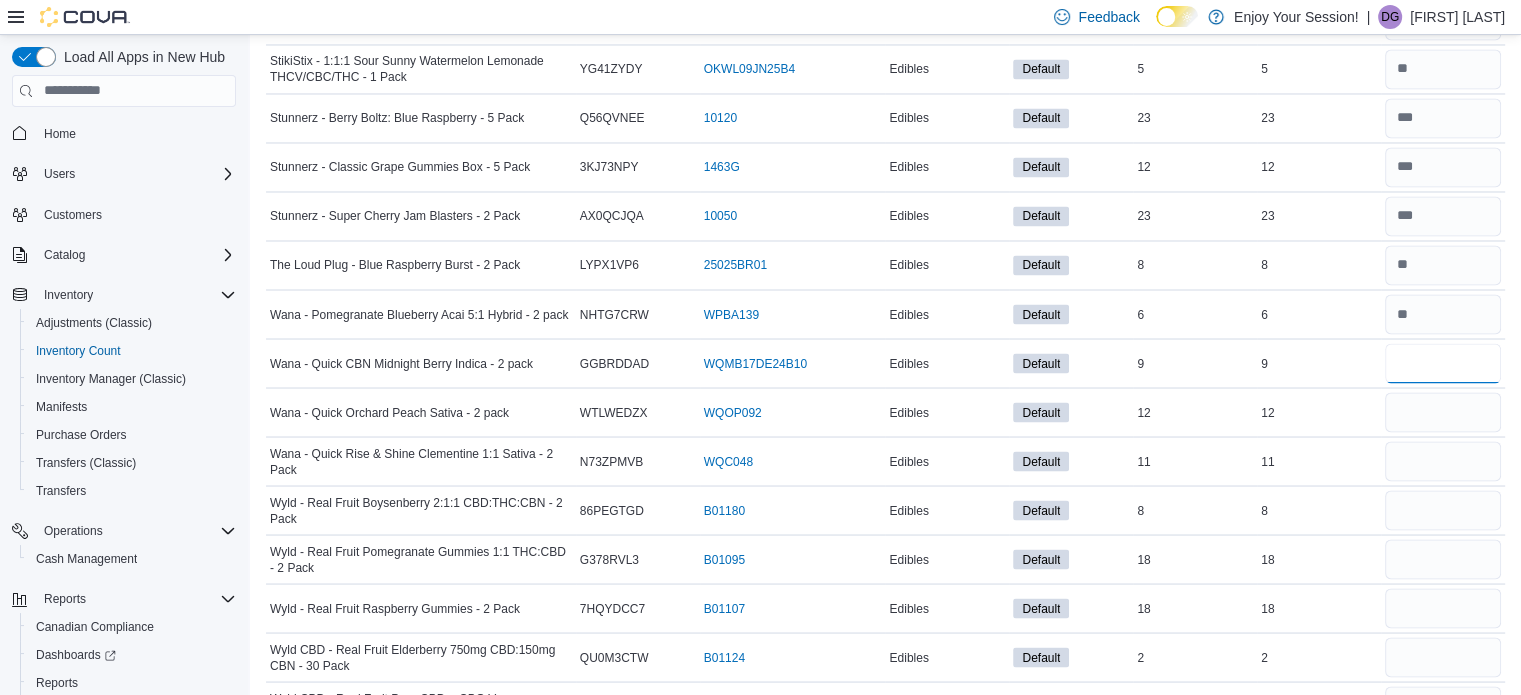 type on "*" 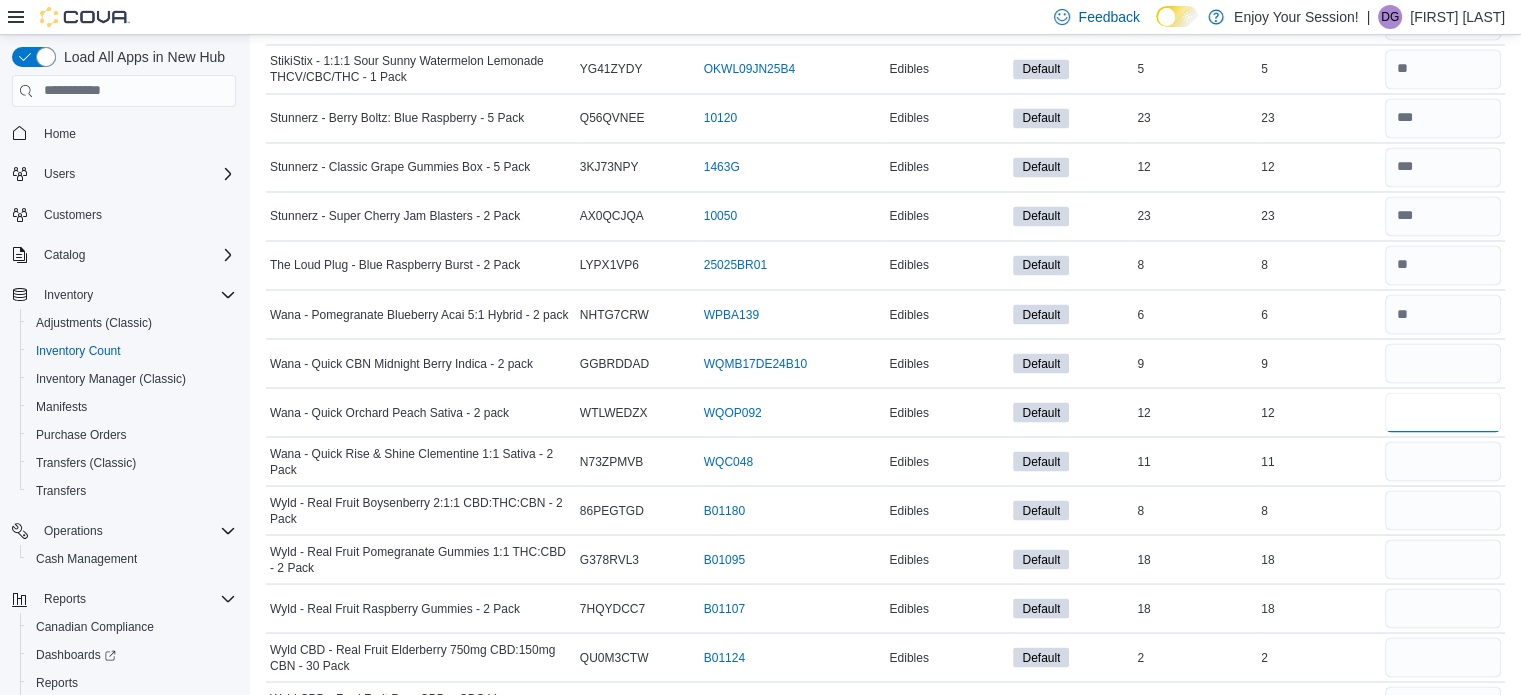 type 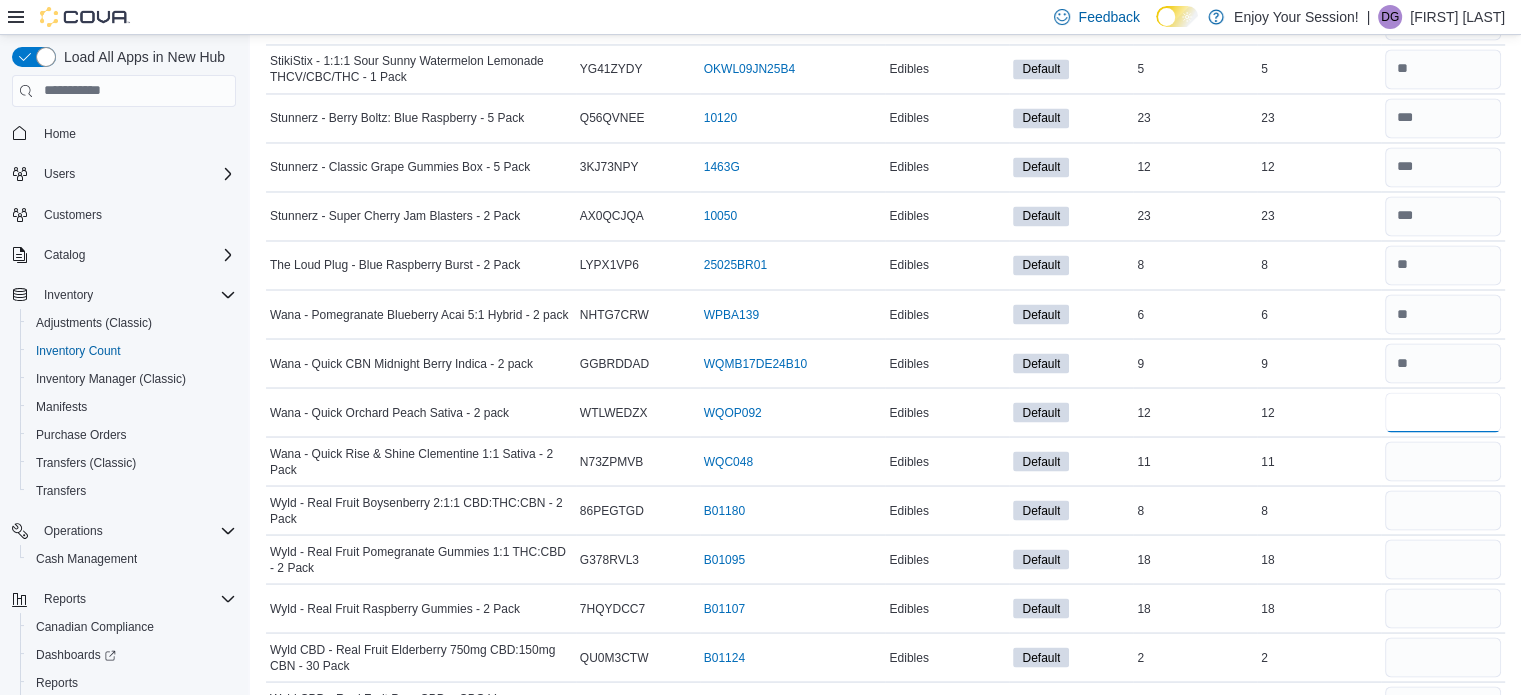 type on "**" 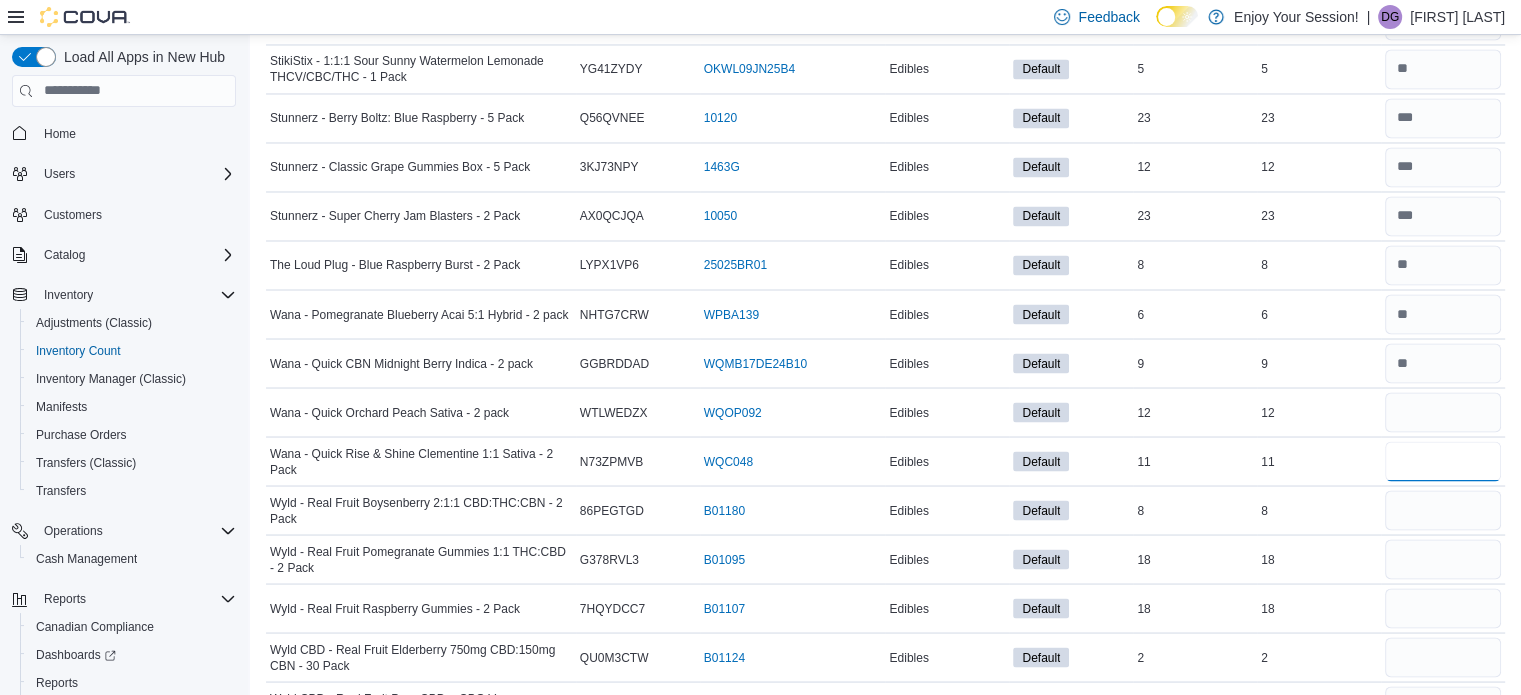 type 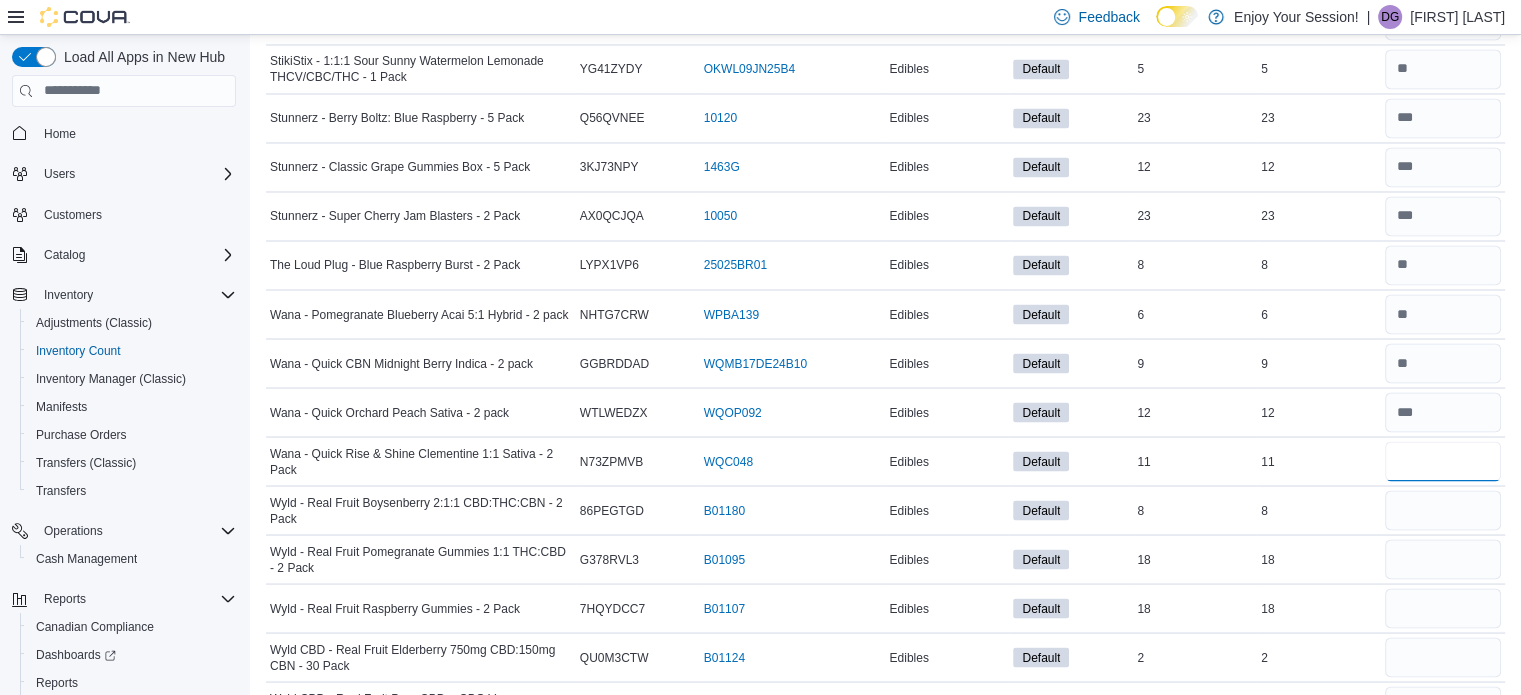 type on "**" 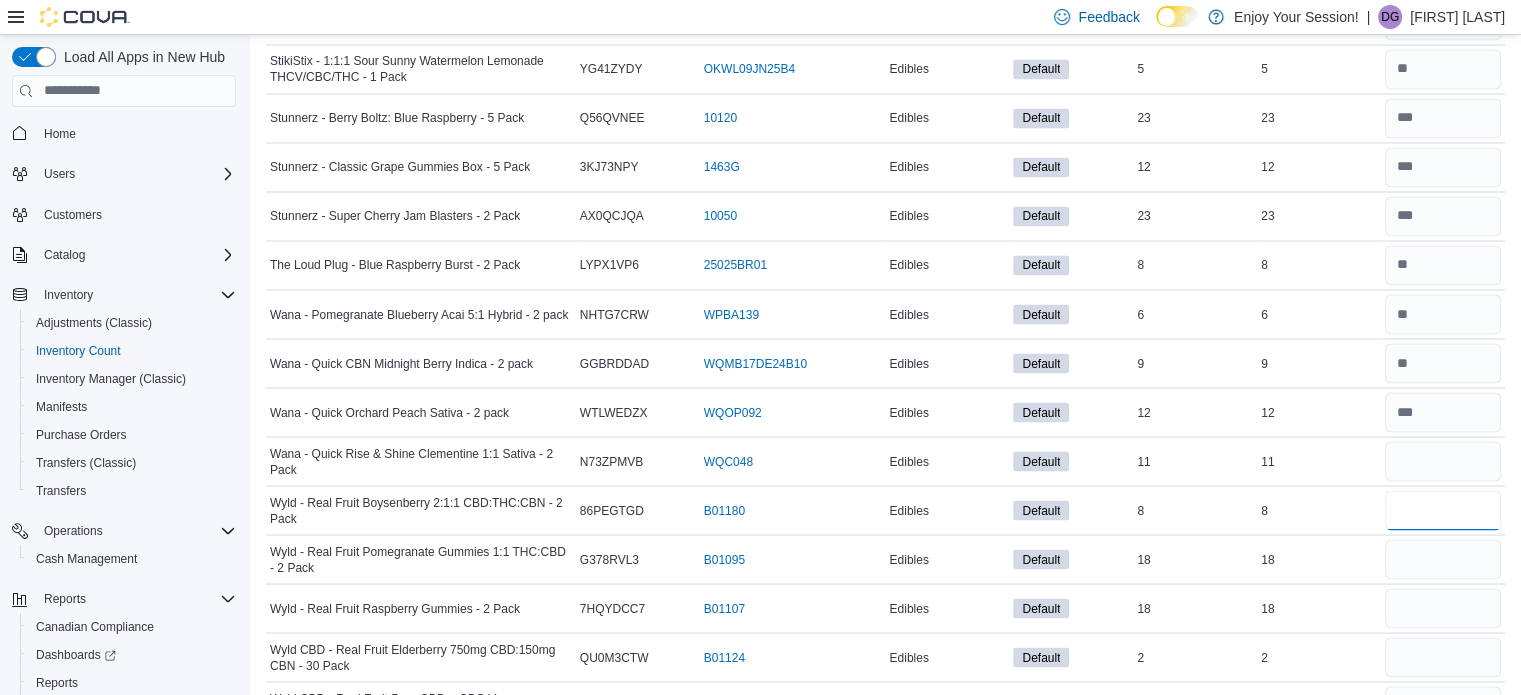 type 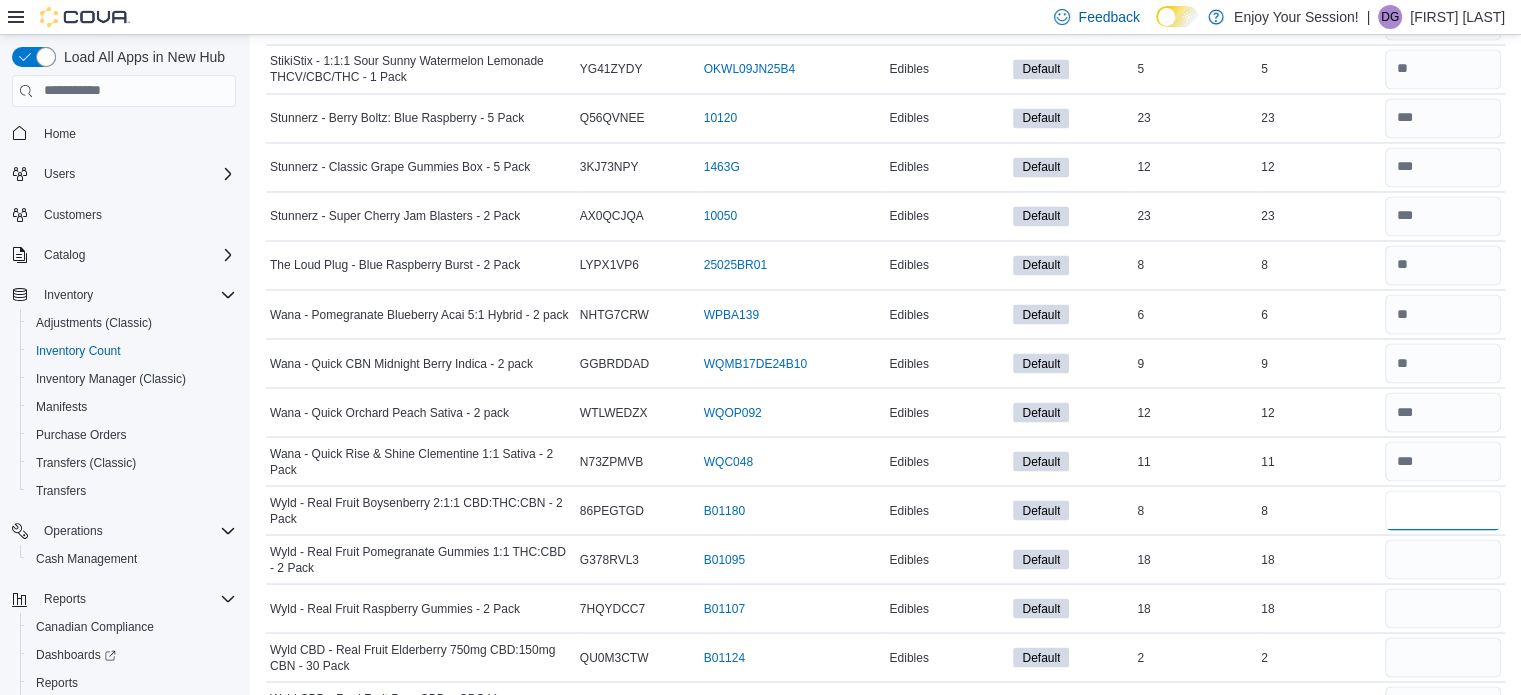 type on "*" 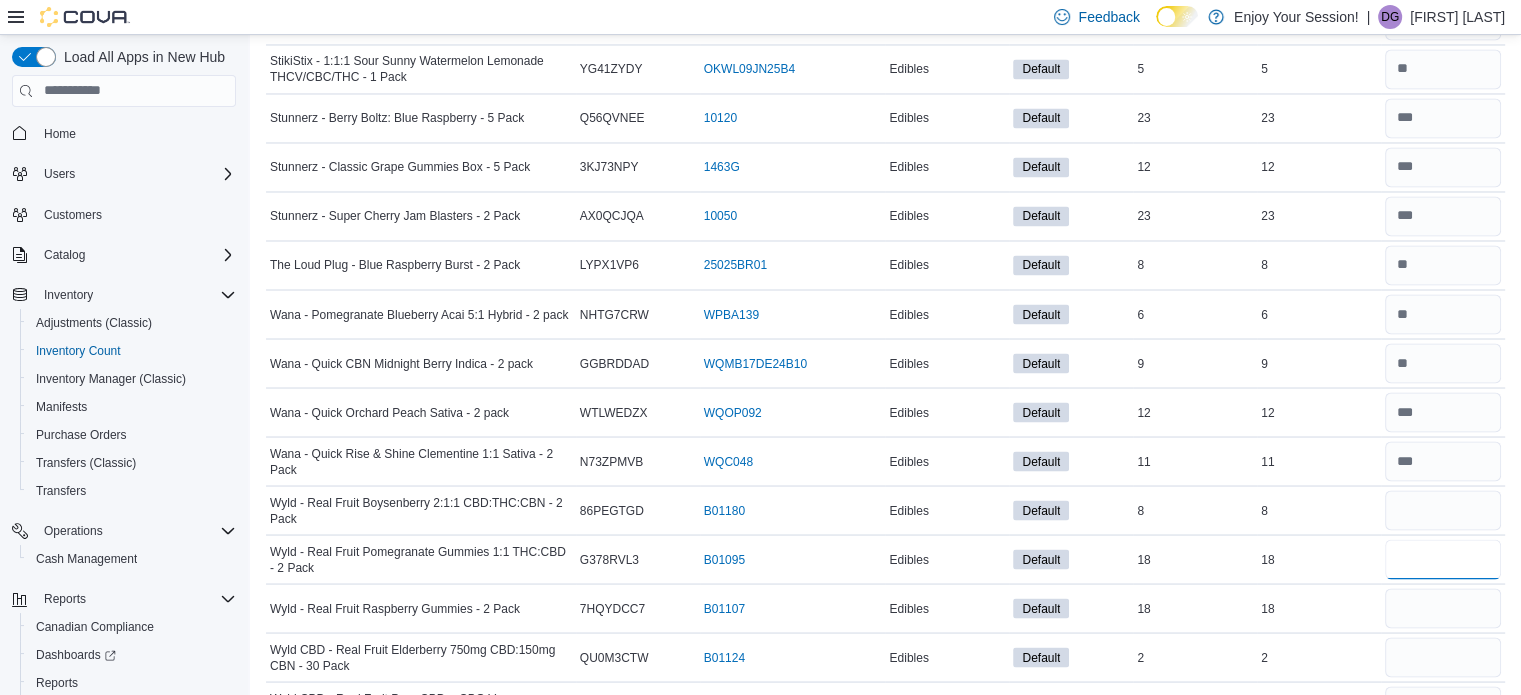 type 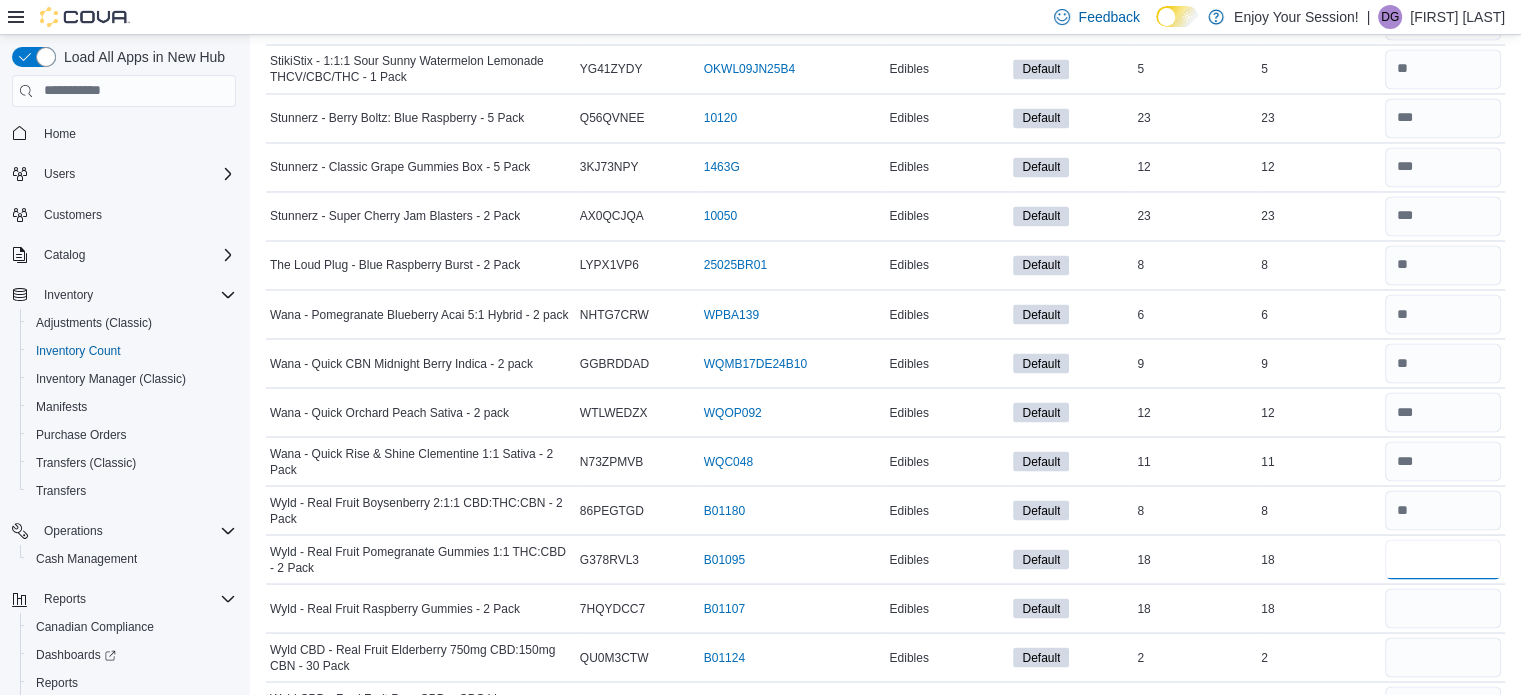 type on "**" 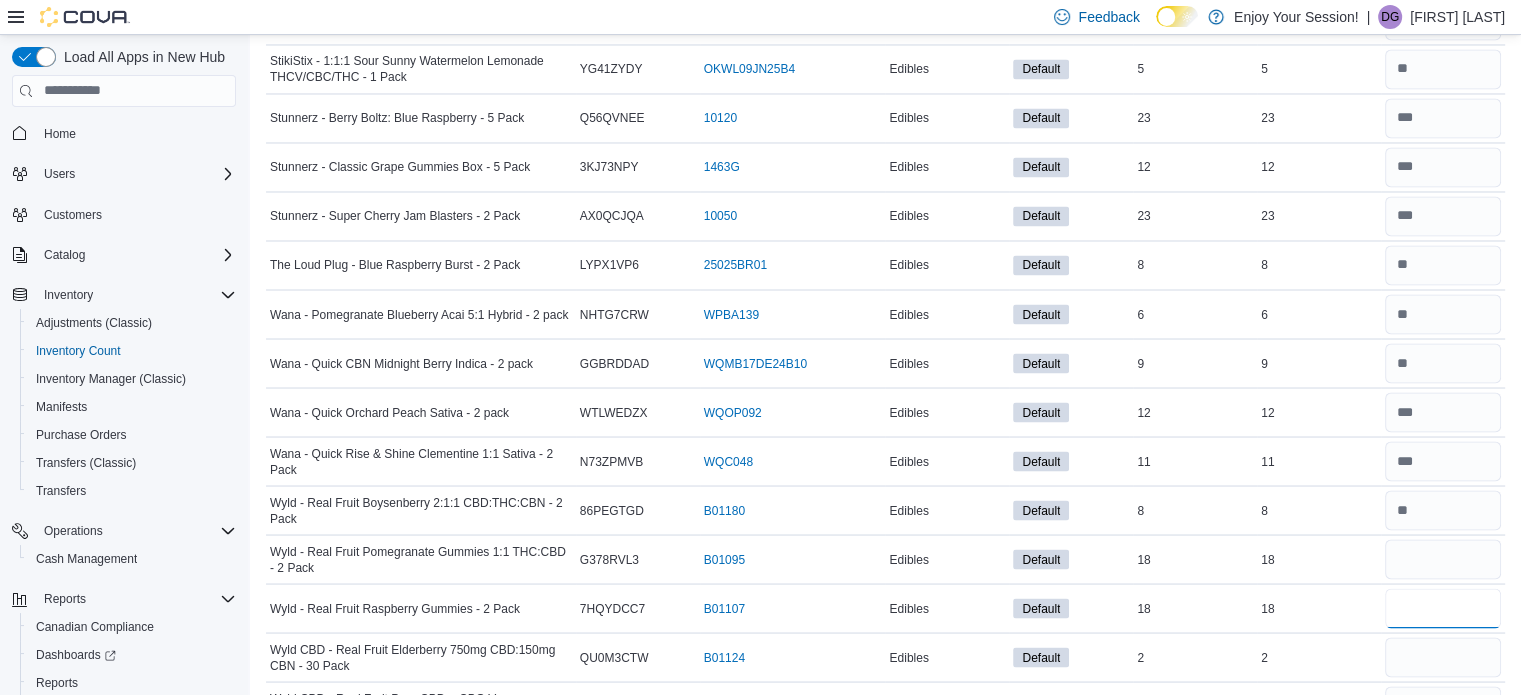 type 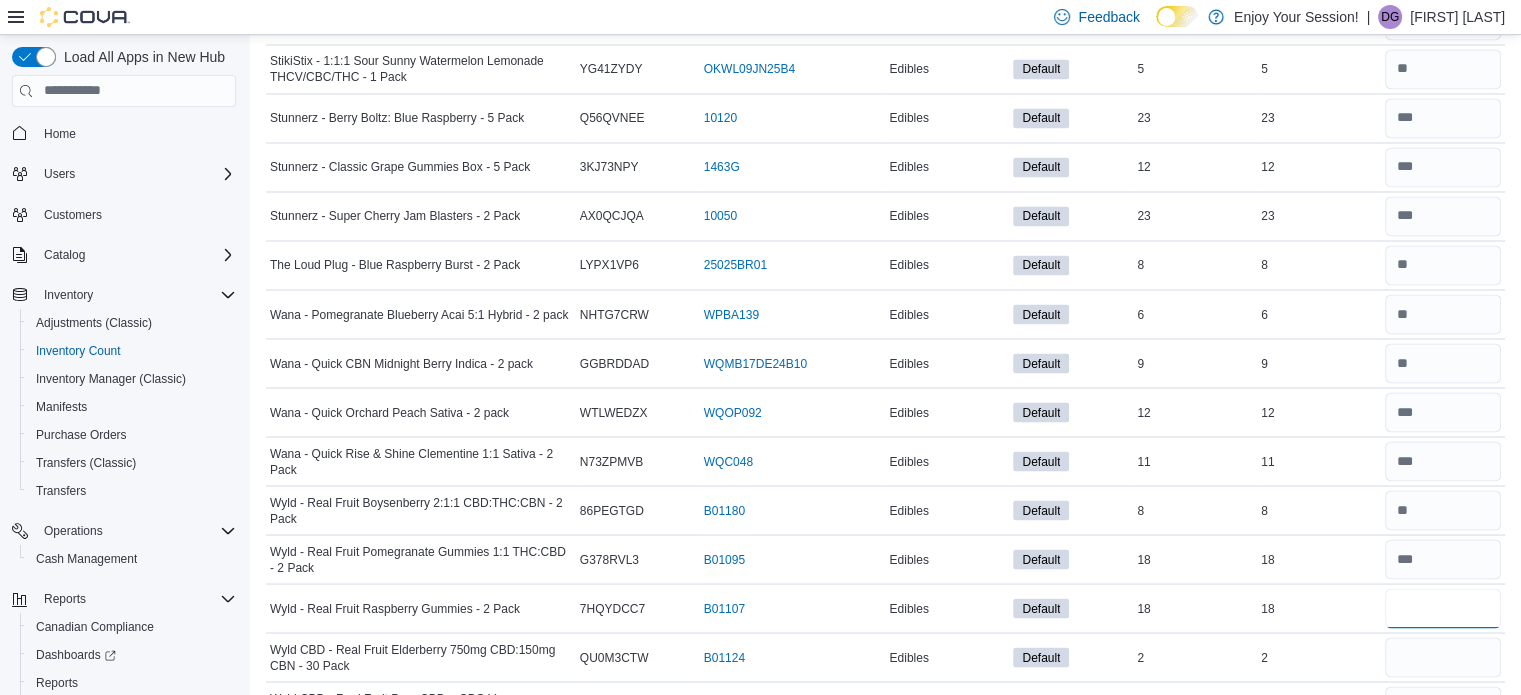 type on "*" 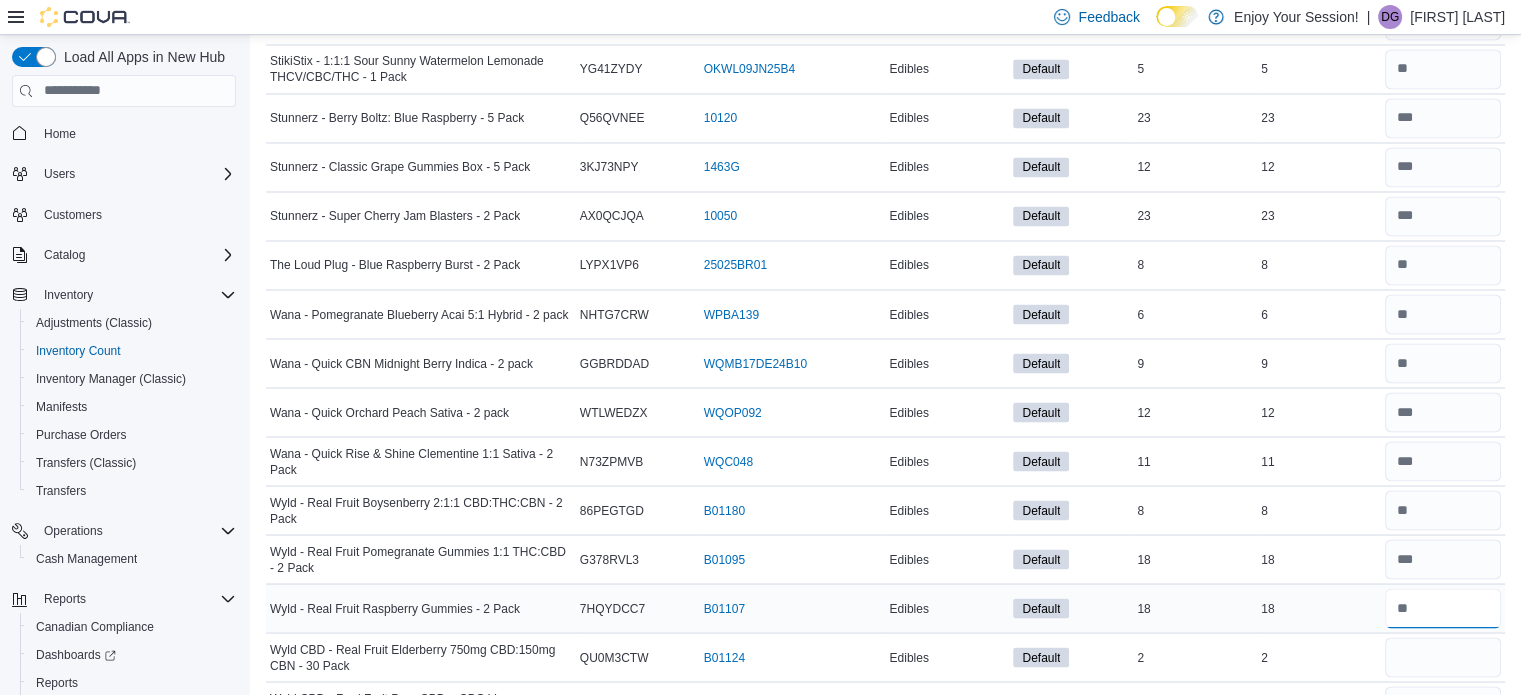 click at bounding box center (1443, 608) 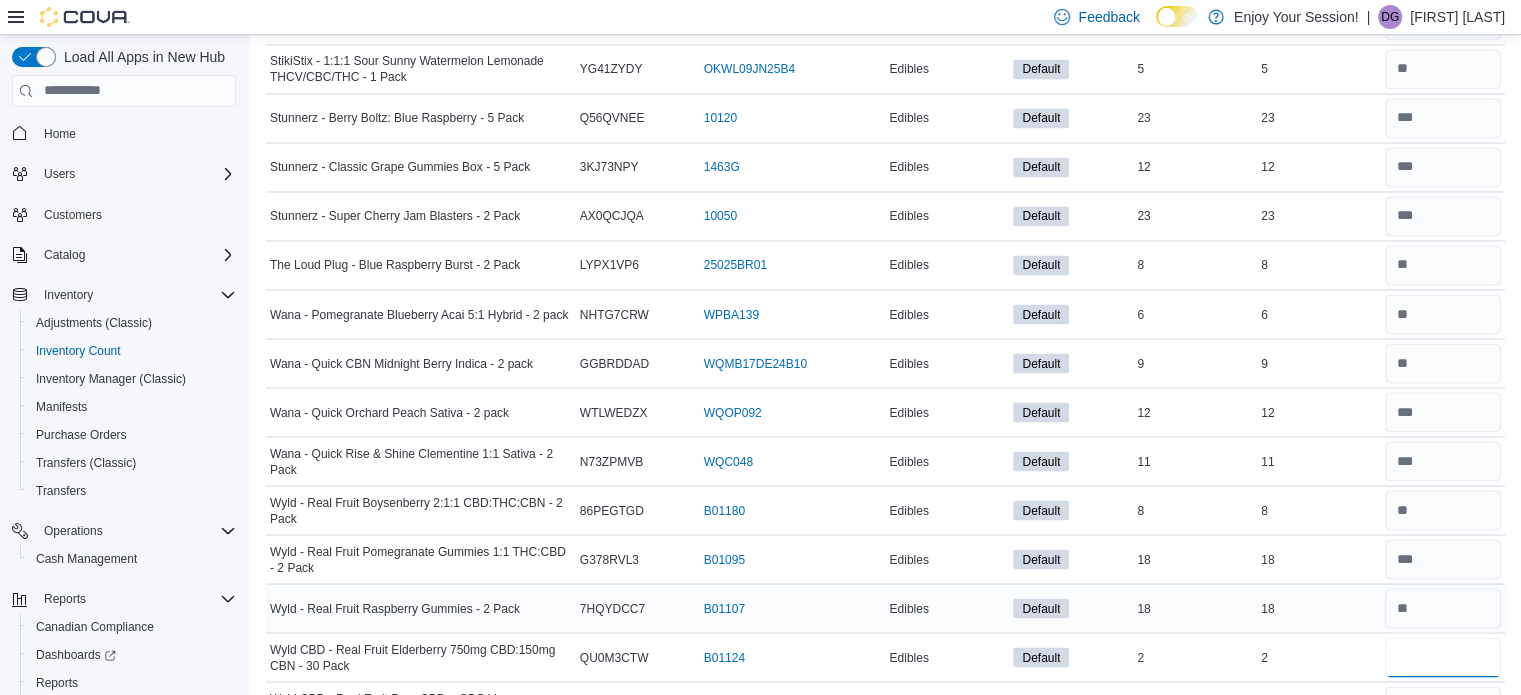 type 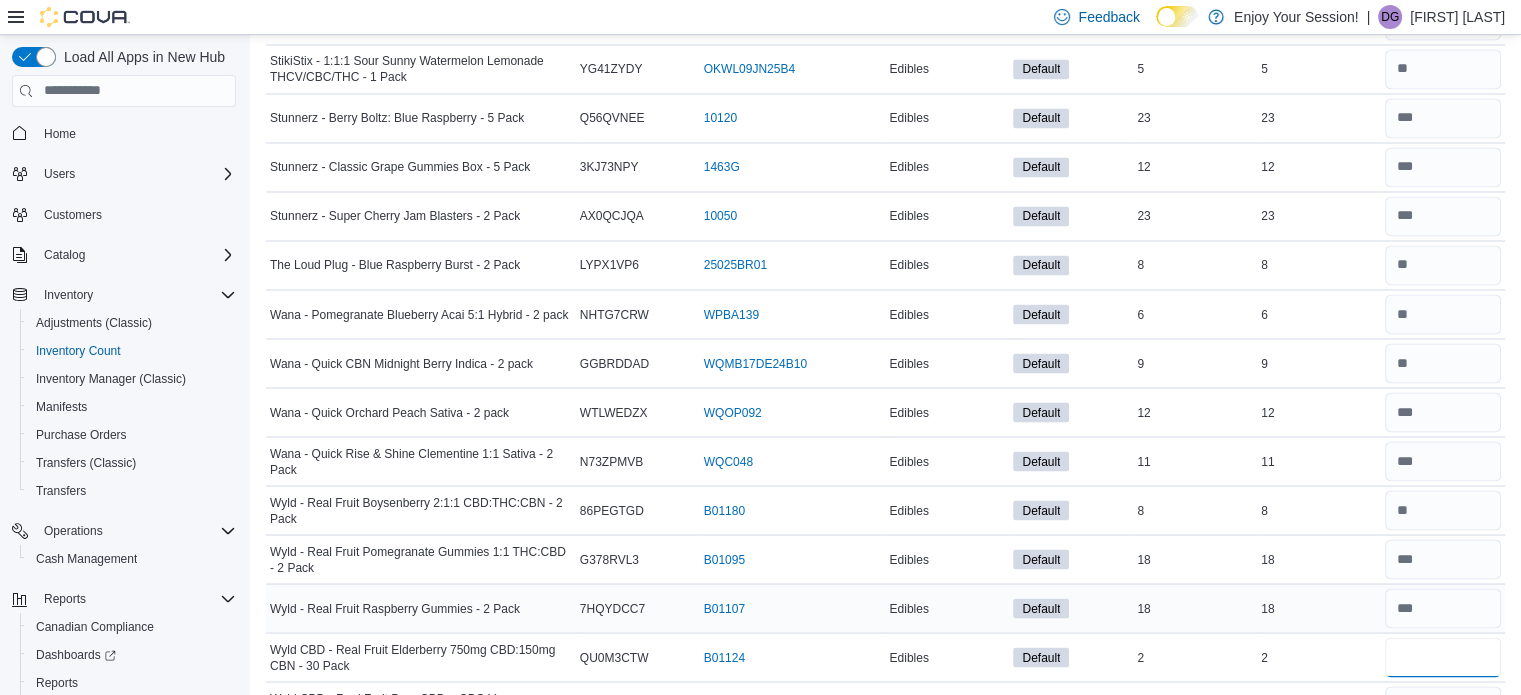 type on "*" 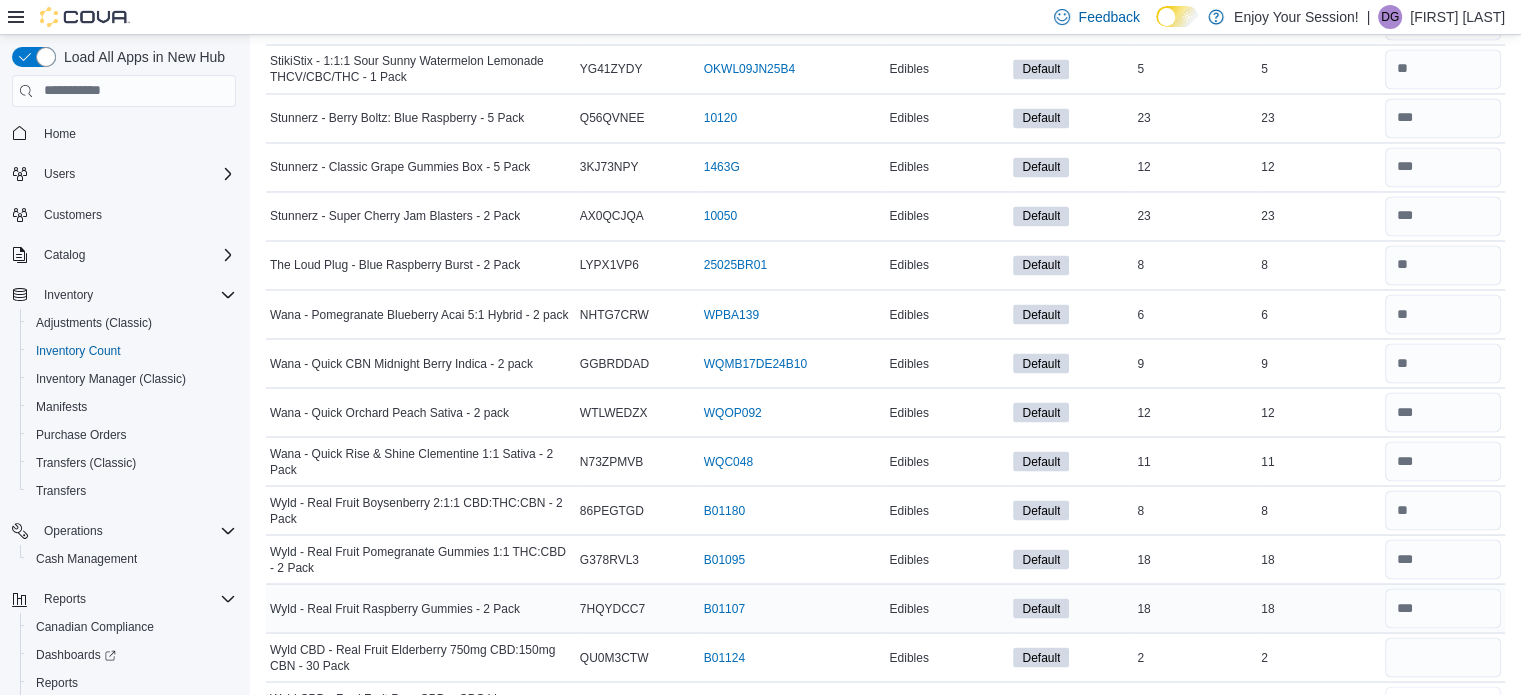 type 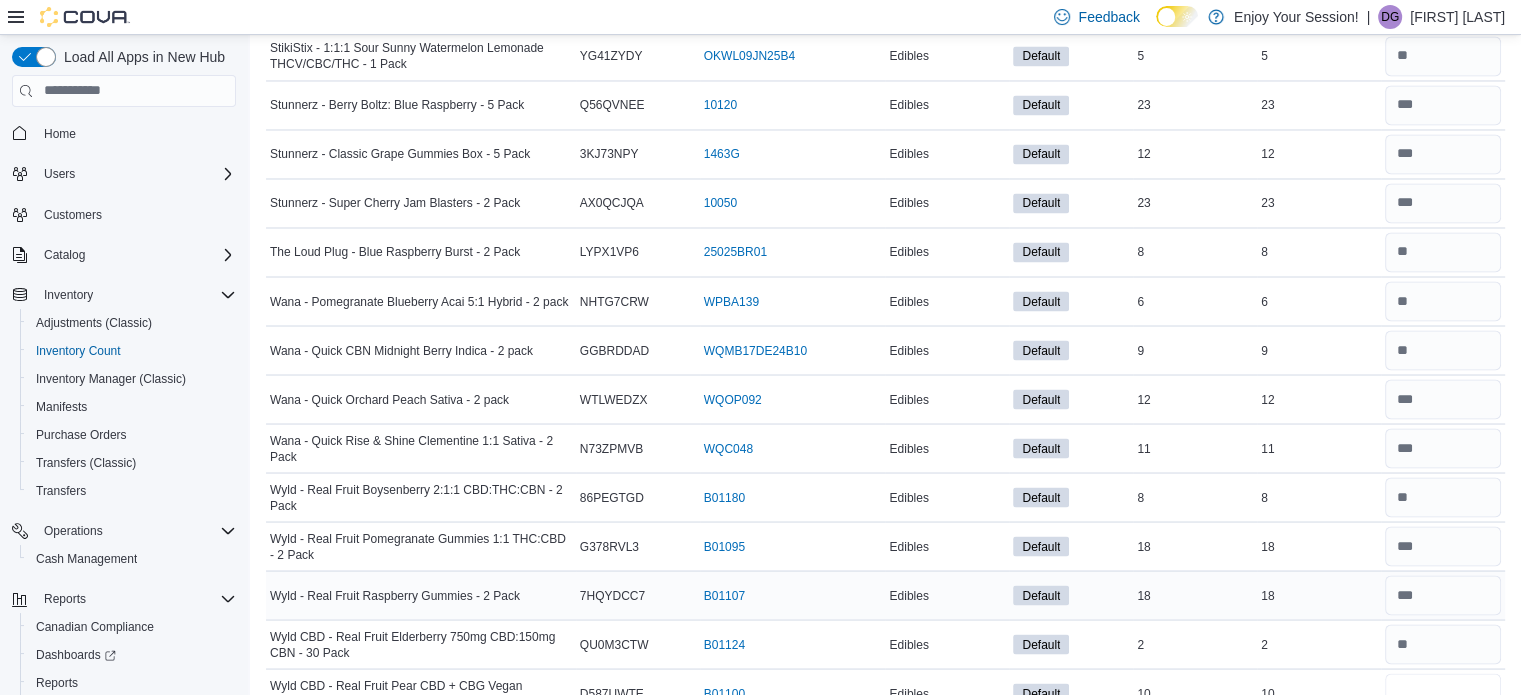 type on "**" 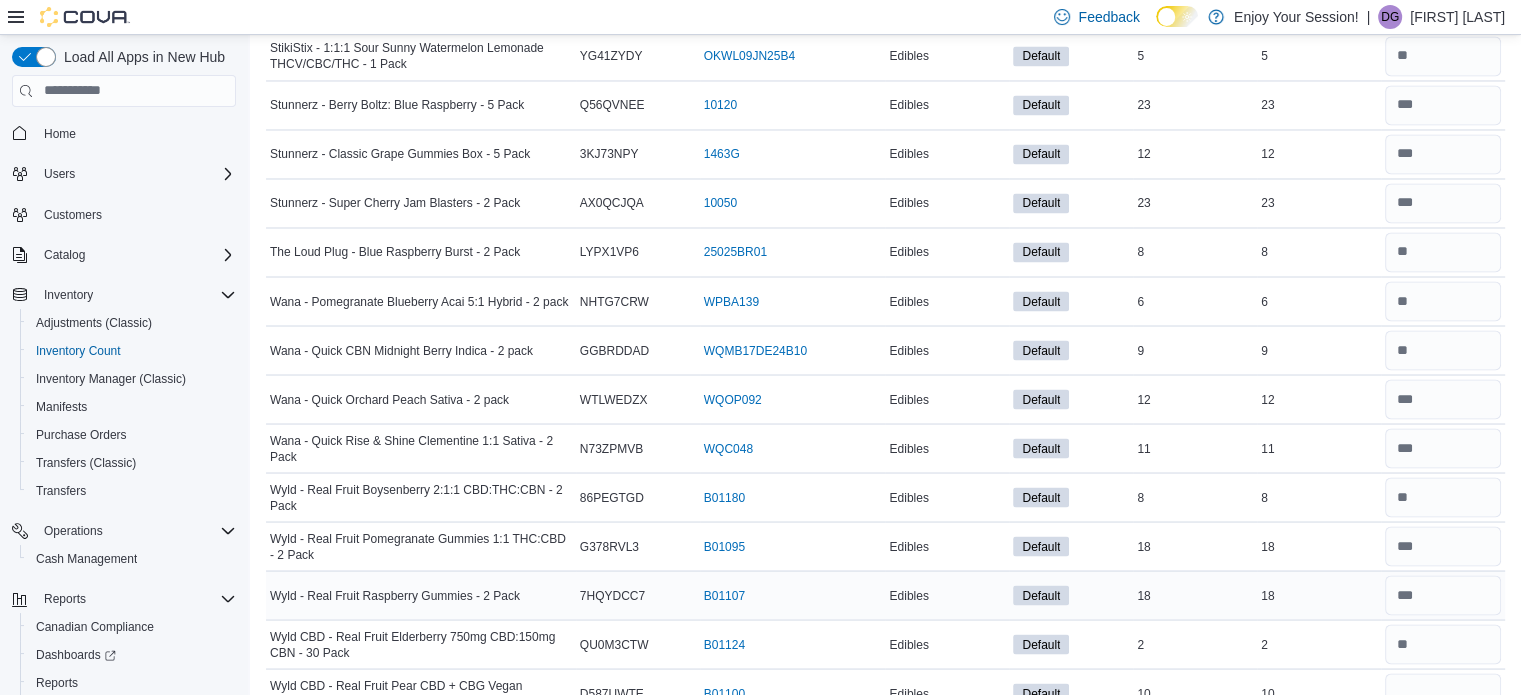 type 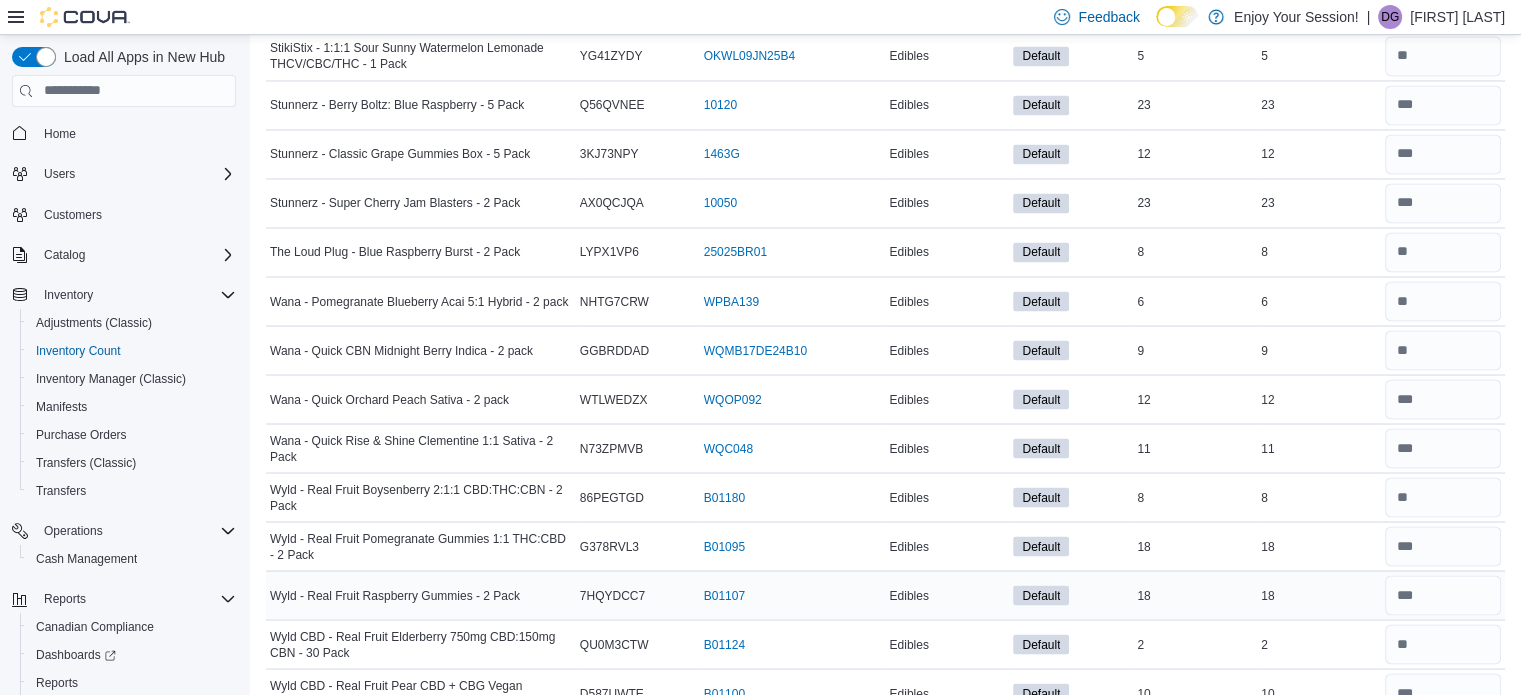 scroll, scrollTop: 3761, scrollLeft: 0, axis: vertical 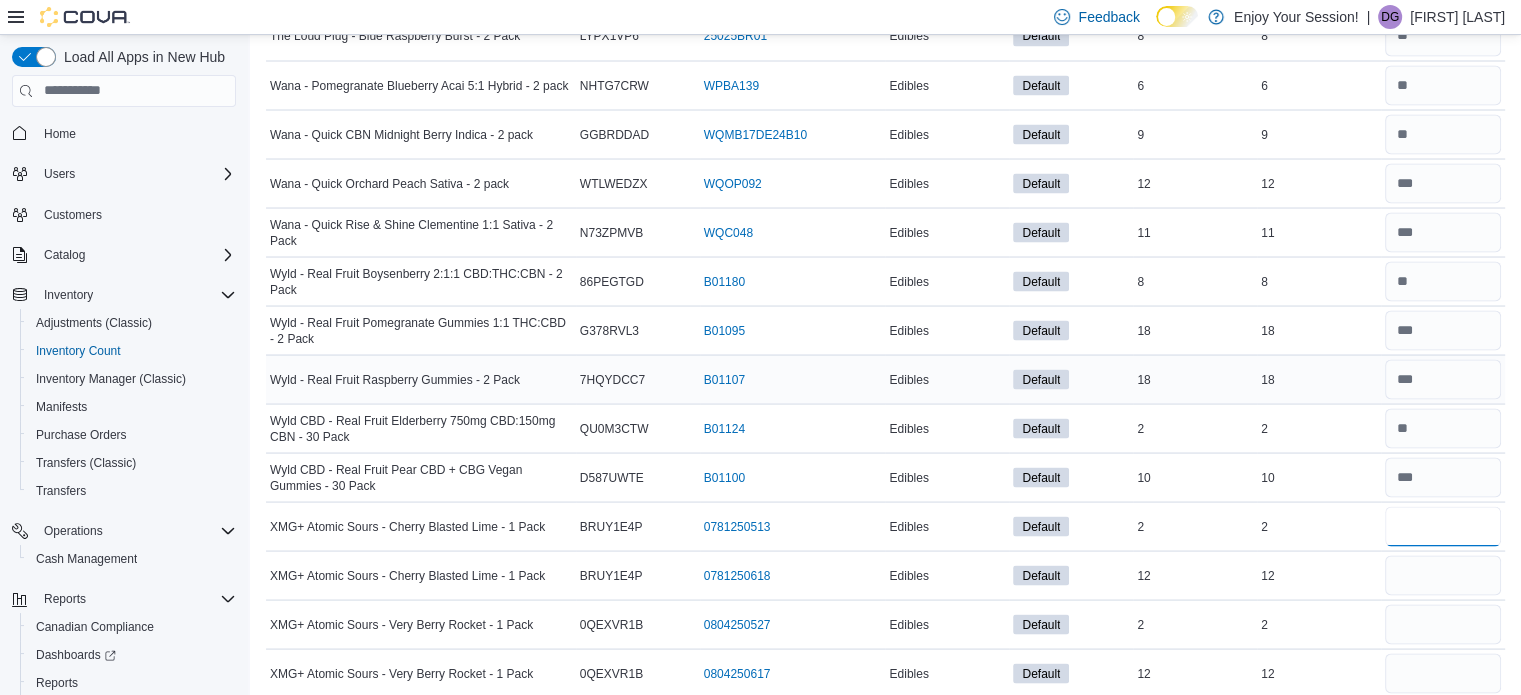 type on "*" 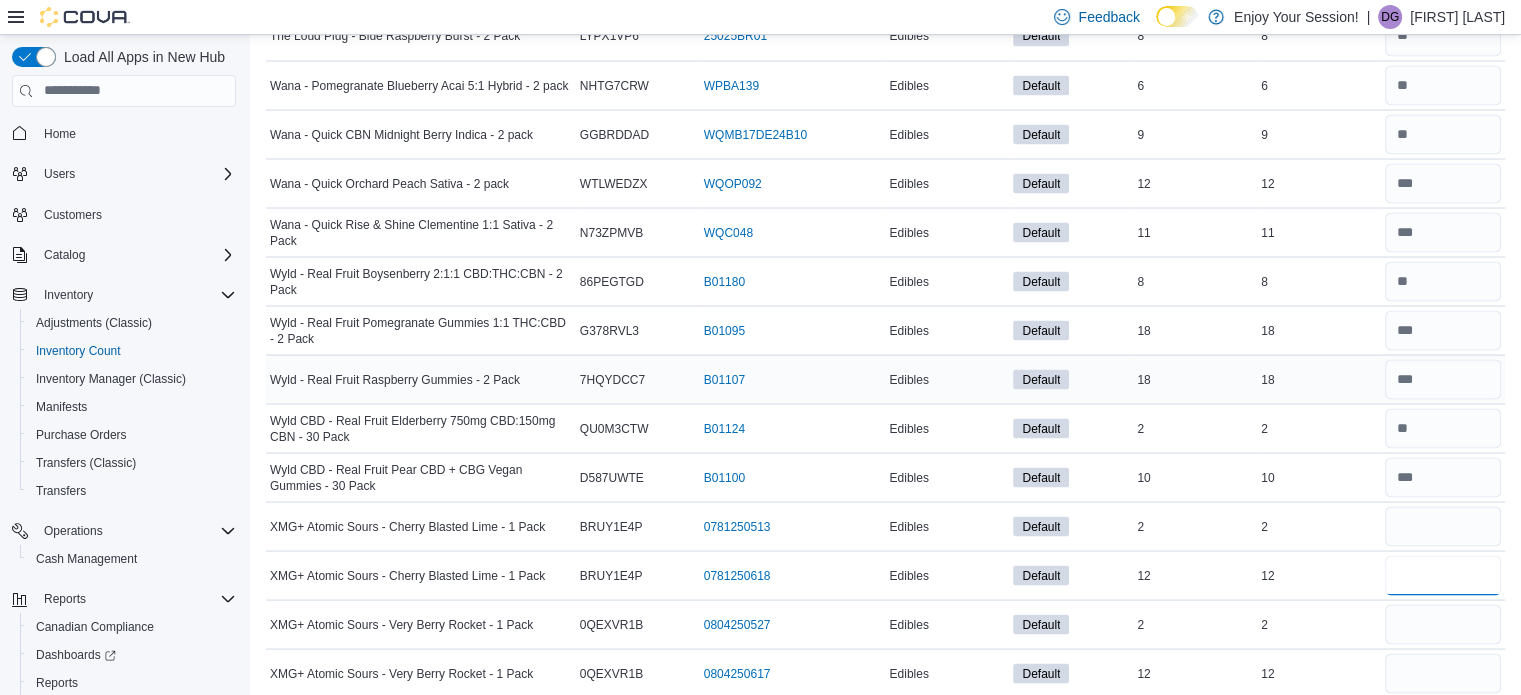 type 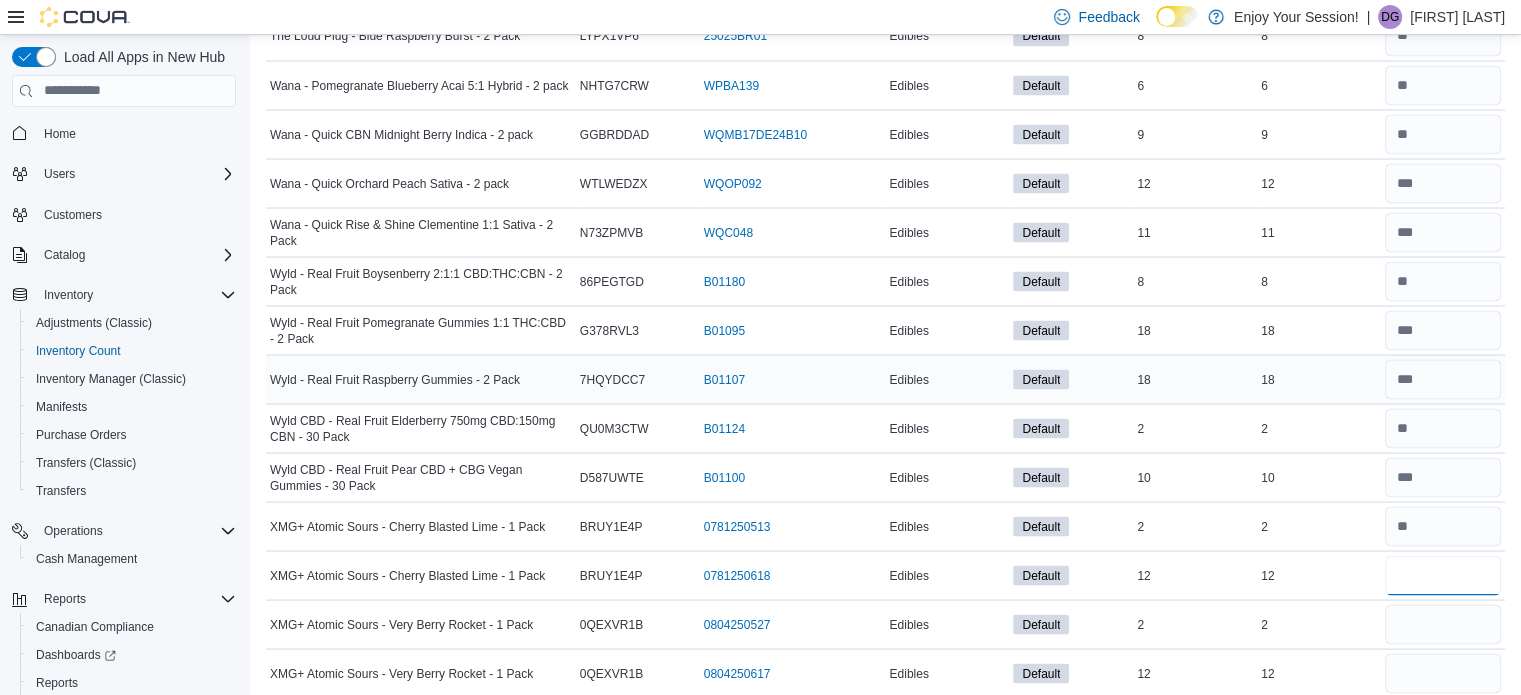 type on "**" 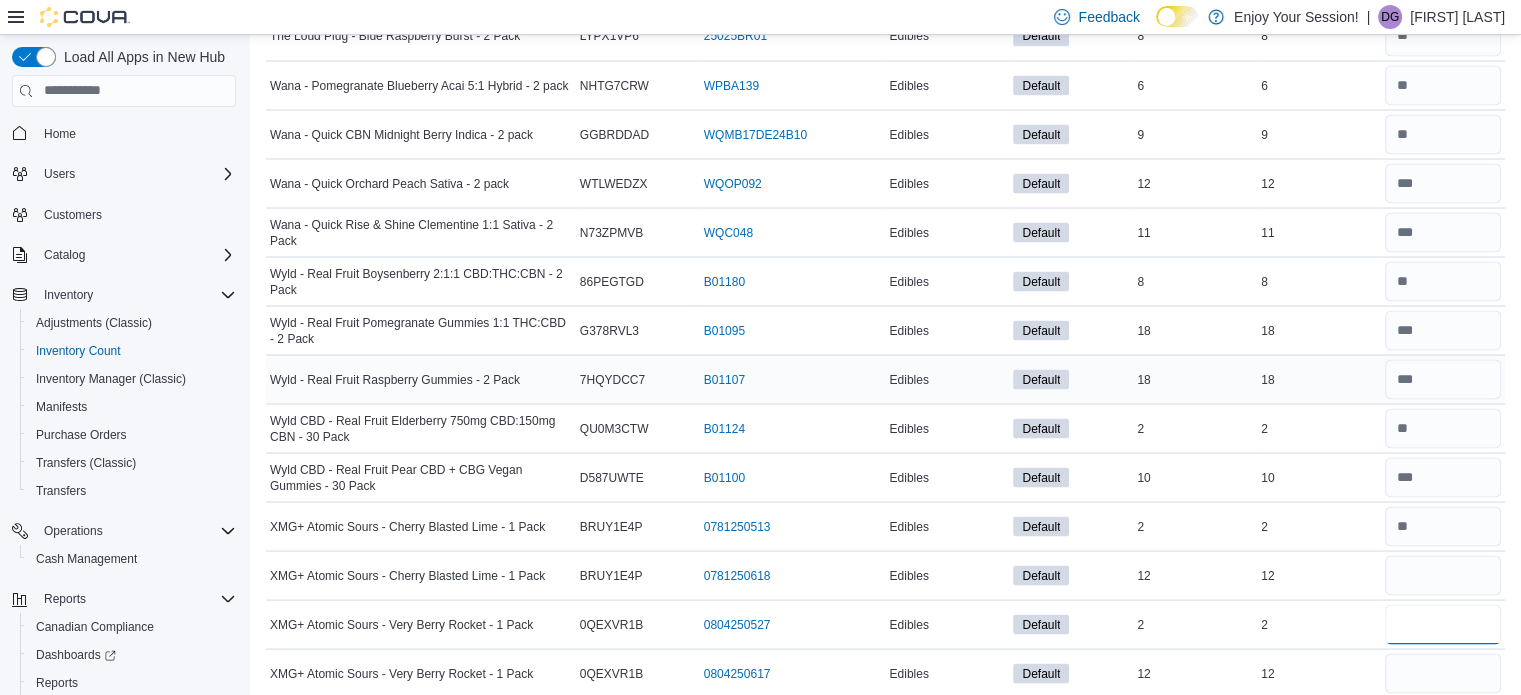 type 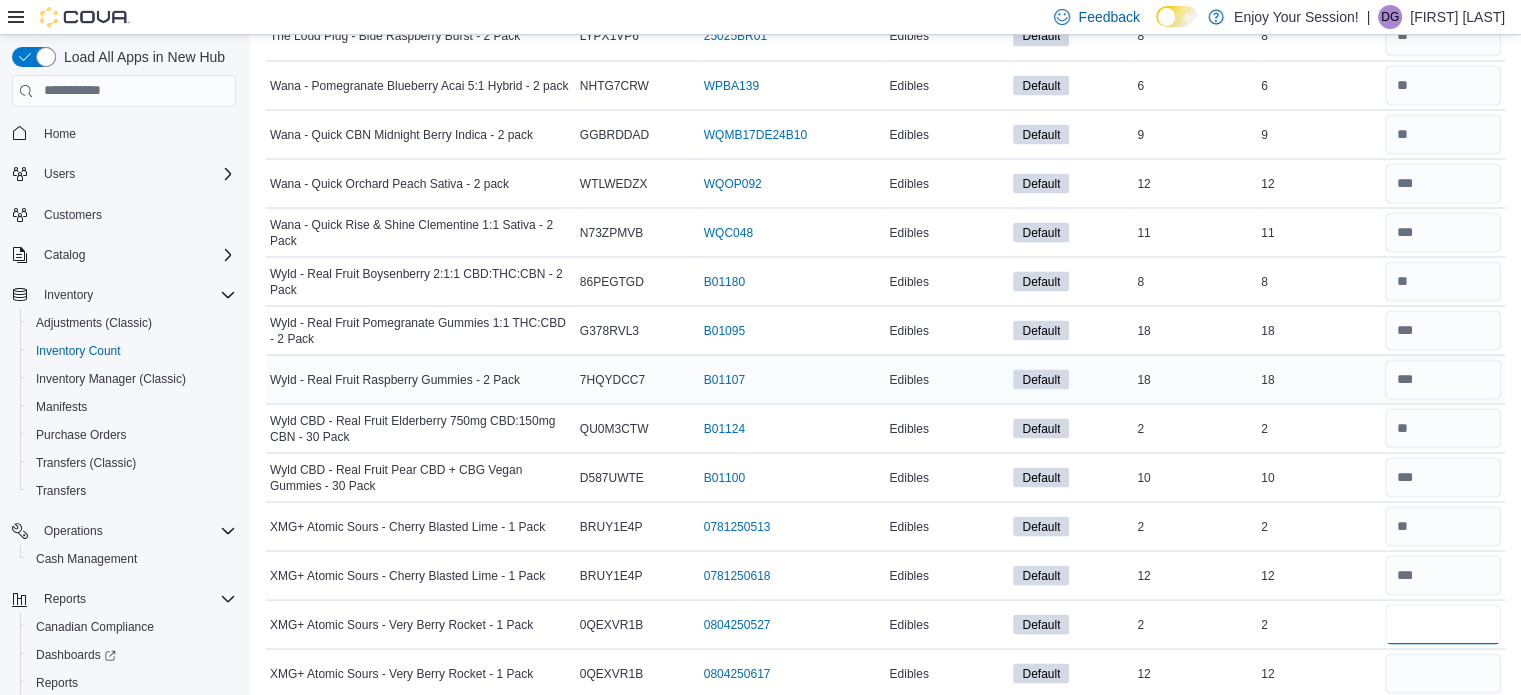 type on "*" 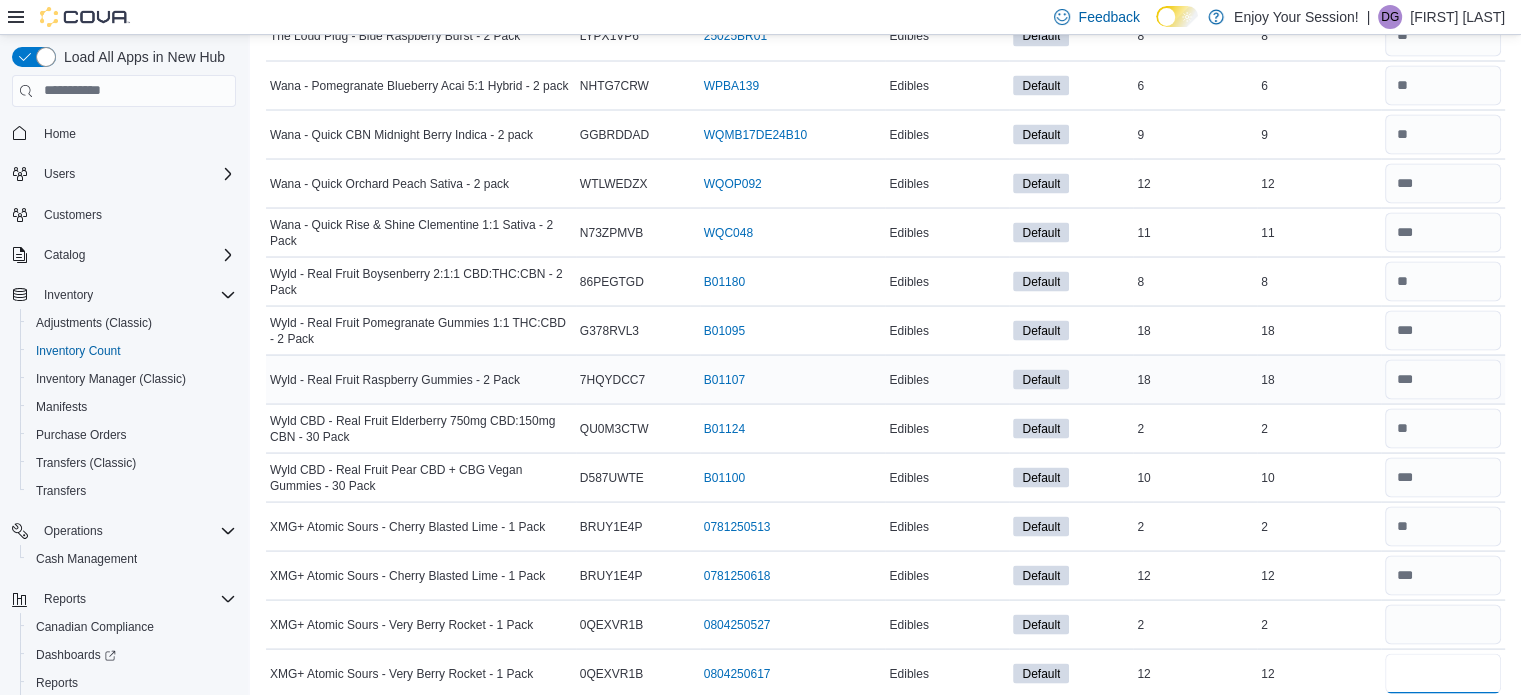 type 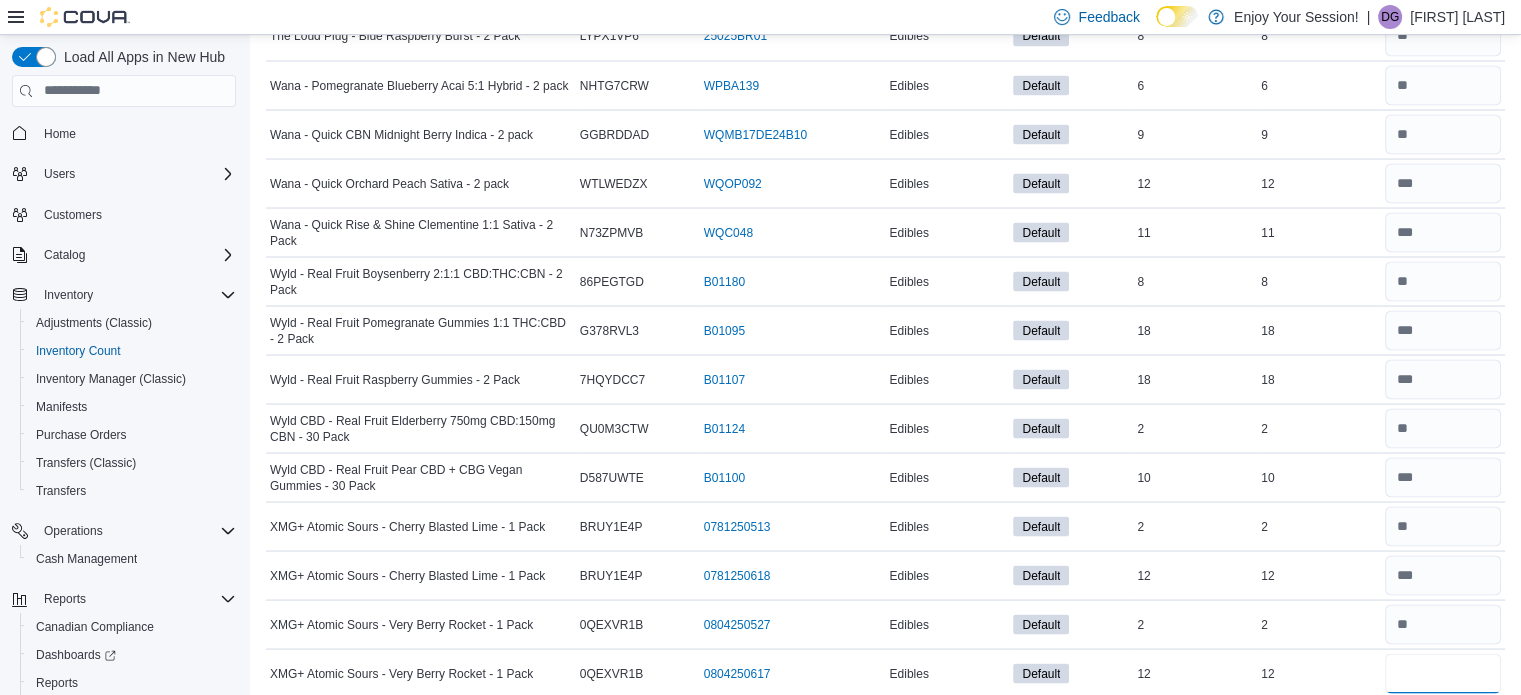 scroll, scrollTop: 0, scrollLeft: 0, axis: both 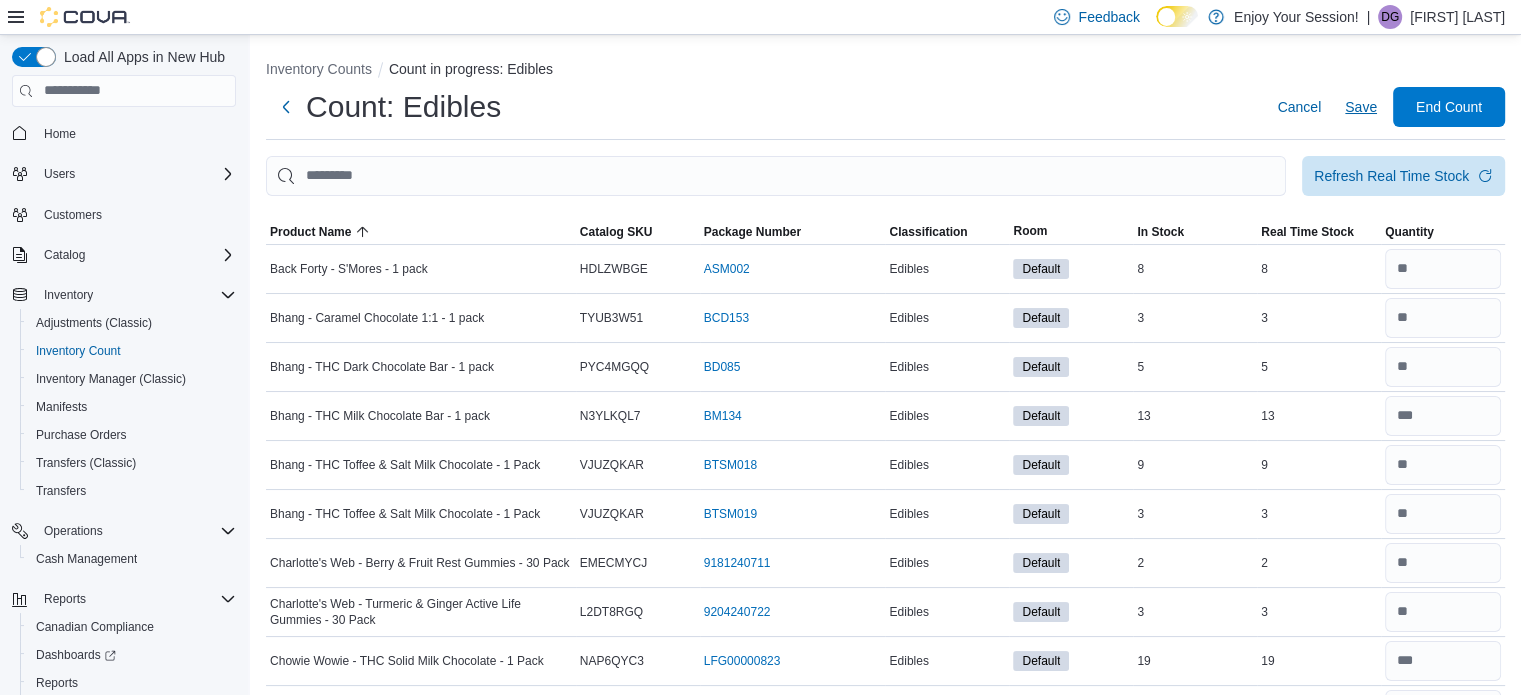 type on "**" 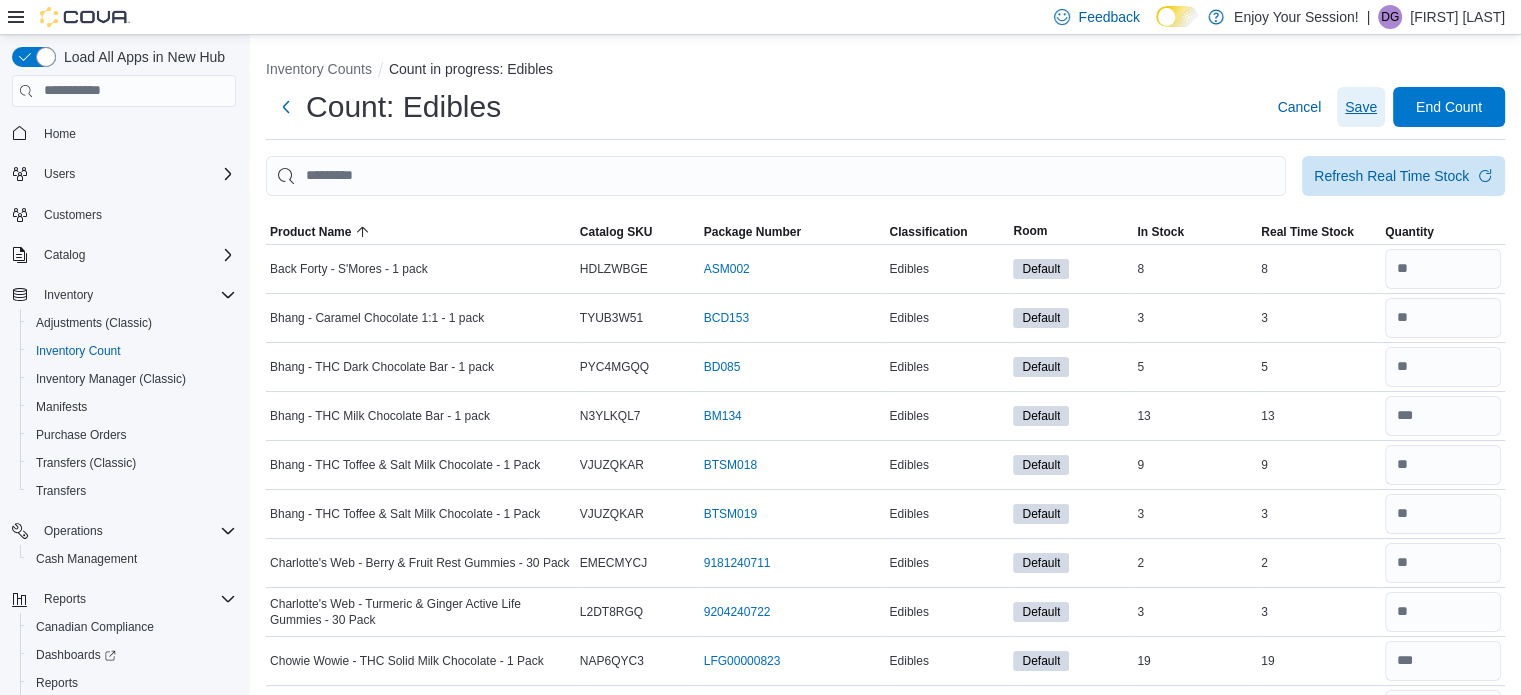 click on "Save" at bounding box center [1361, 107] 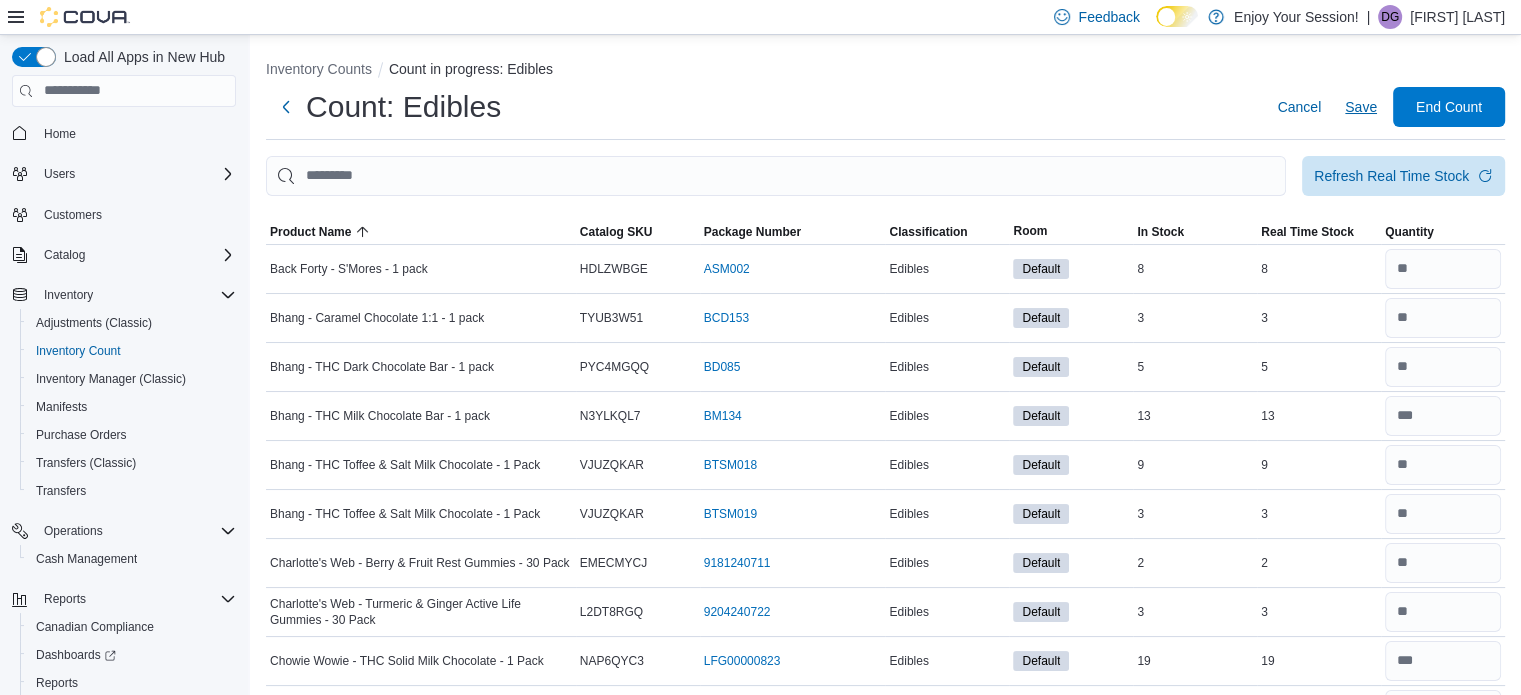 type 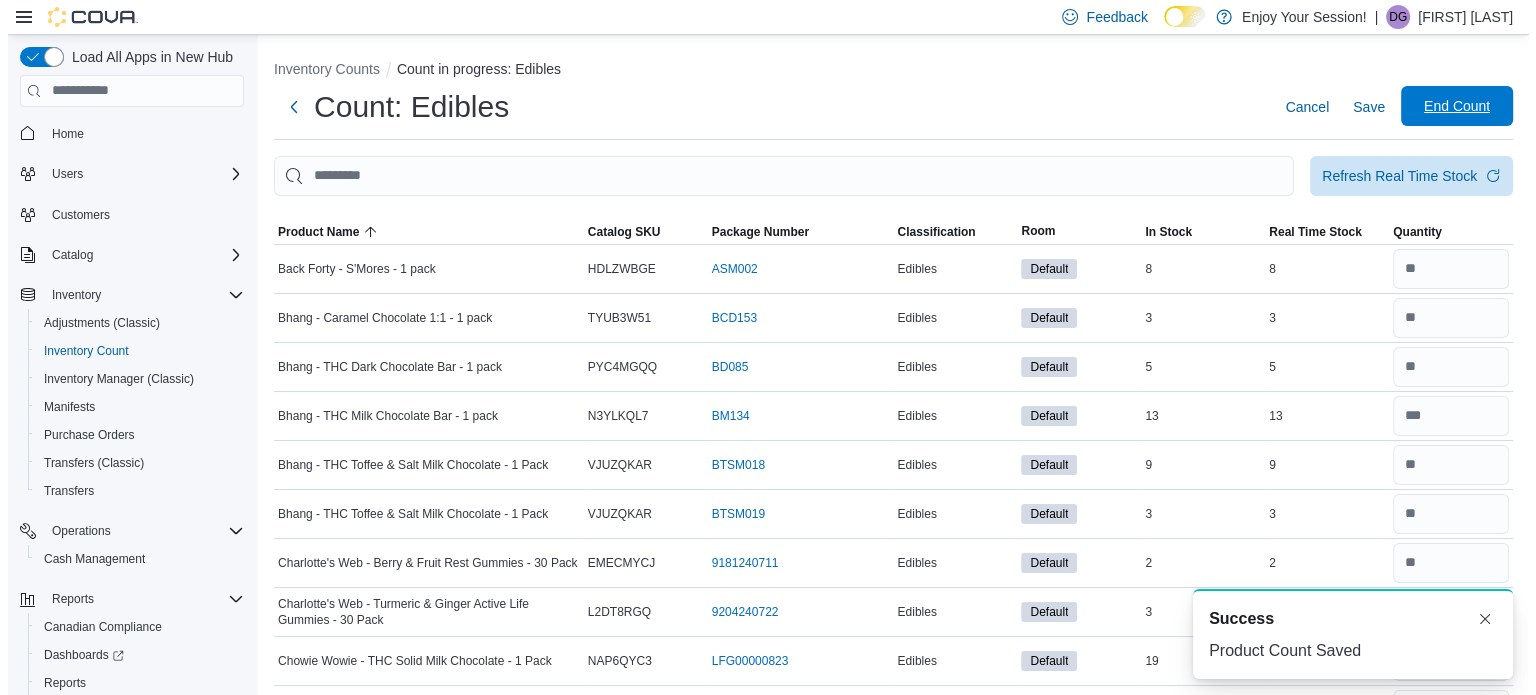 scroll, scrollTop: 0, scrollLeft: 0, axis: both 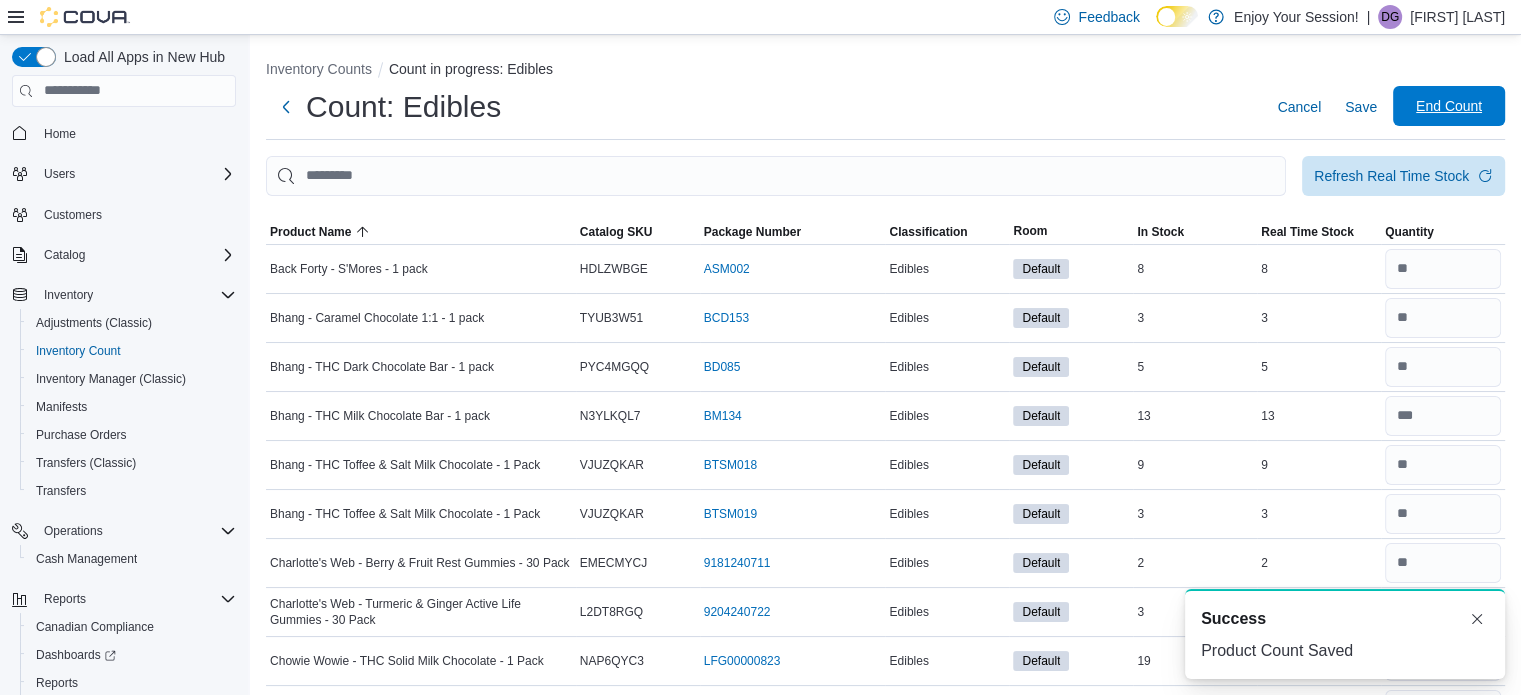 click on "End Count" at bounding box center [1449, 106] 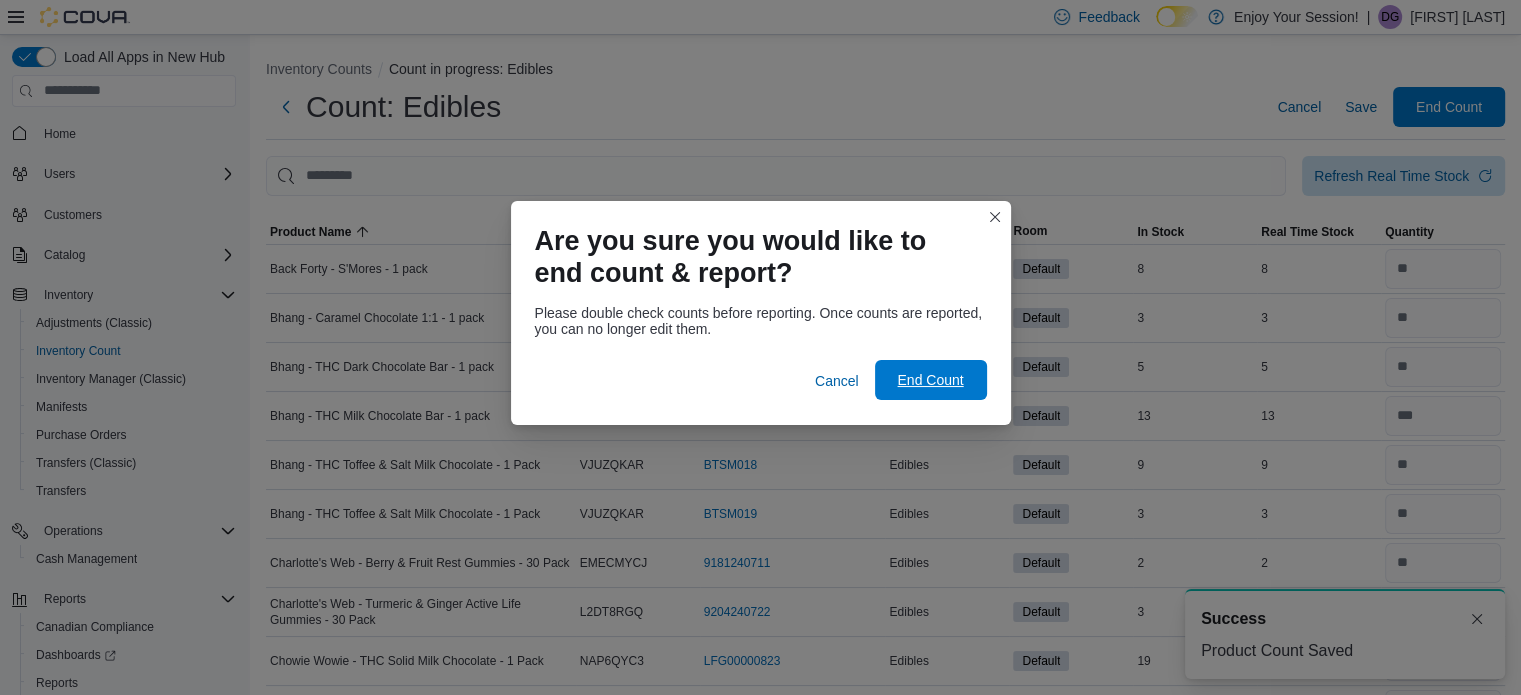 click on "End Count" at bounding box center (930, 380) 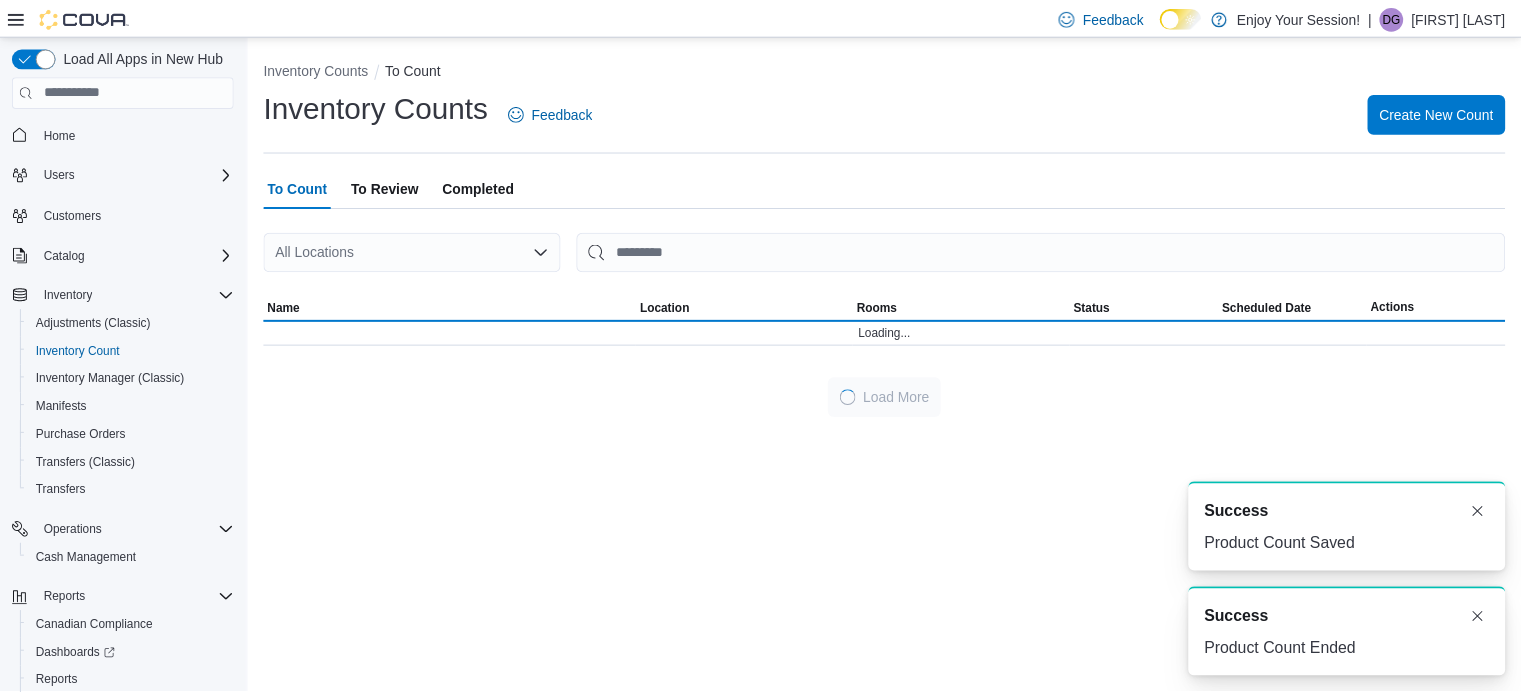 scroll, scrollTop: 0, scrollLeft: 0, axis: both 